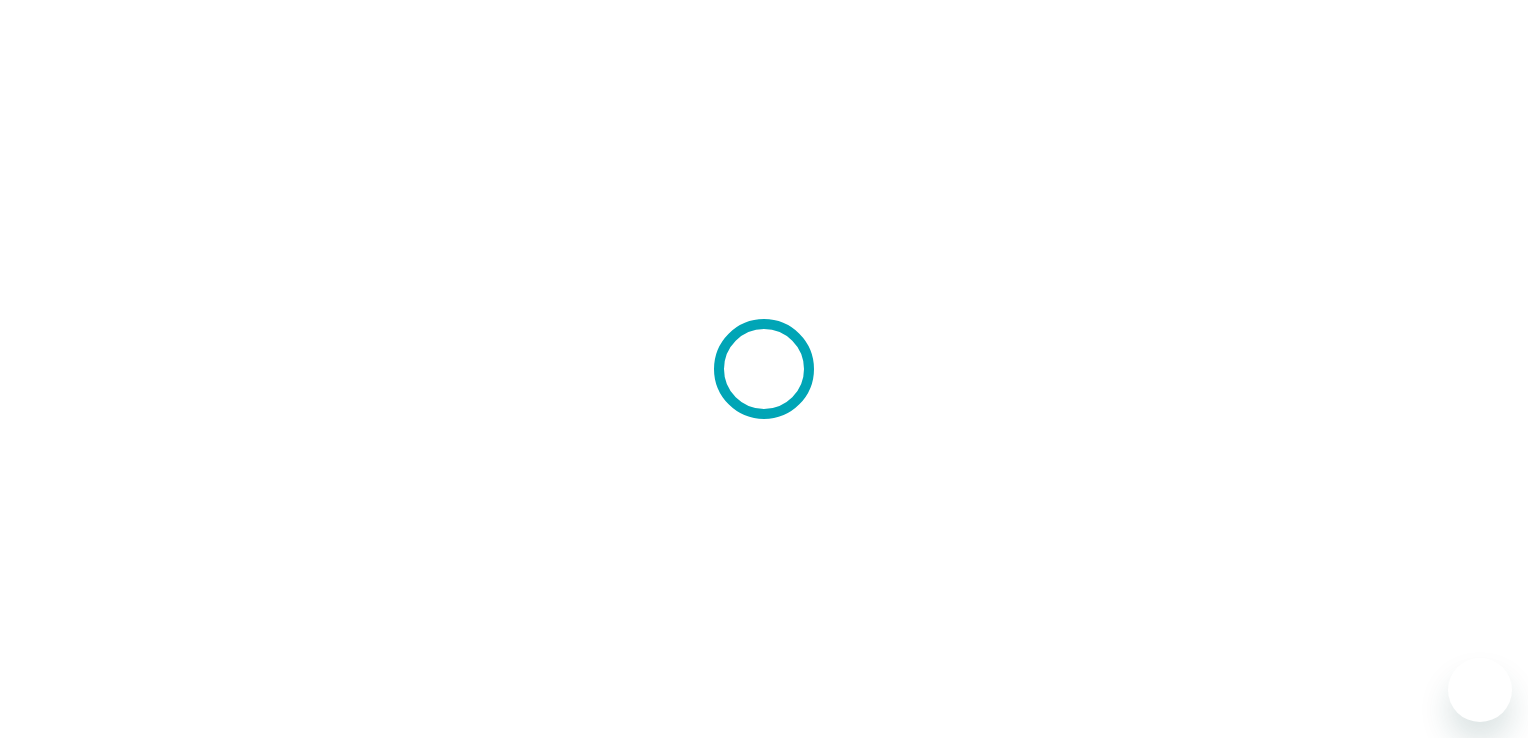 scroll, scrollTop: 0, scrollLeft: 0, axis: both 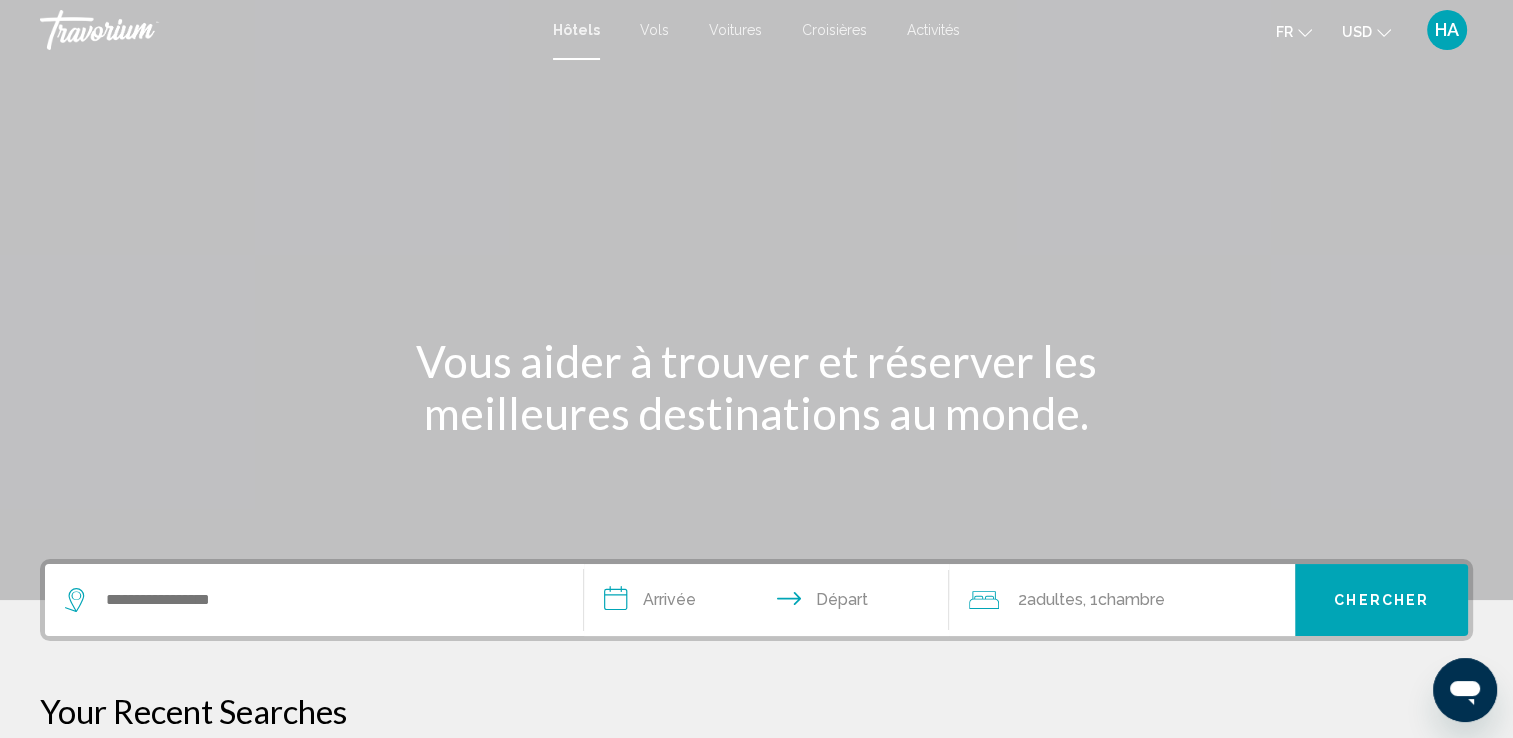 click on "Voitures" at bounding box center (735, 30) 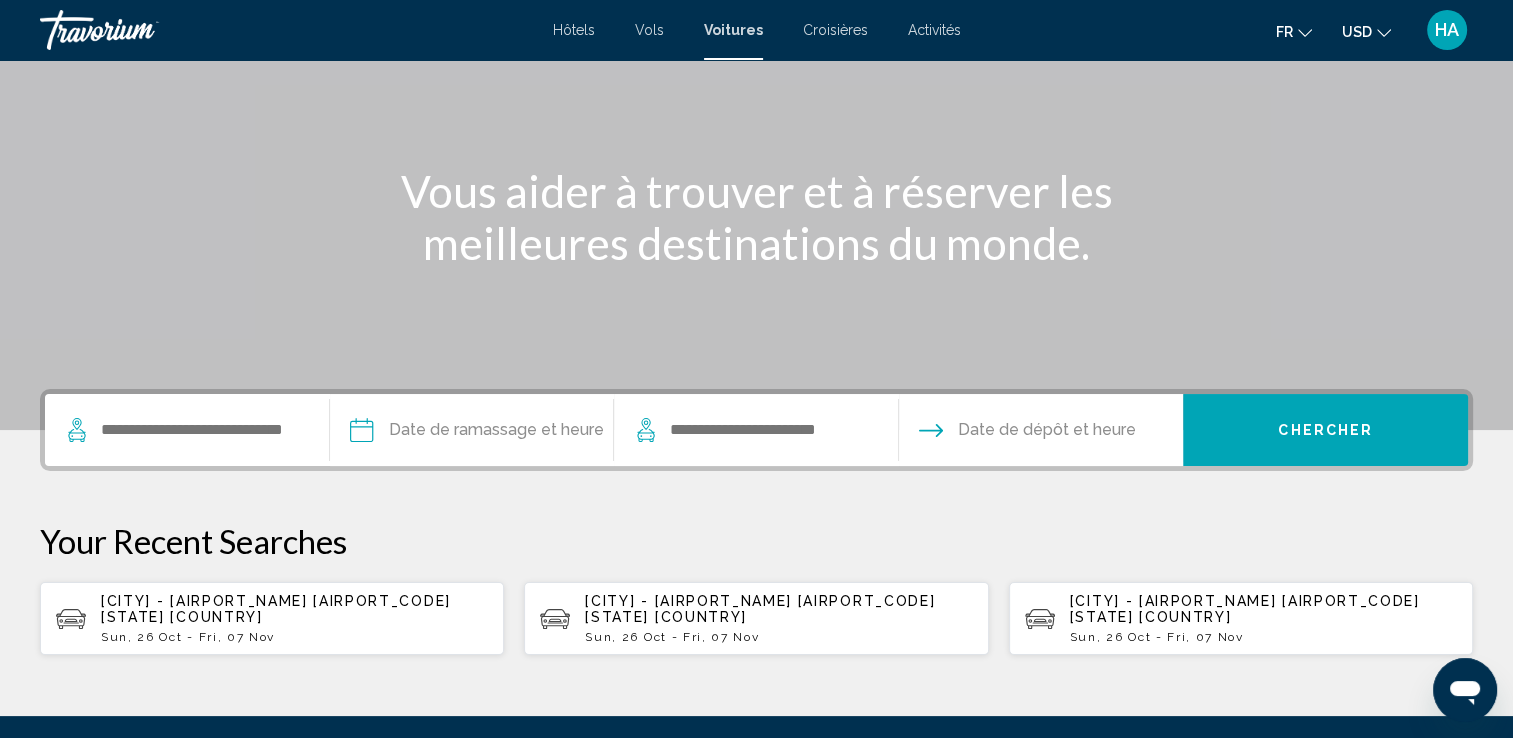 scroll, scrollTop: 171, scrollLeft: 0, axis: vertical 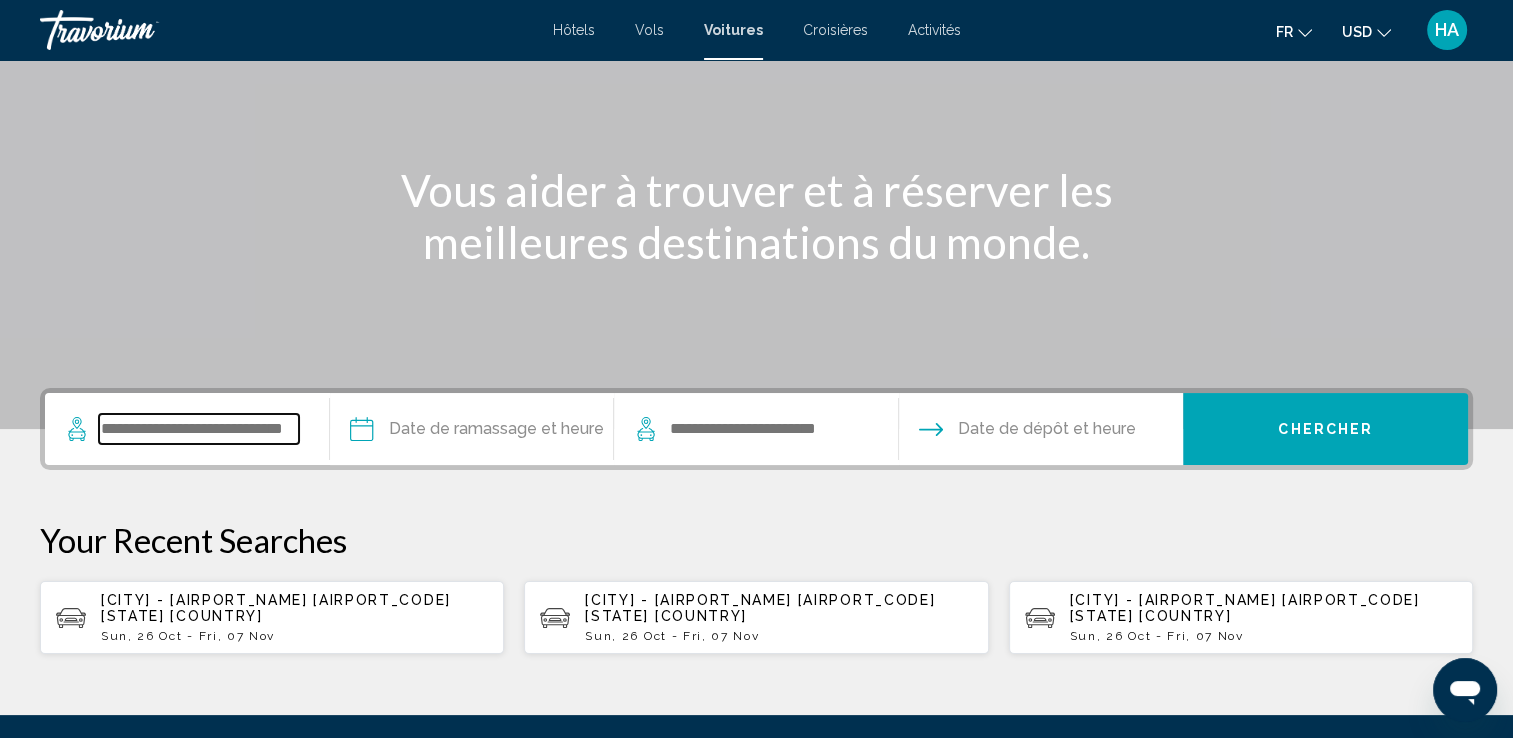 click at bounding box center [199, 429] 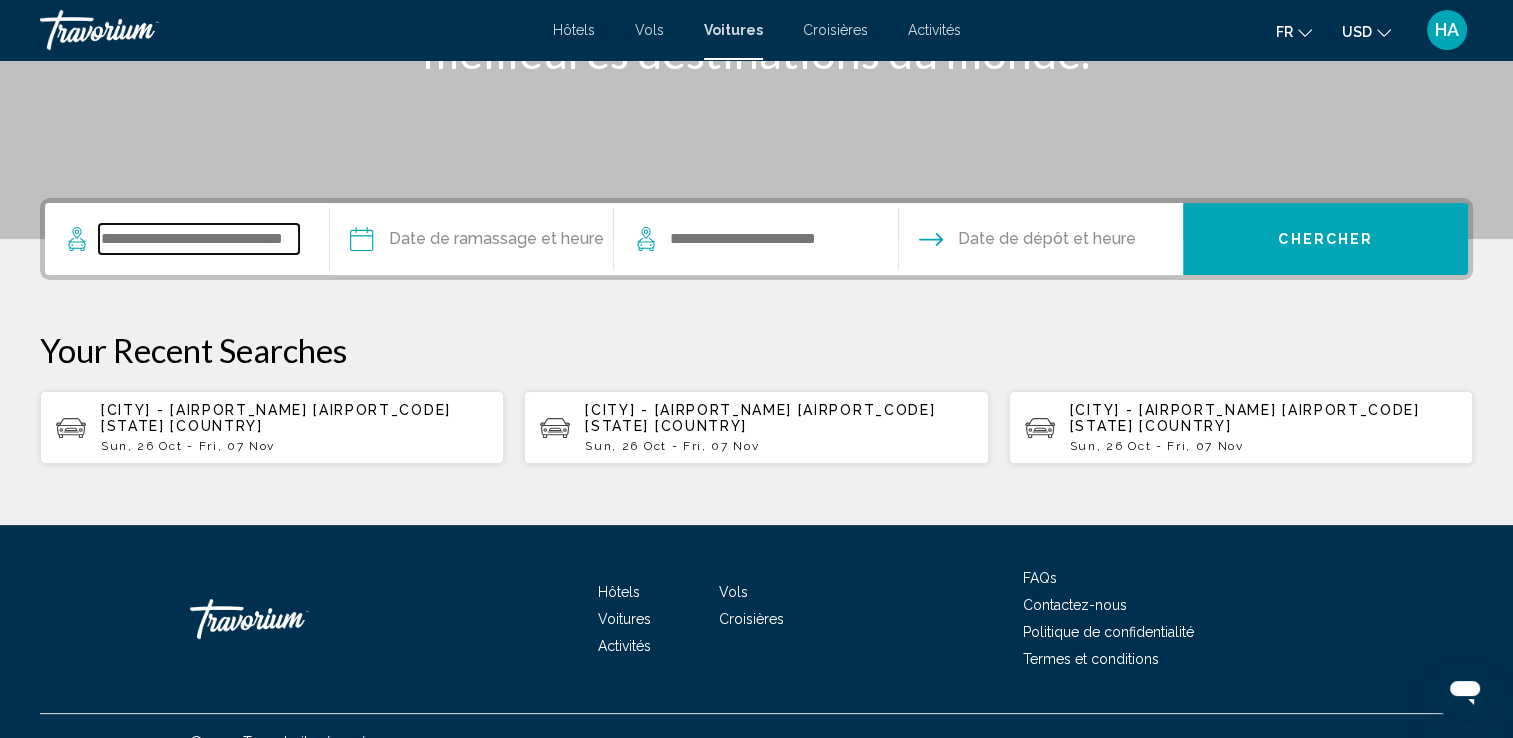 scroll, scrollTop: 376, scrollLeft: 0, axis: vertical 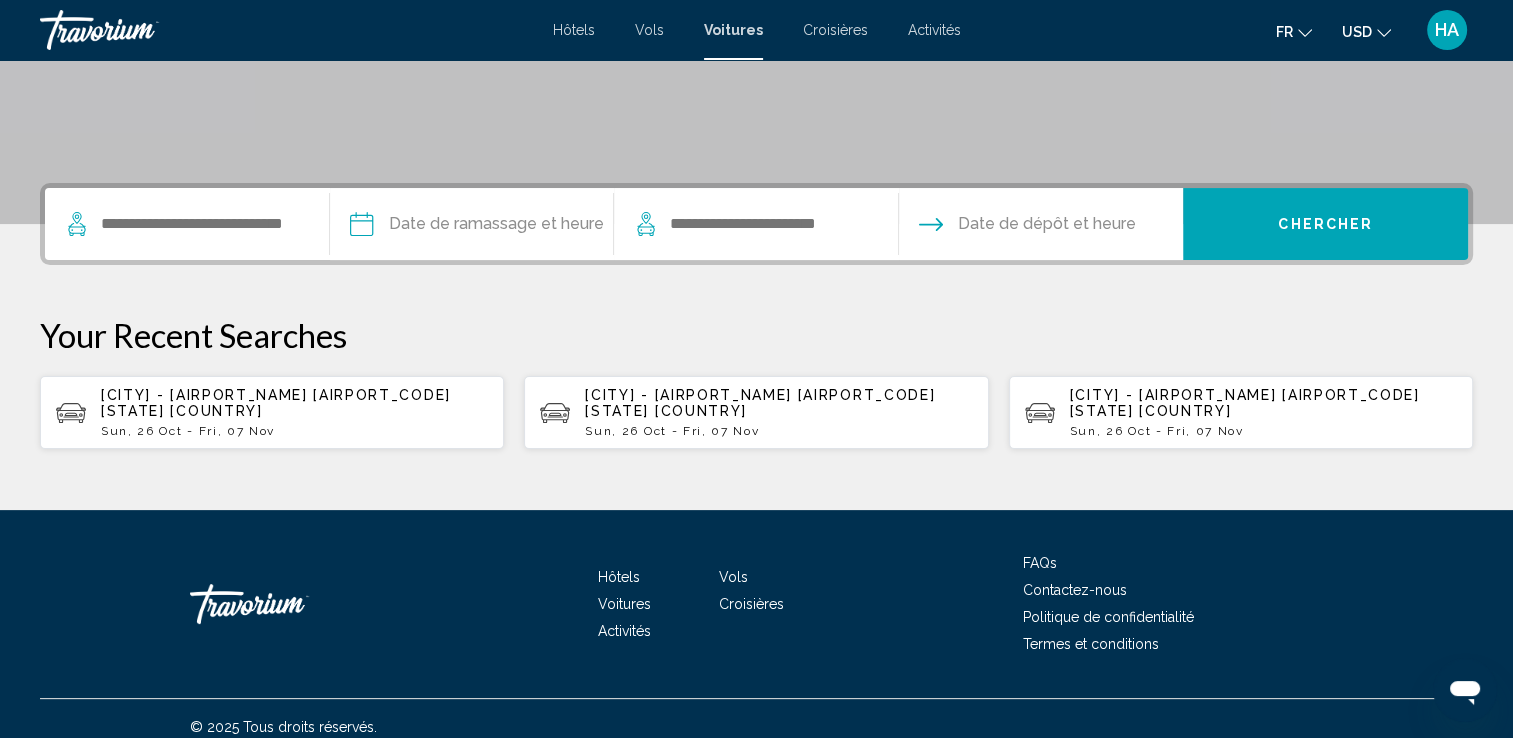 click on "Sun, 26 Oct - Fri, 07 Nov" at bounding box center (294, 431) 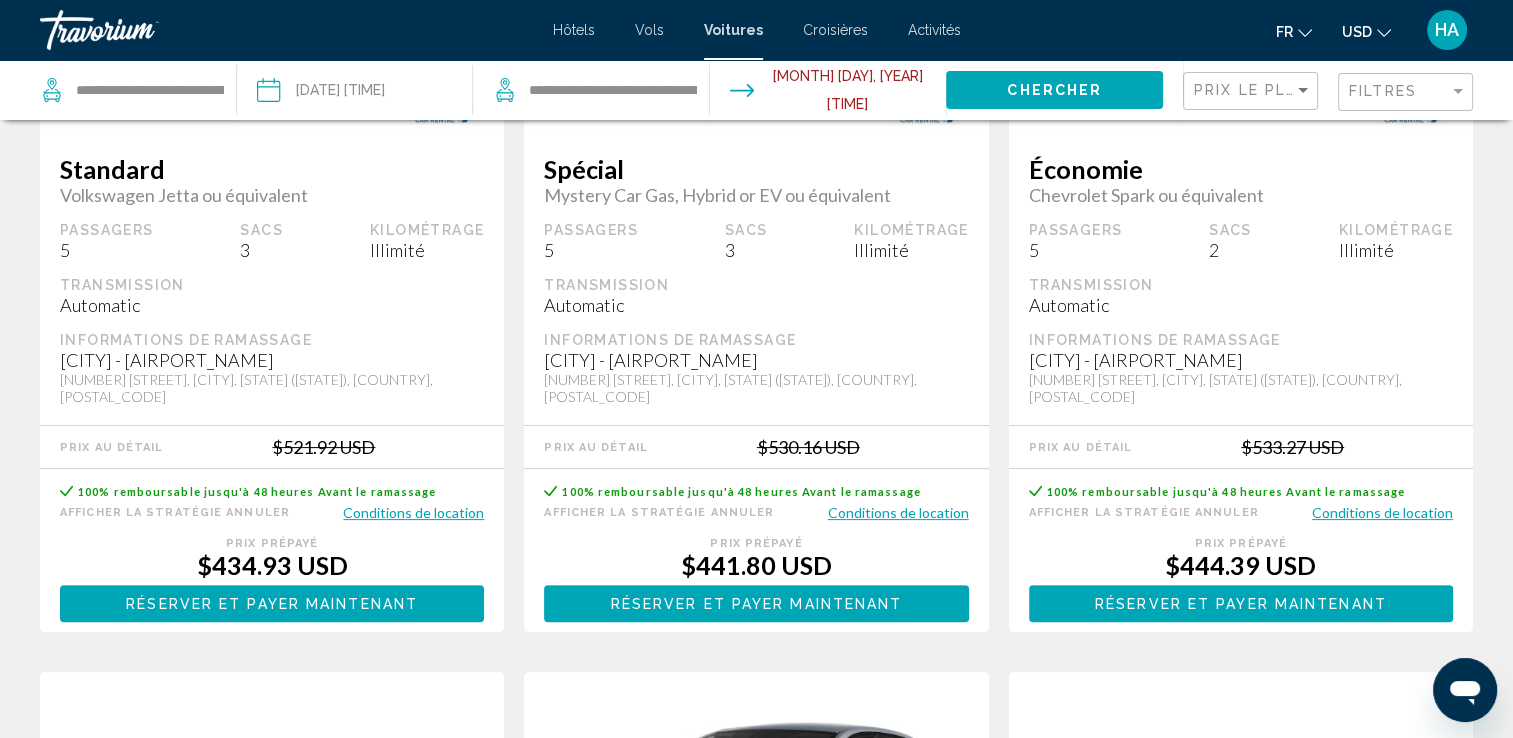 scroll, scrollTop: 0, scrollLeft: 0, axis: both 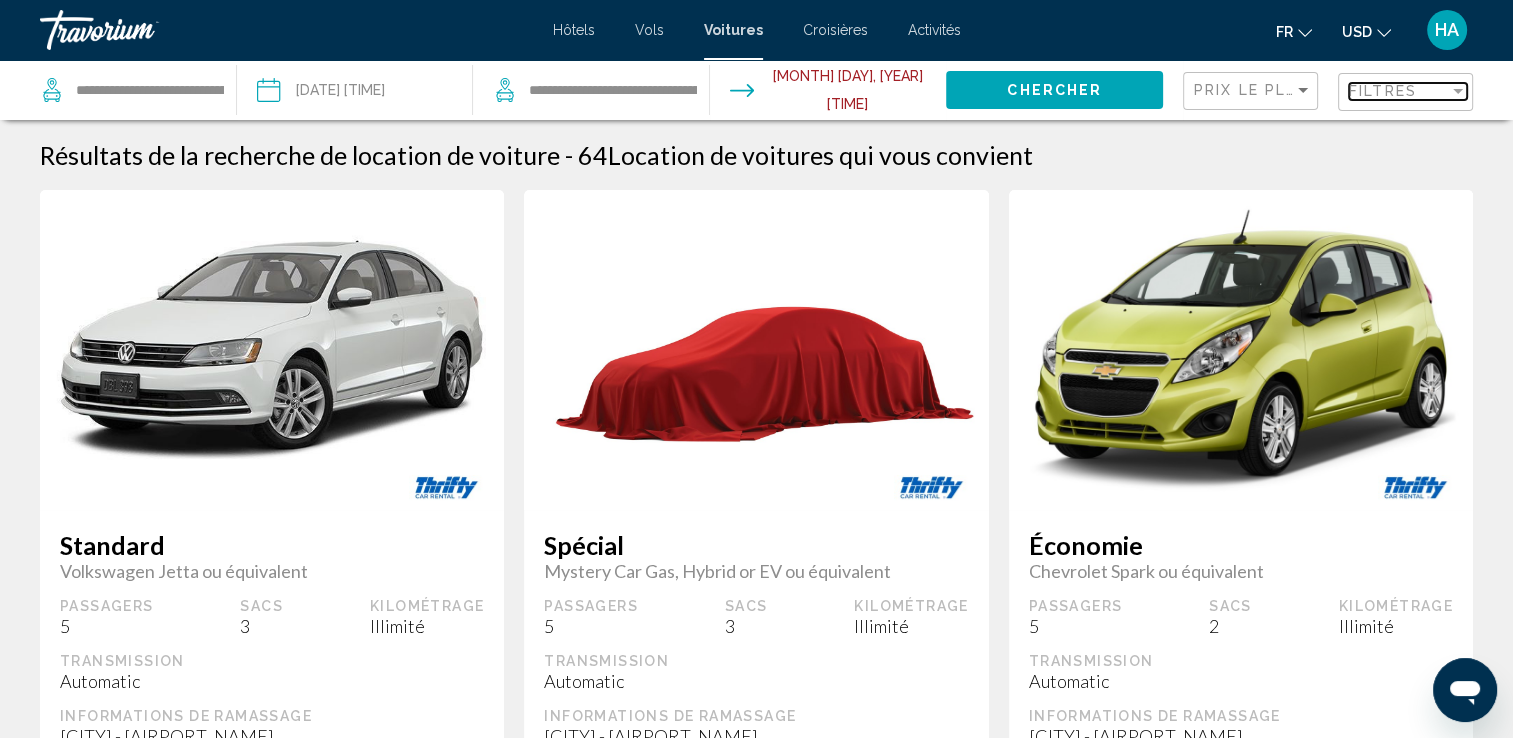 click at bounding box center [1458, 91] 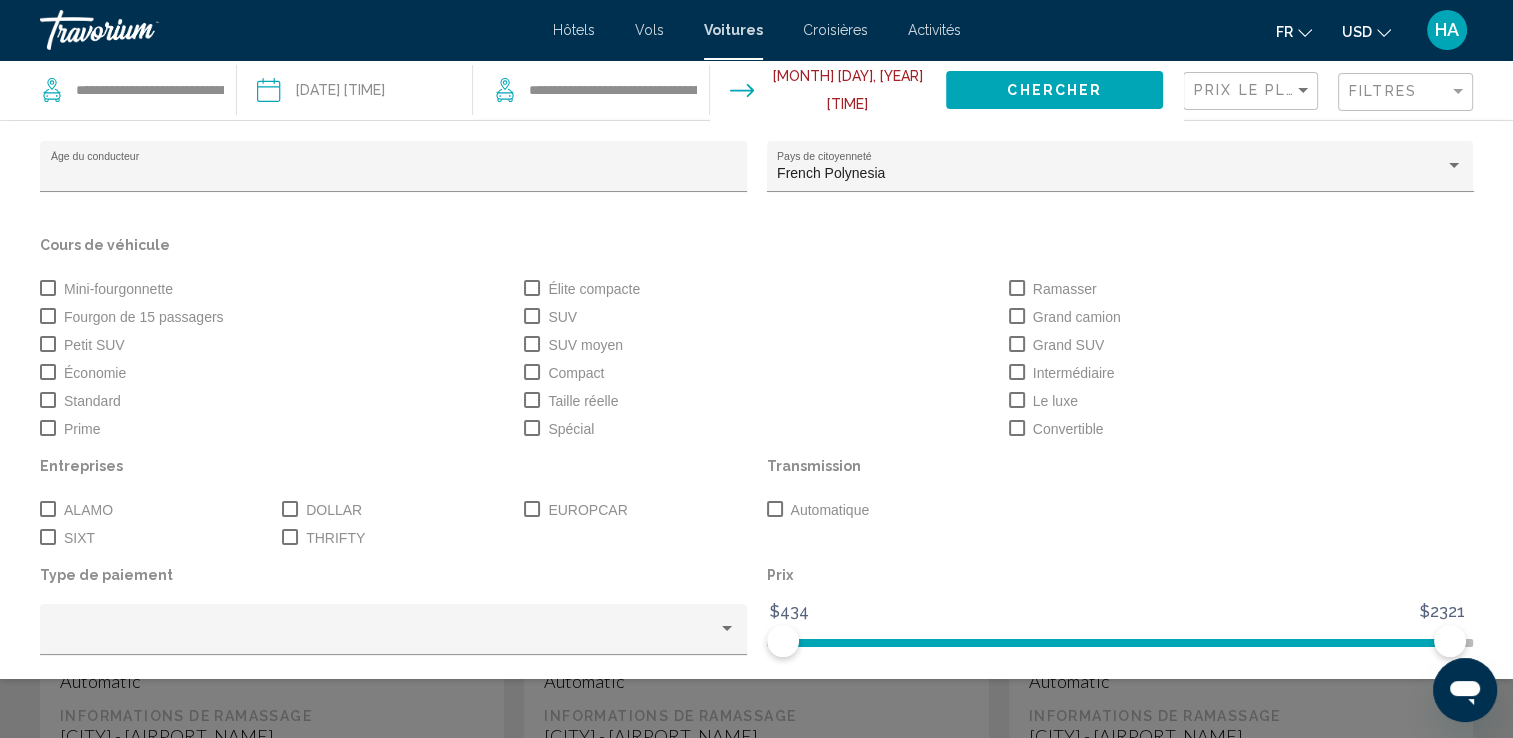 click at bounding box center (48, 316) 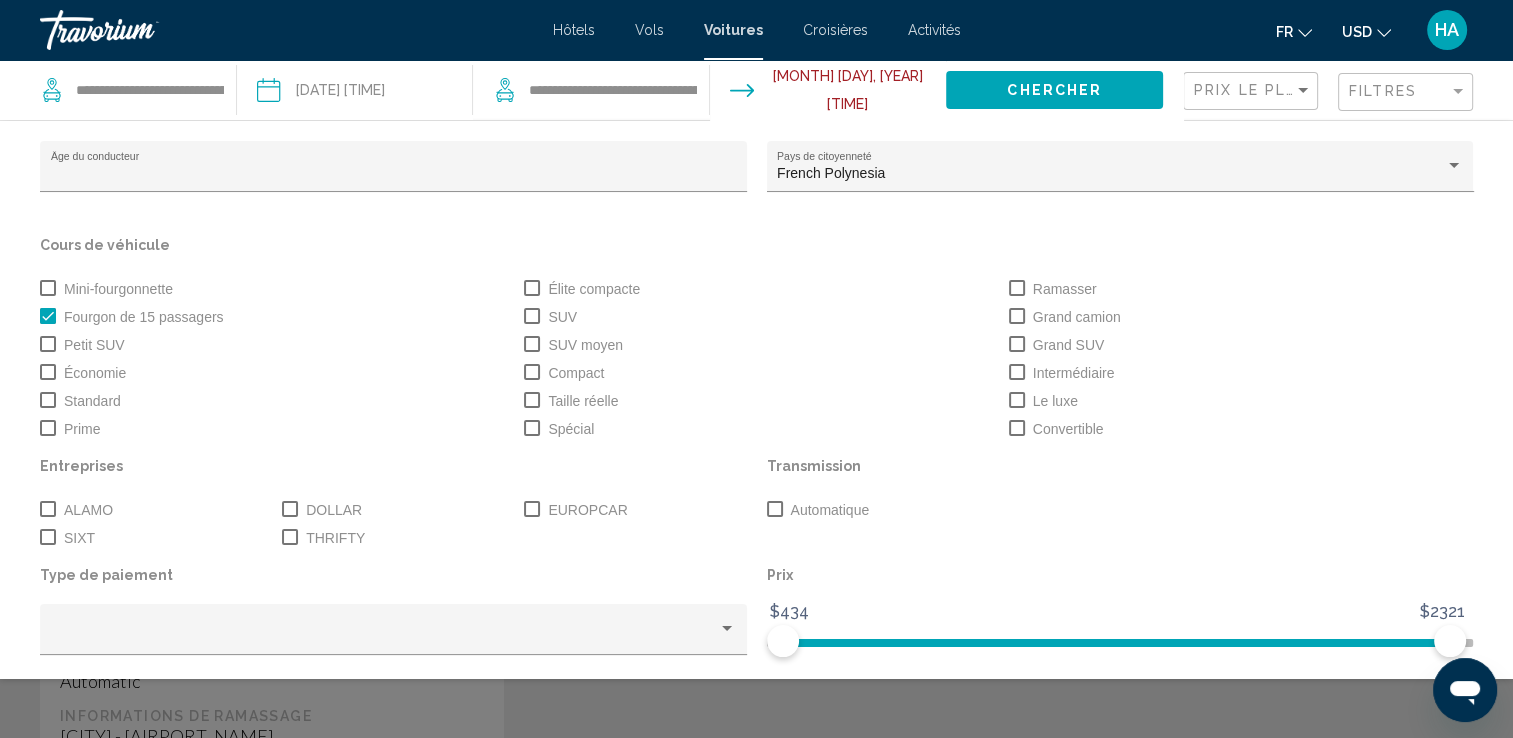 click on "Chercher" 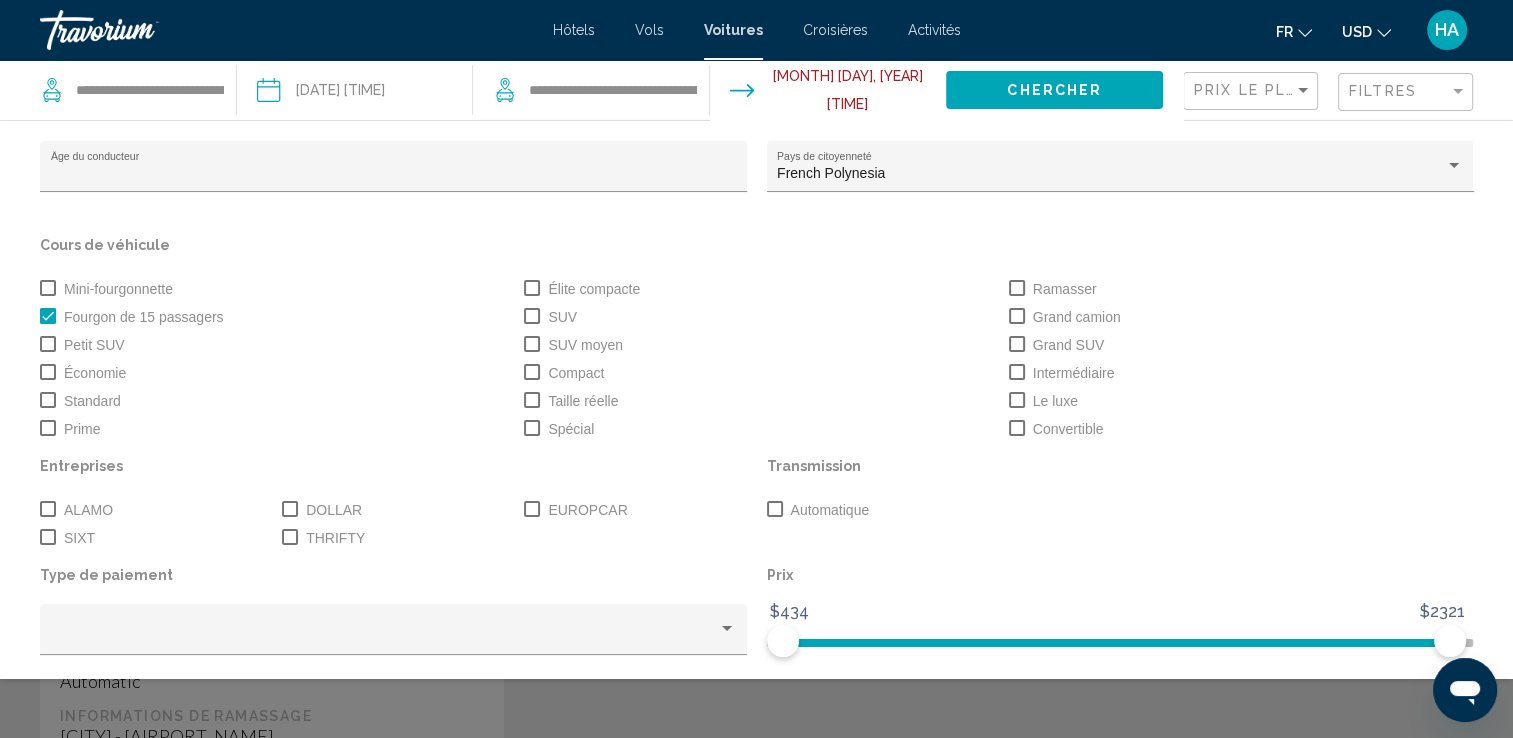 scroll, scrollTop: 80, scrollLeft: 0, axis: vertical 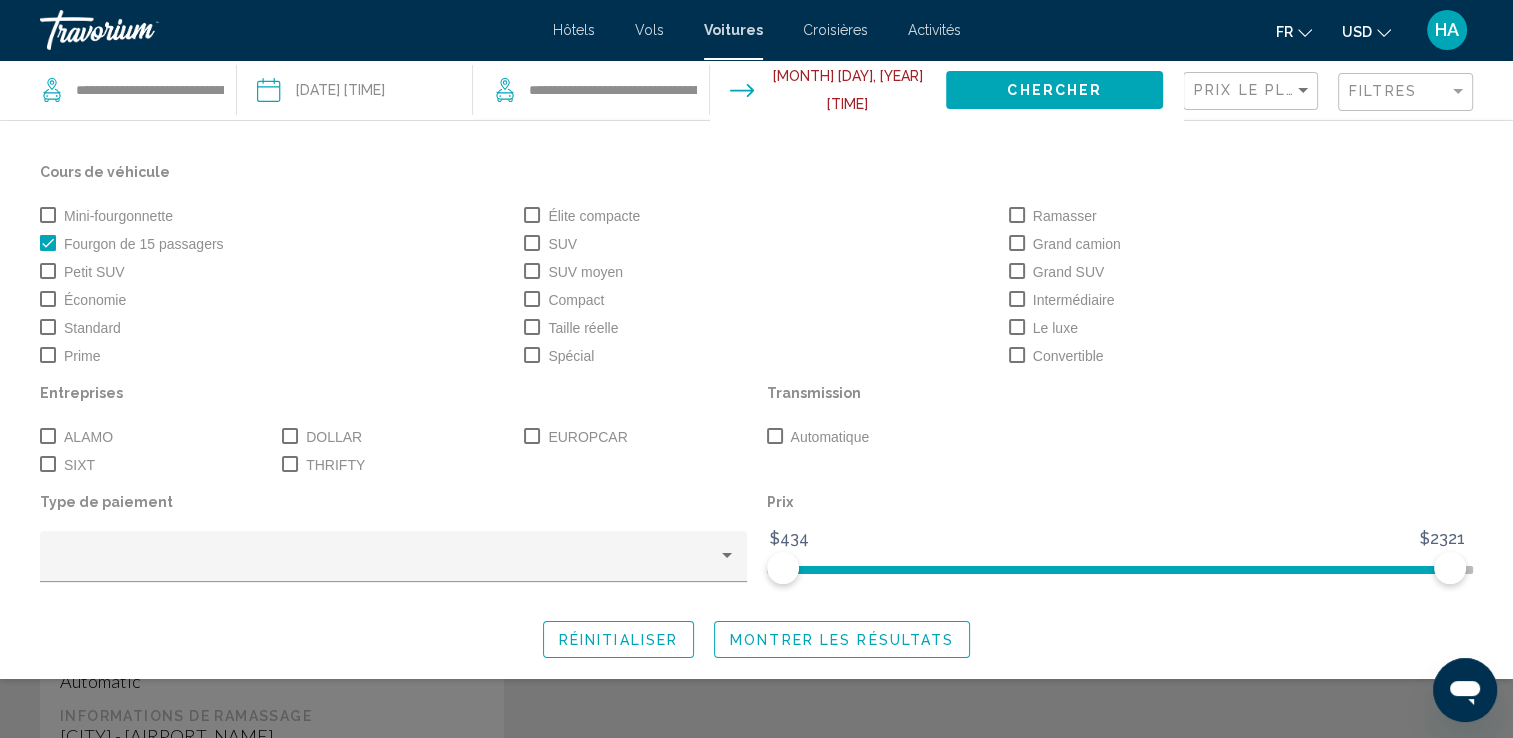 click on "Montrer les résultats" 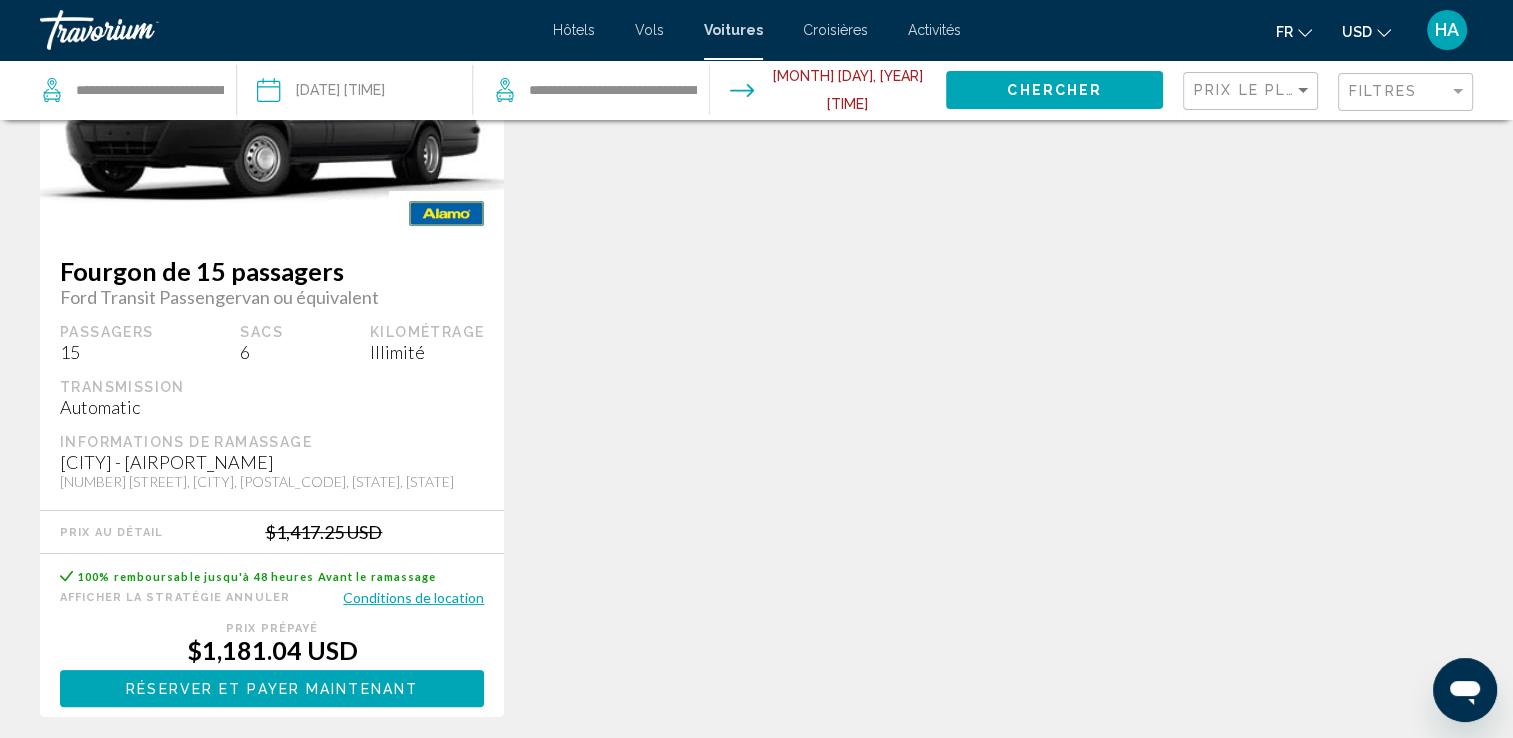scroll, scrollTop: 275, scrollLeft: 0, axis: vertical 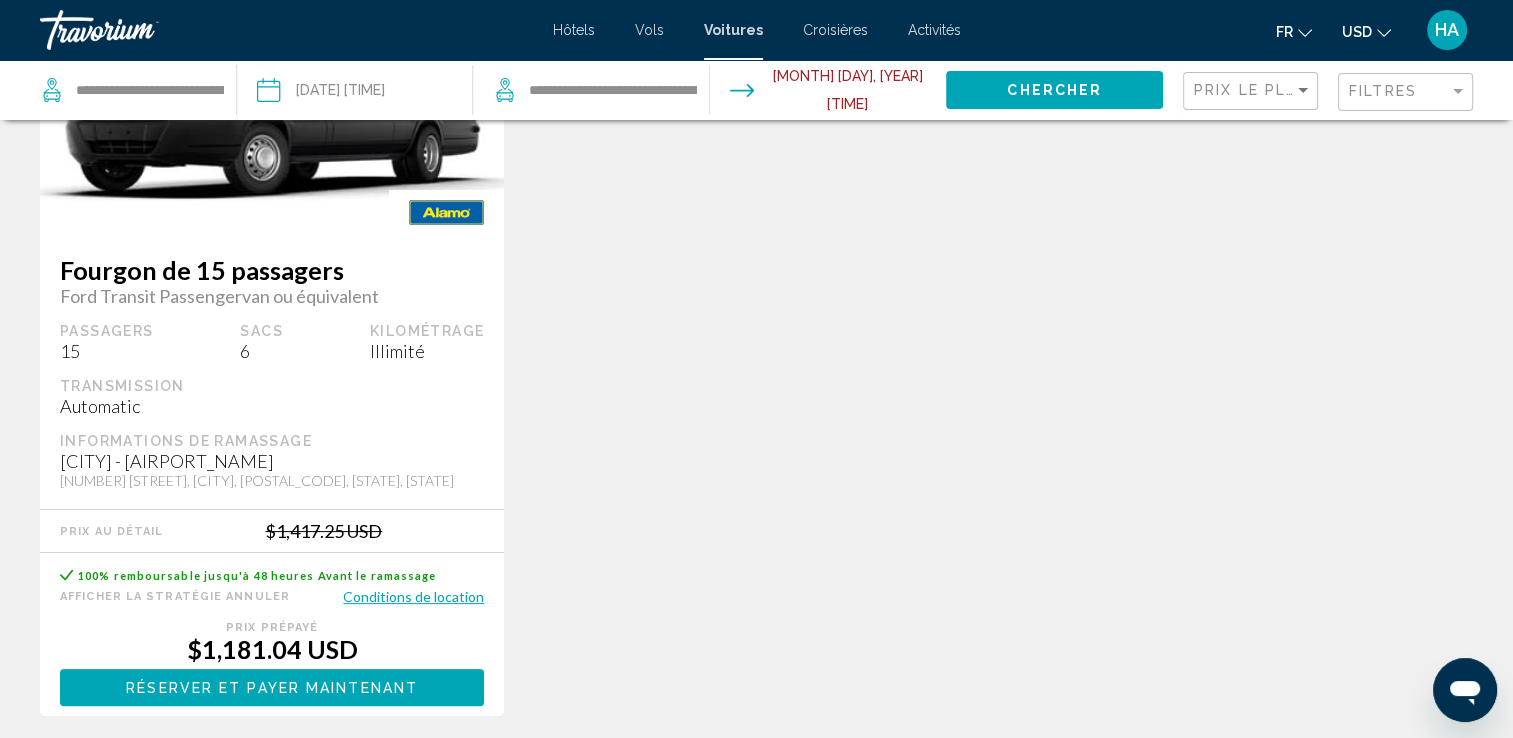 click on "Hôtels" at bounding box center [574, 30] 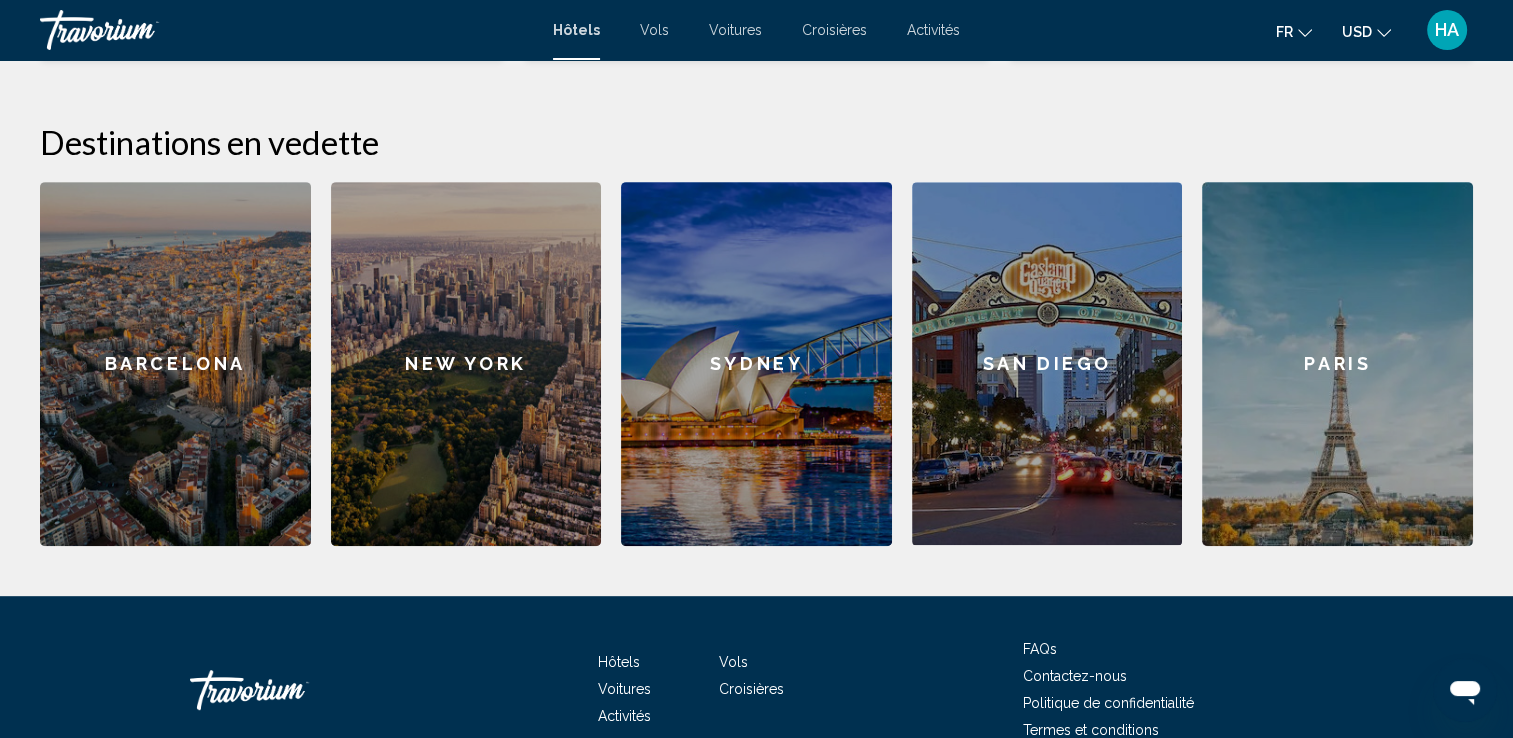 scroll, scrollTop: 0, scrollLeft: 0, axis: both 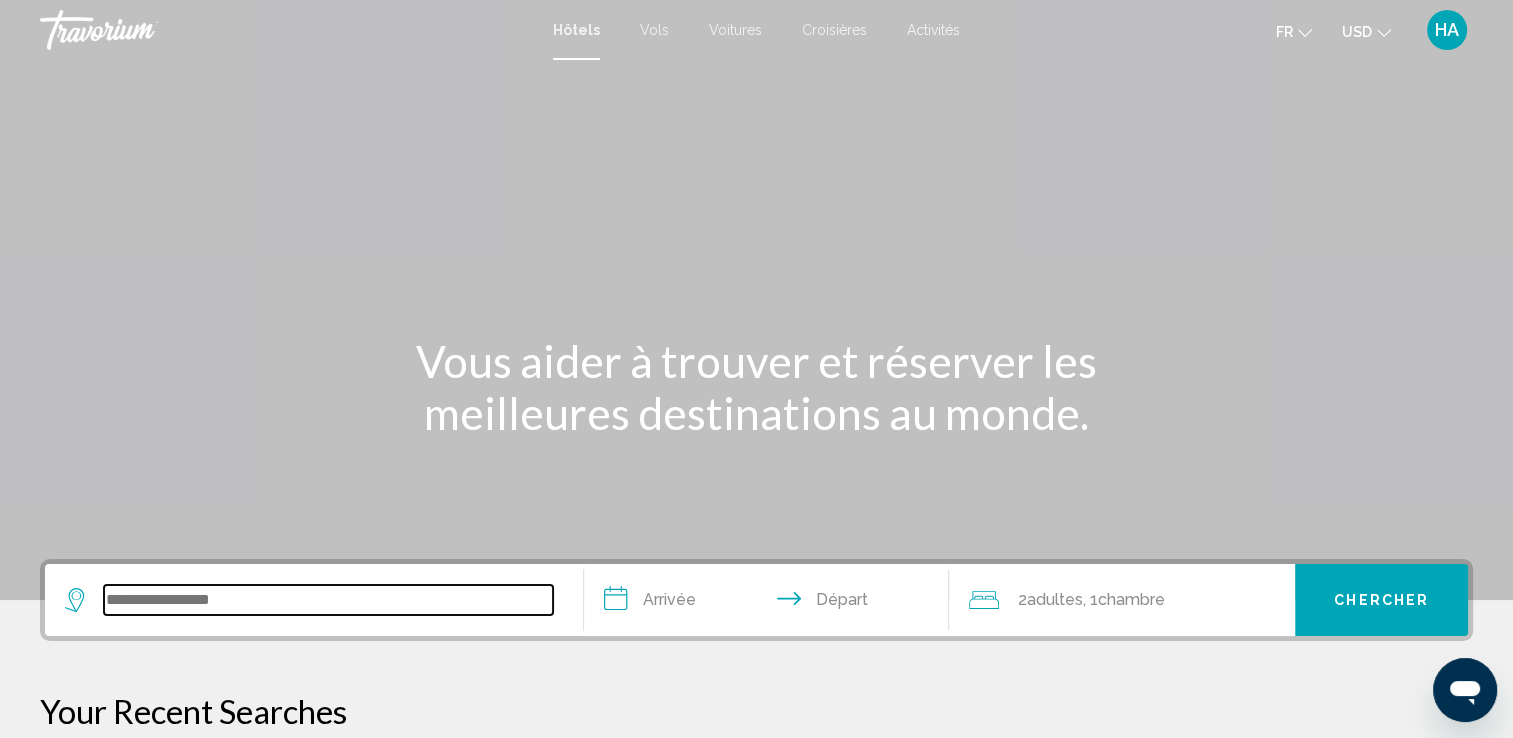 click at bounding box center (328, 600) 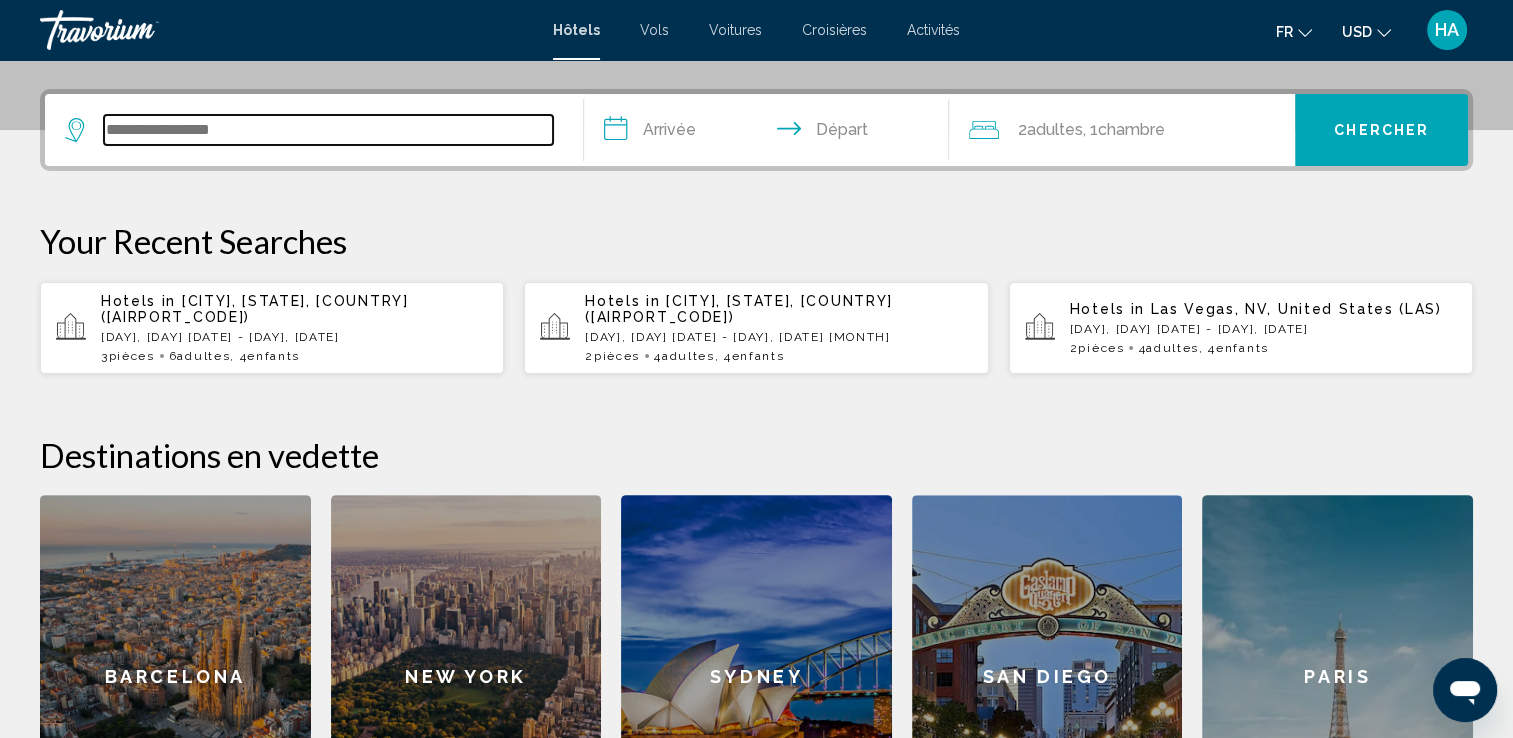 scroll, scrollTop: 493, scrollLeft: 0, axis: vertical 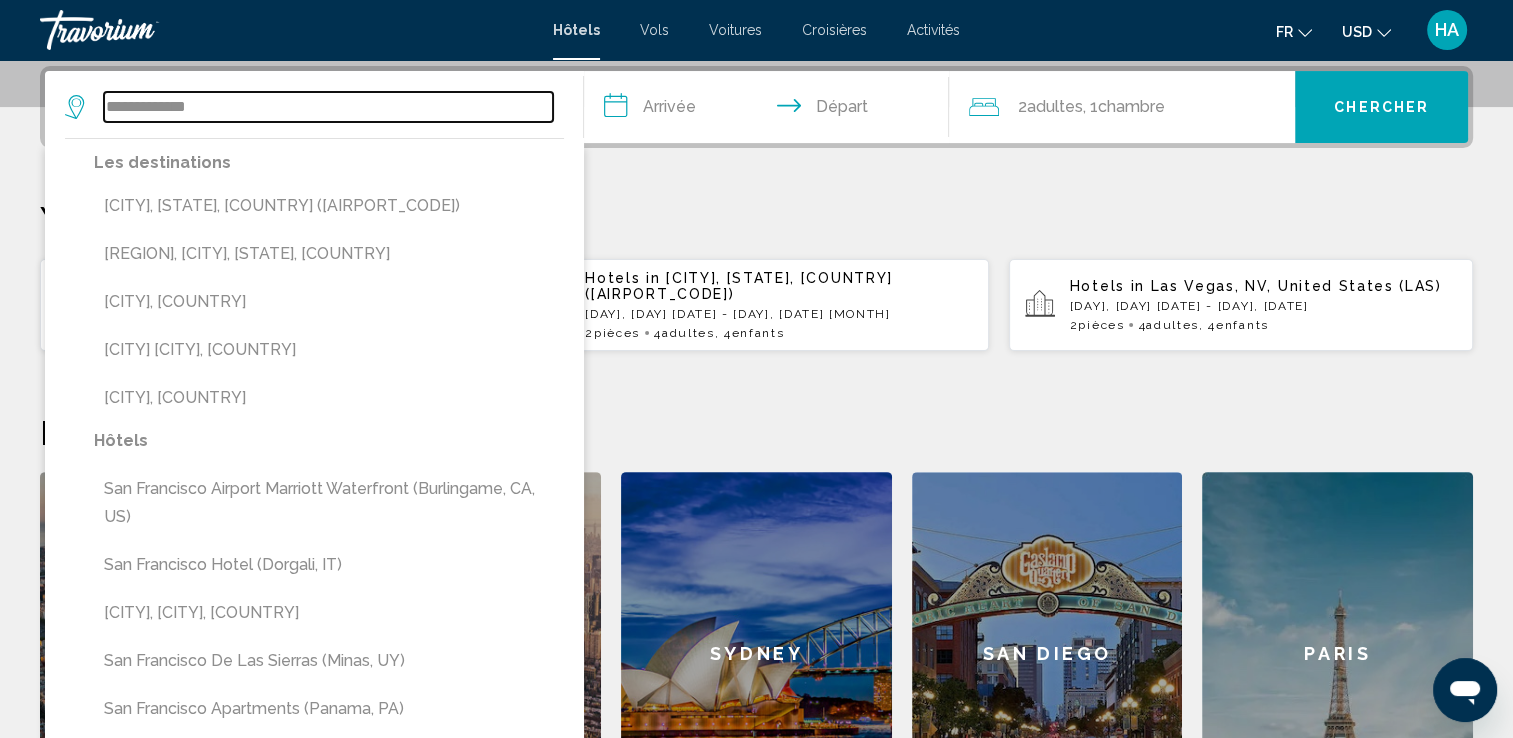 type on "**********" 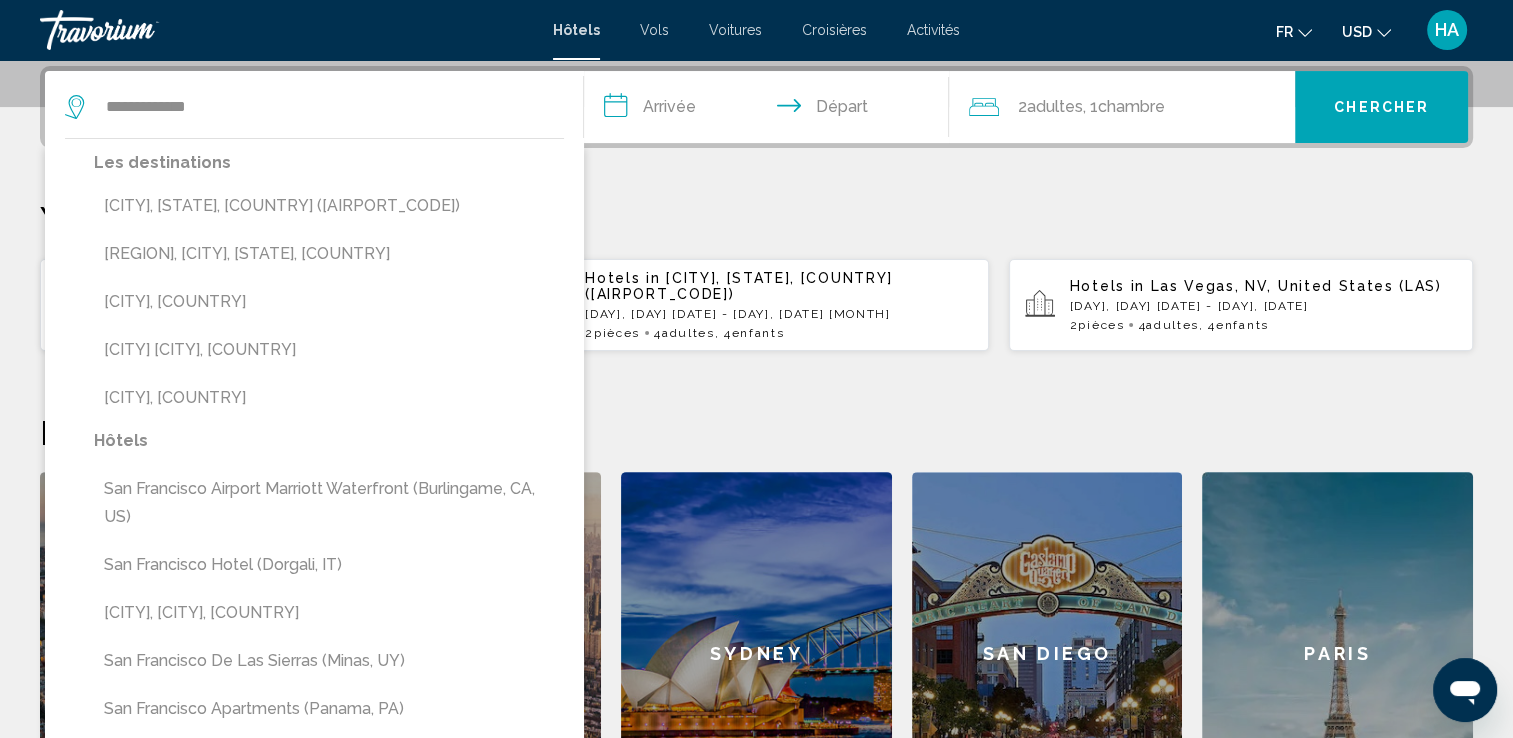 click on "**********" at bounding box center (771, 110) 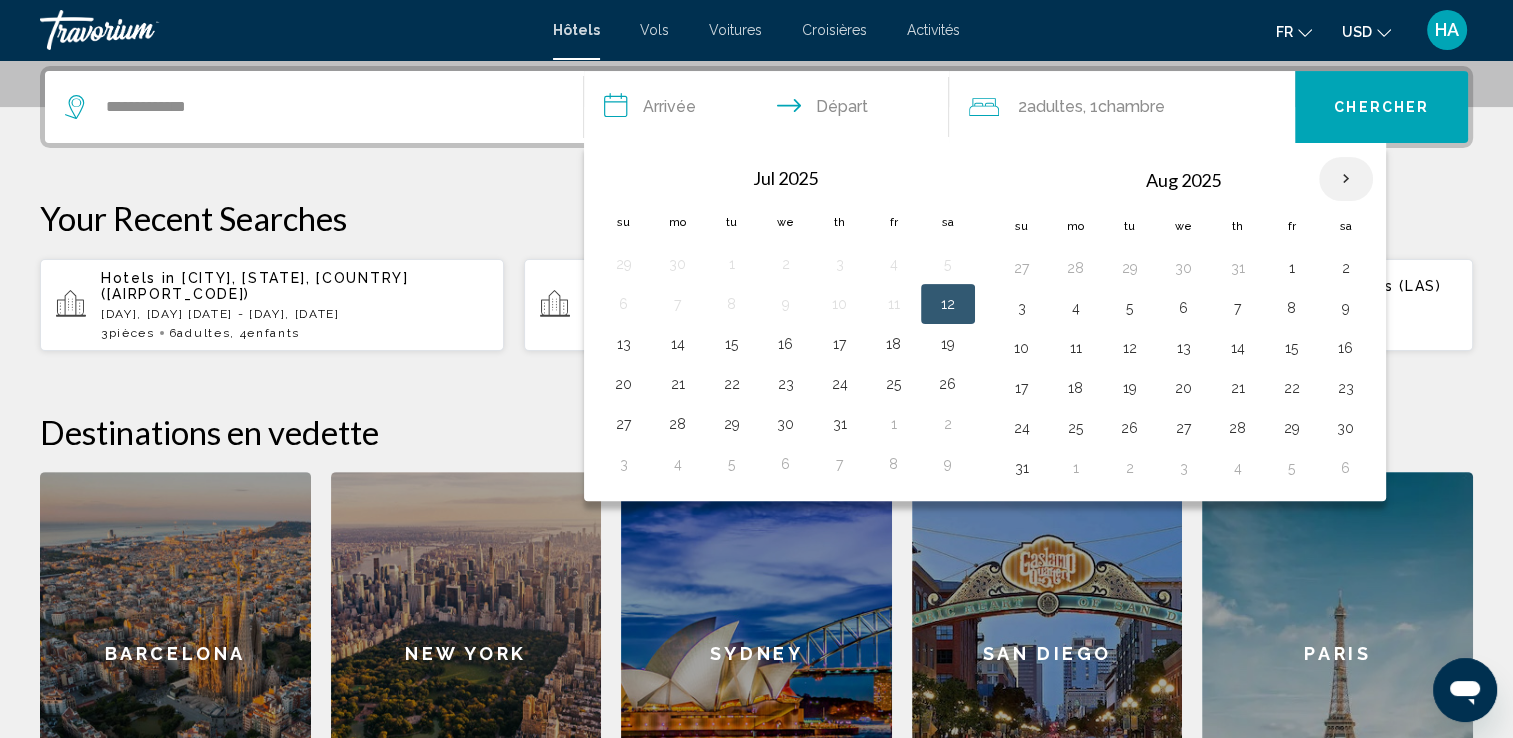 click at bounding box center [1346, 179] 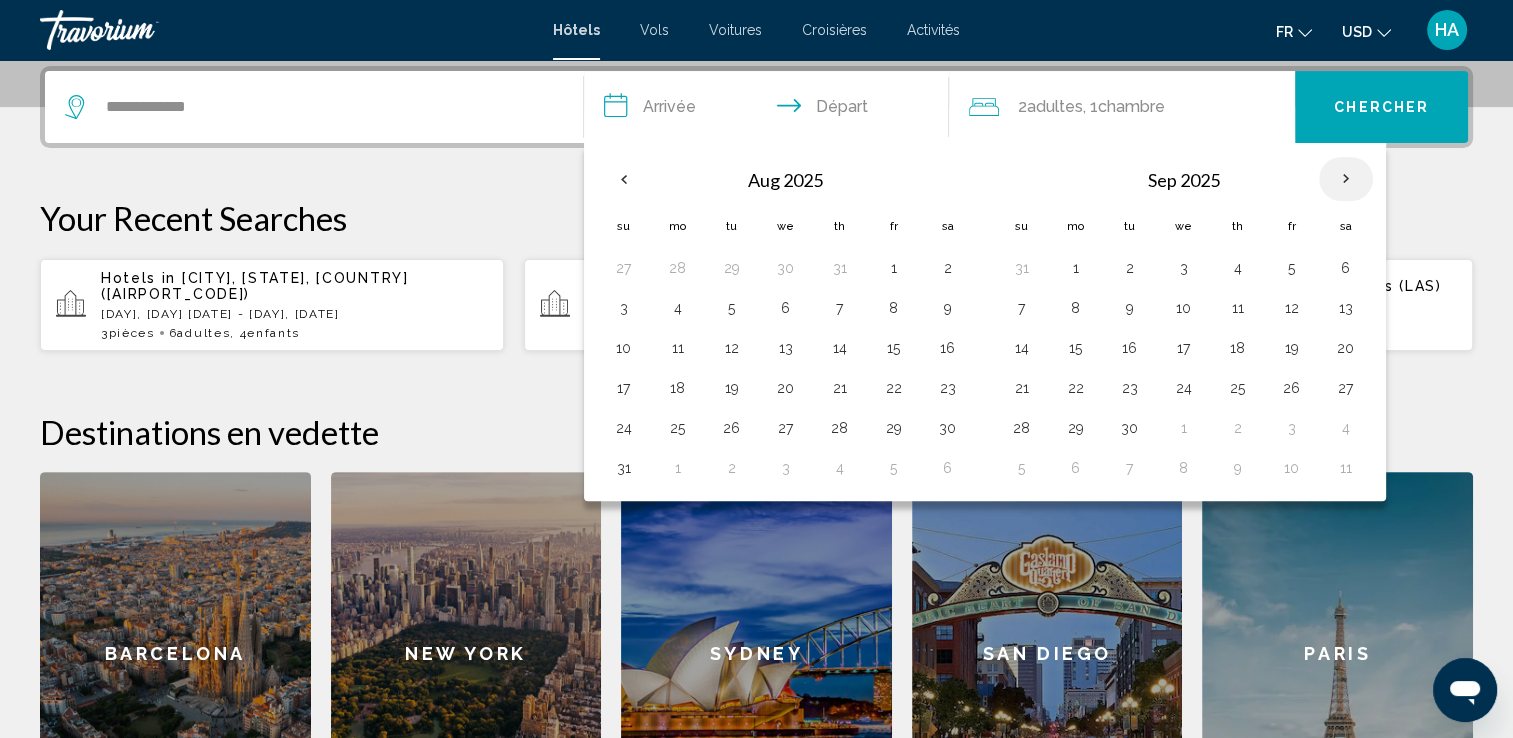 click at bounding box center (1346, 179) 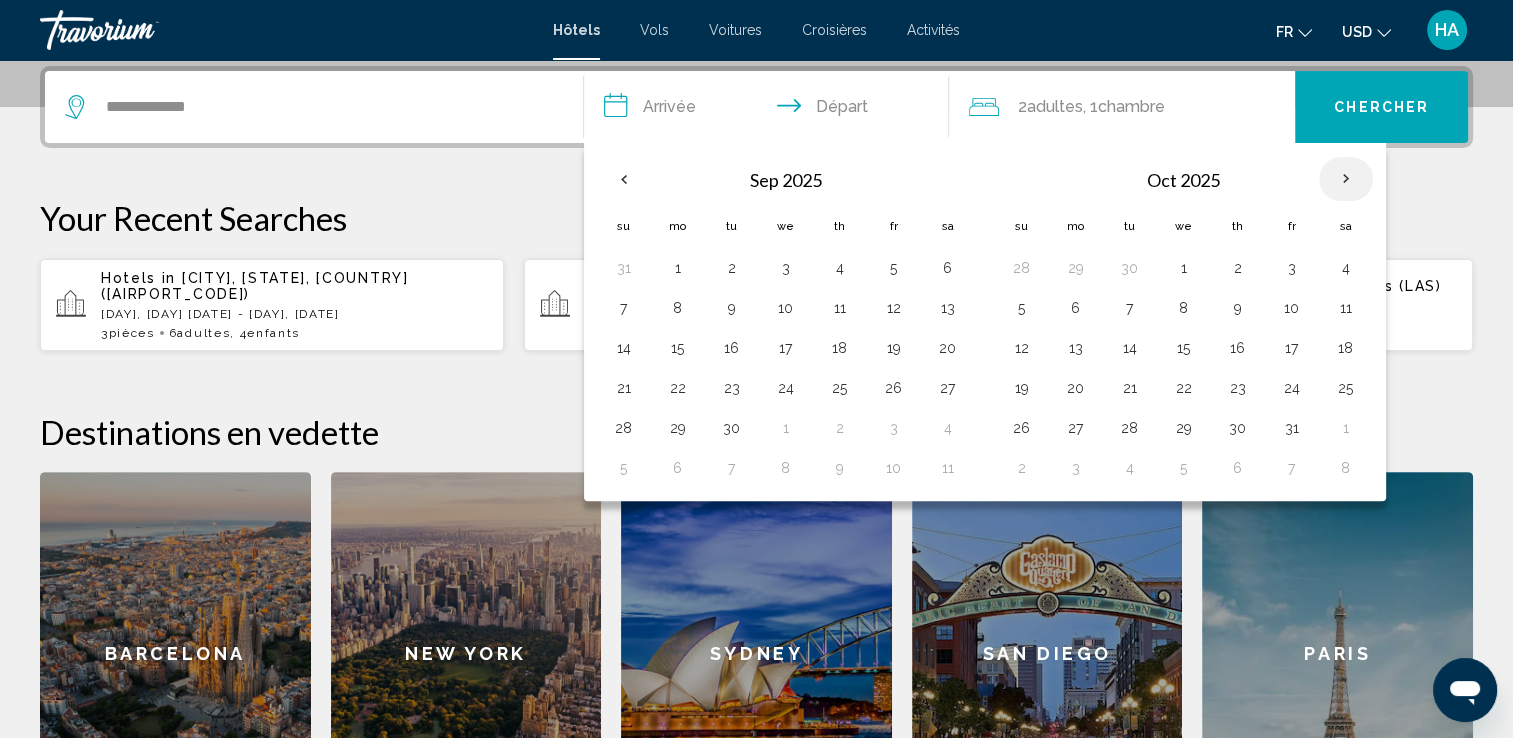 click at bounding box center [1346, 179] 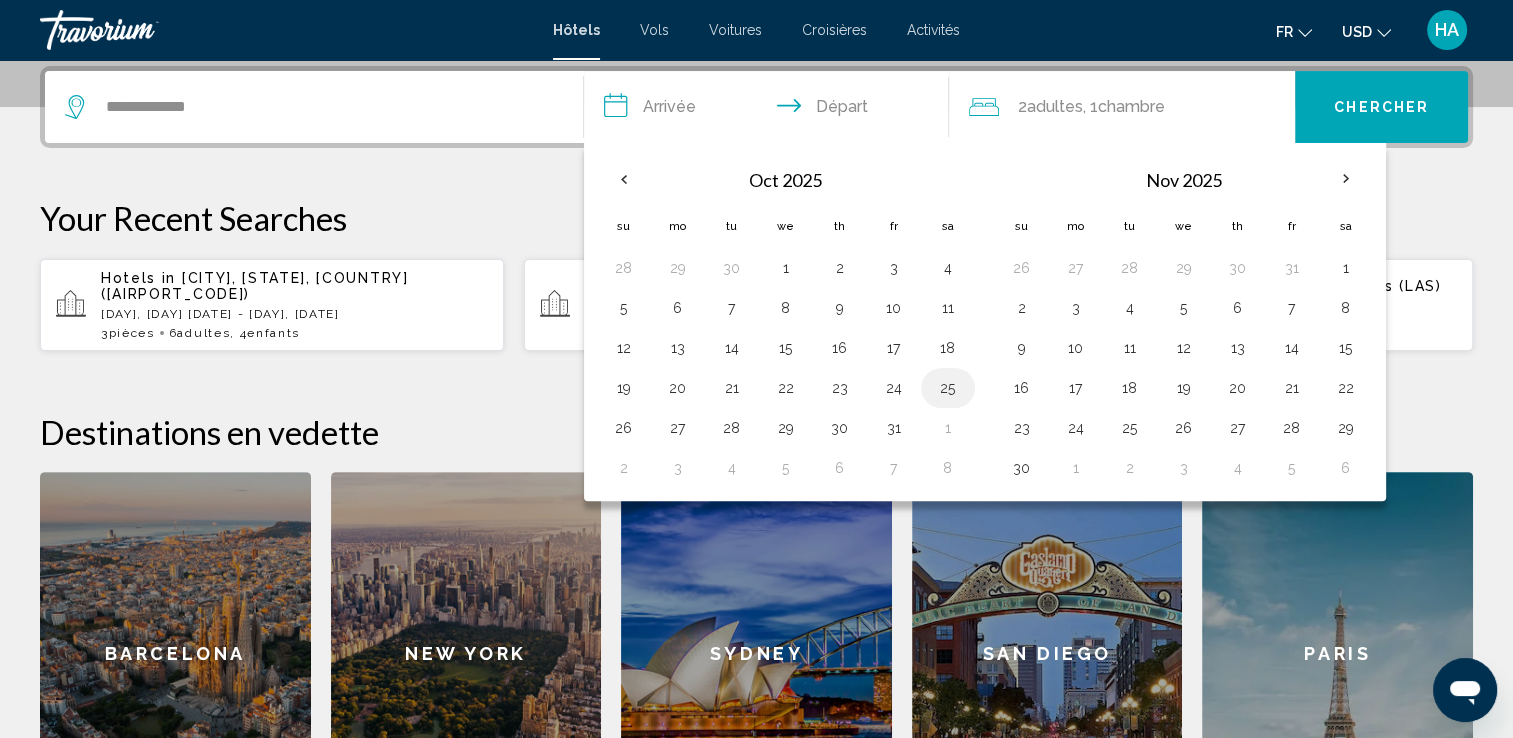 click on "25" at bounding box center [948, 388] 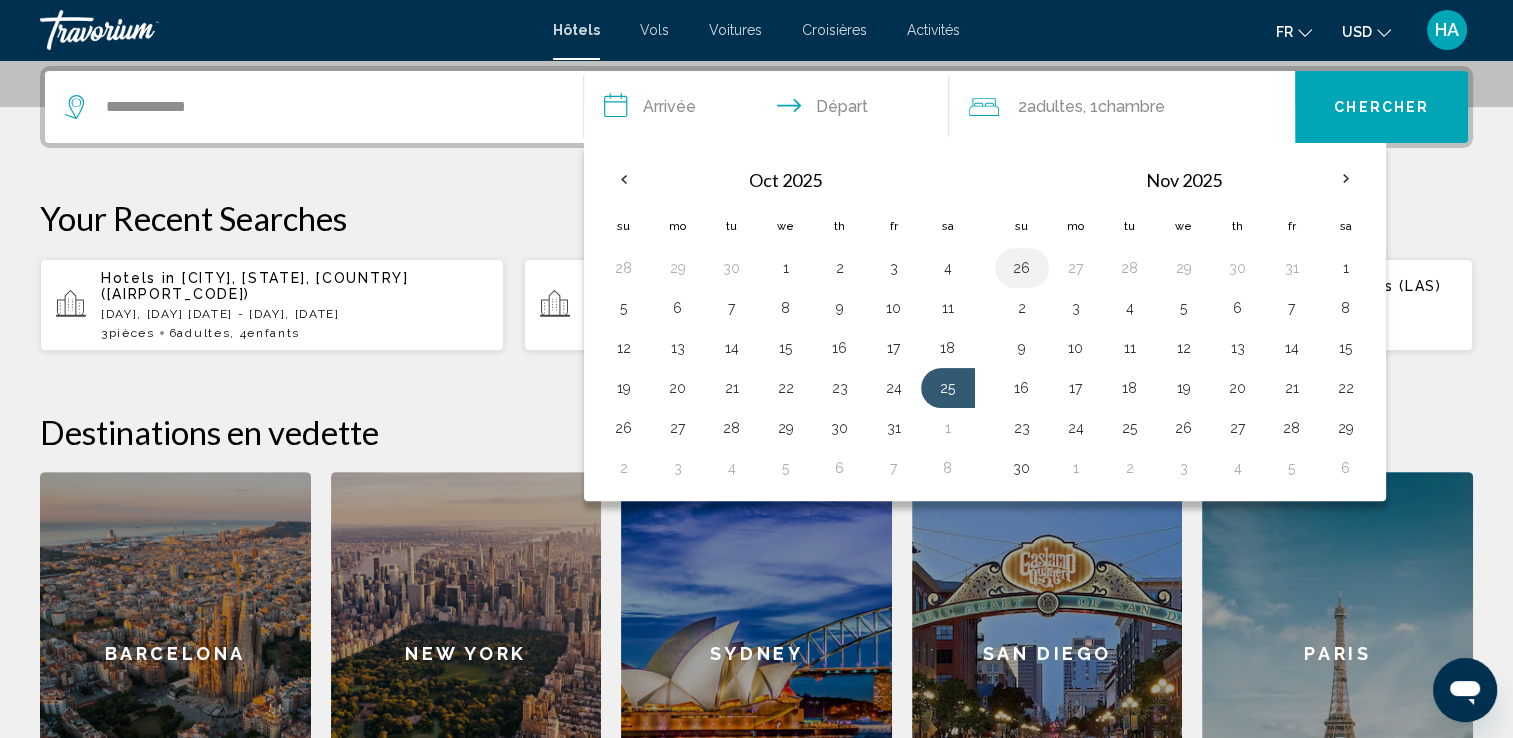 click on "26" at bounding box center (1022, 268) 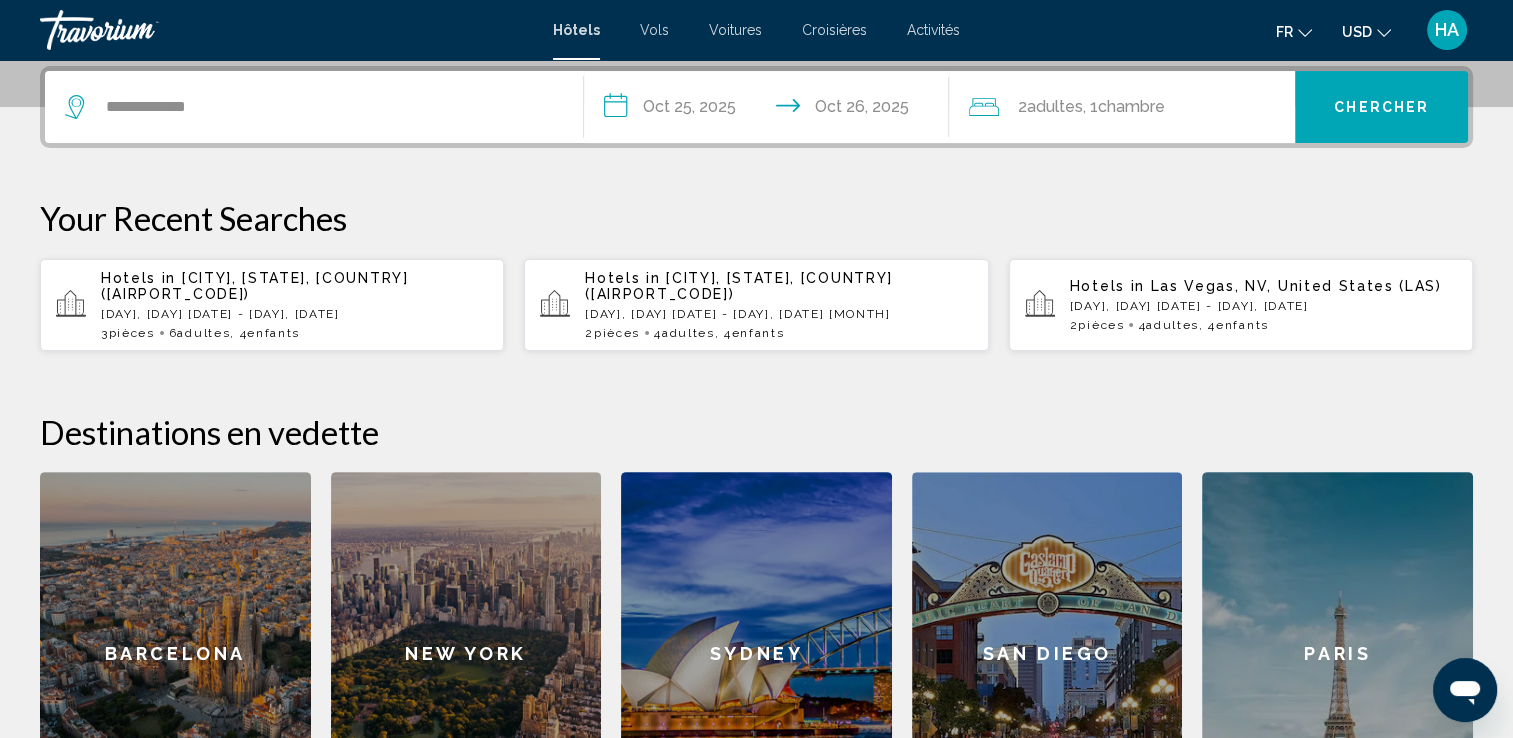 click on "Chambre" 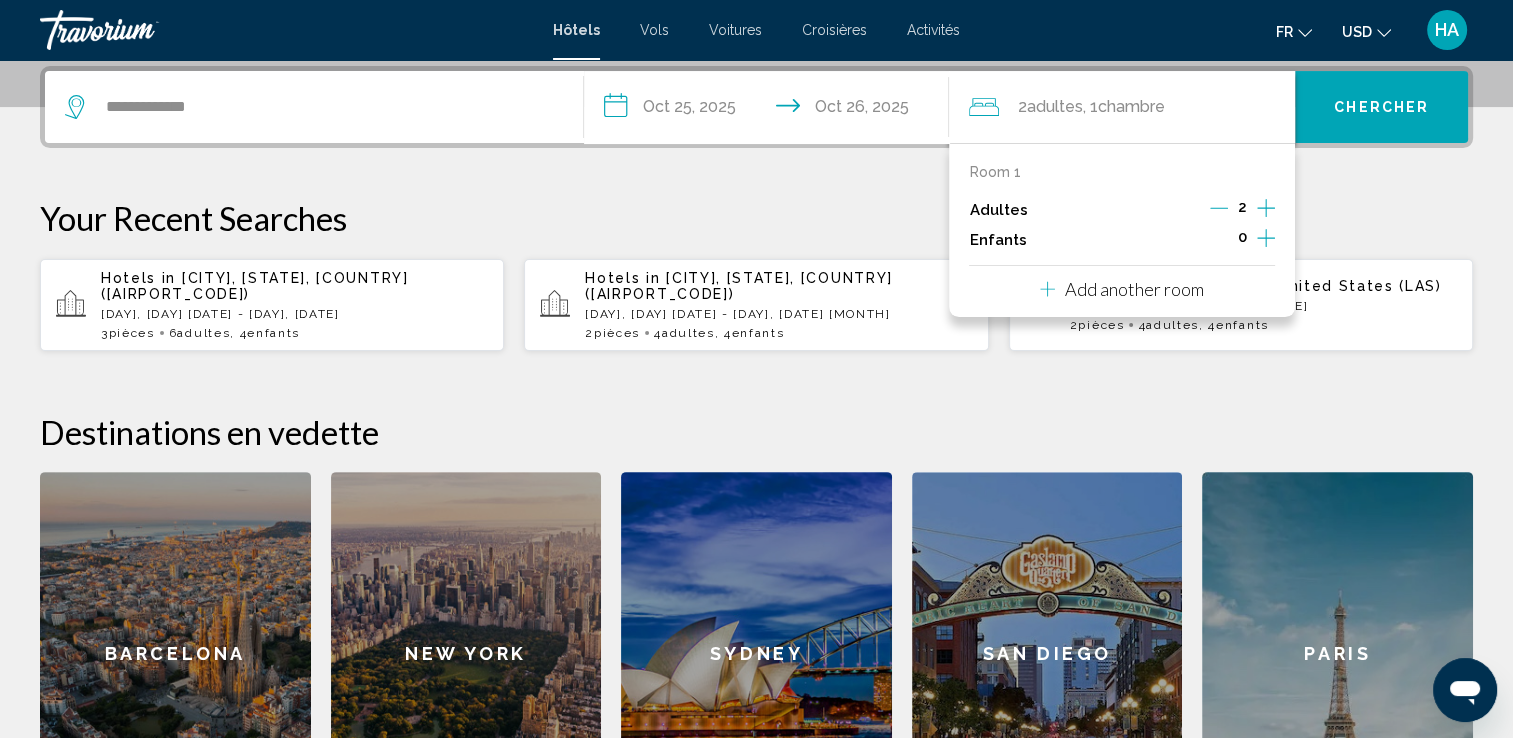 click 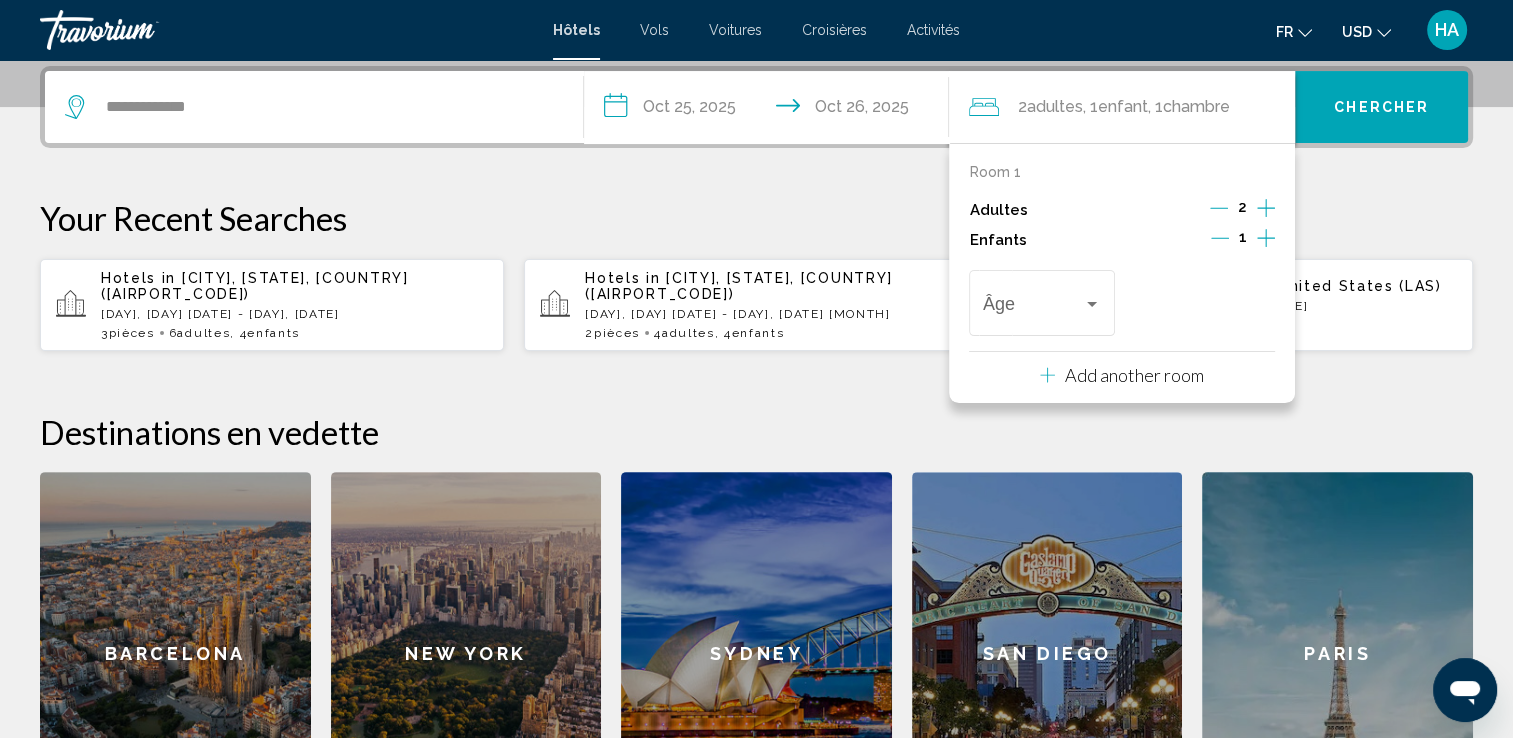 click 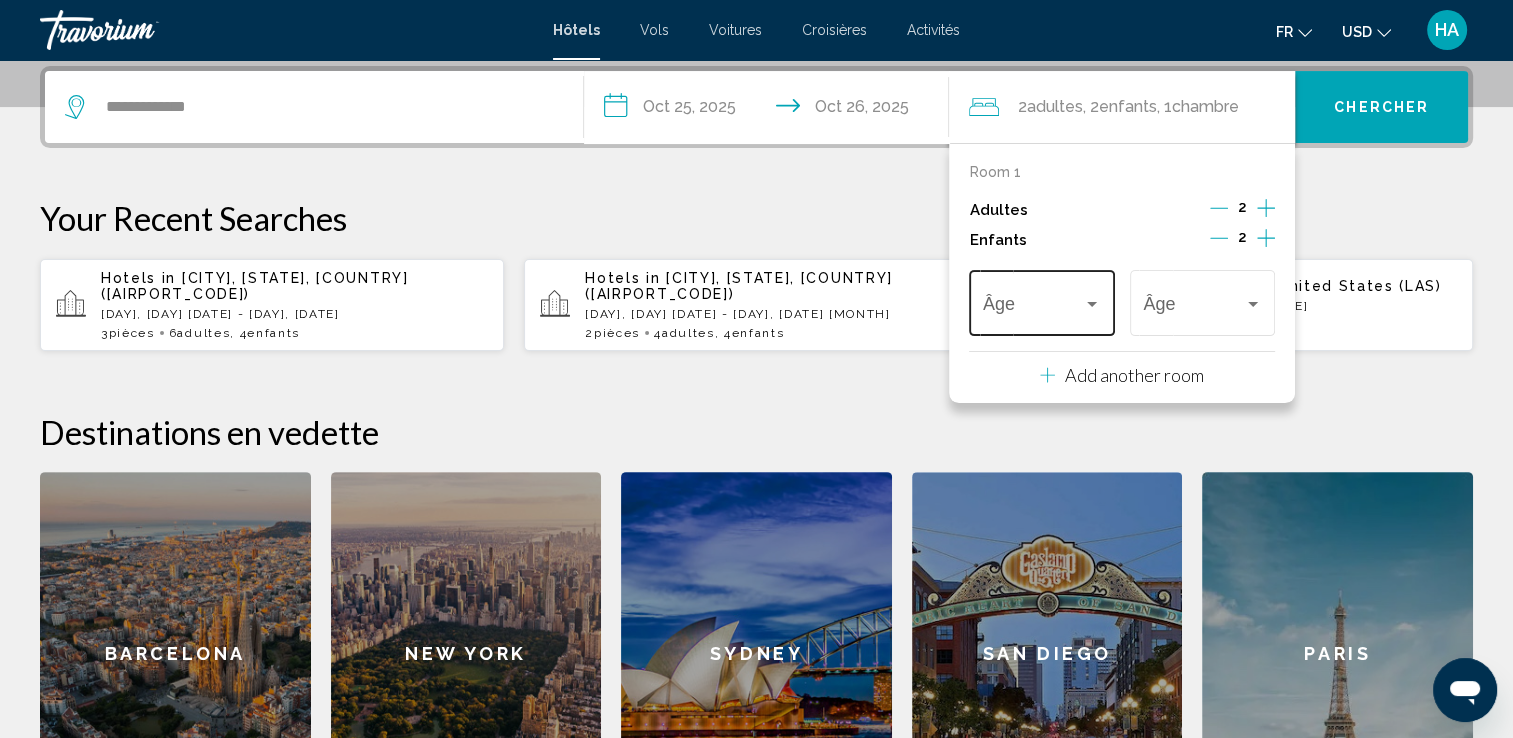 click at bounding box center [1092, 304] 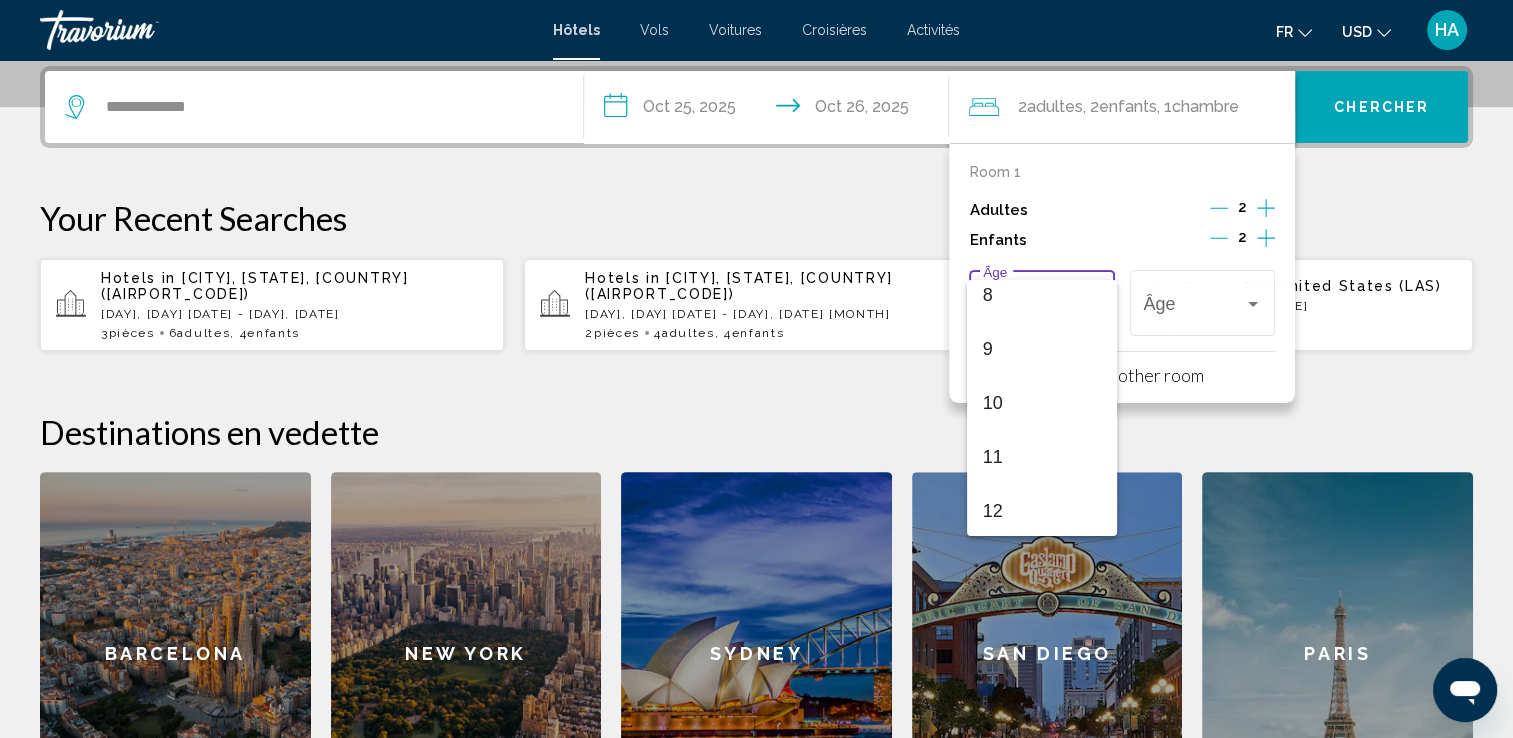 scroll, scrollTop: 616, scrollLeft: 0, axis: vertical 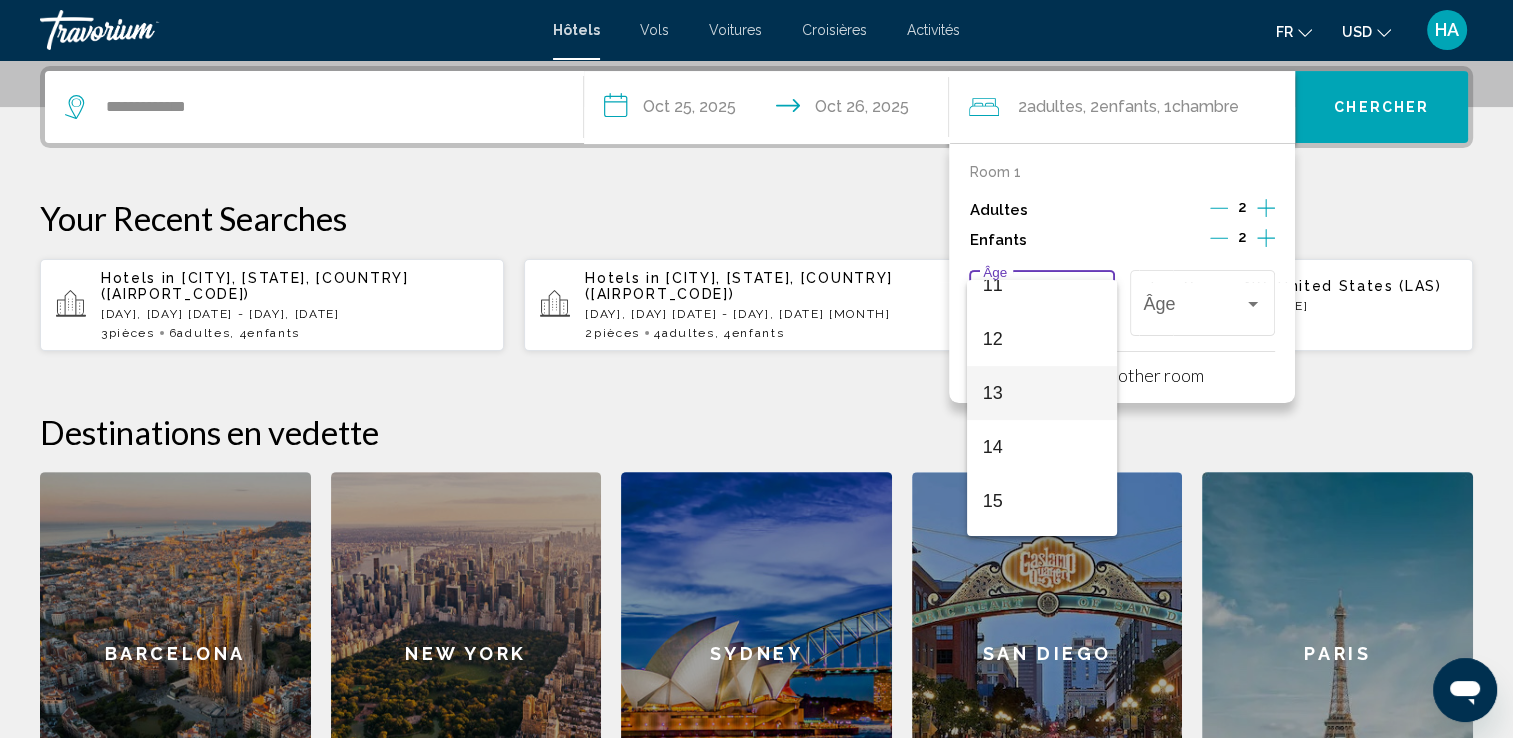 click on "13" at bounding box center (1042, 393) 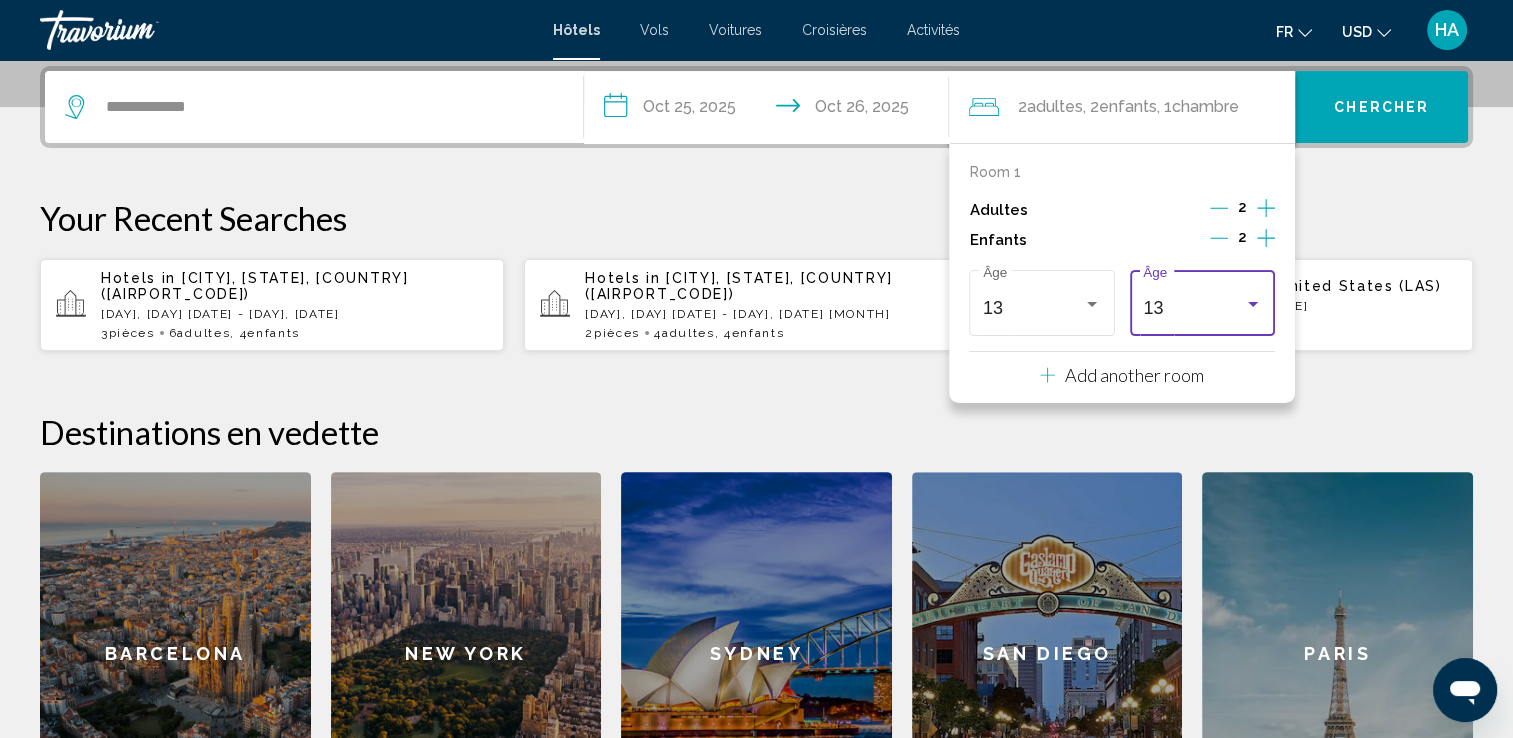 click on "13" at bounding box center (1193, 308) 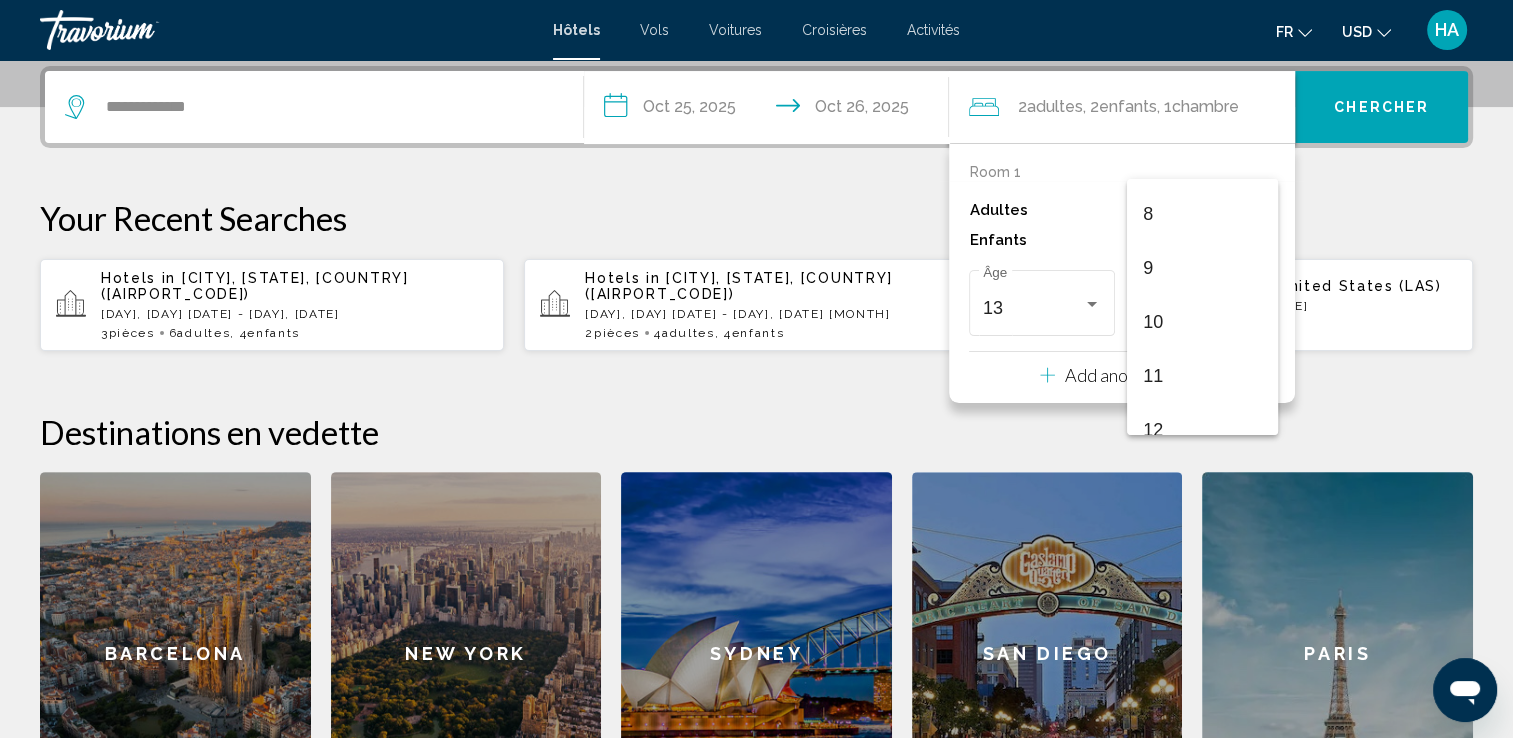 scroll, scrollTop: 423, scrollLeft: 0, axis: vertical 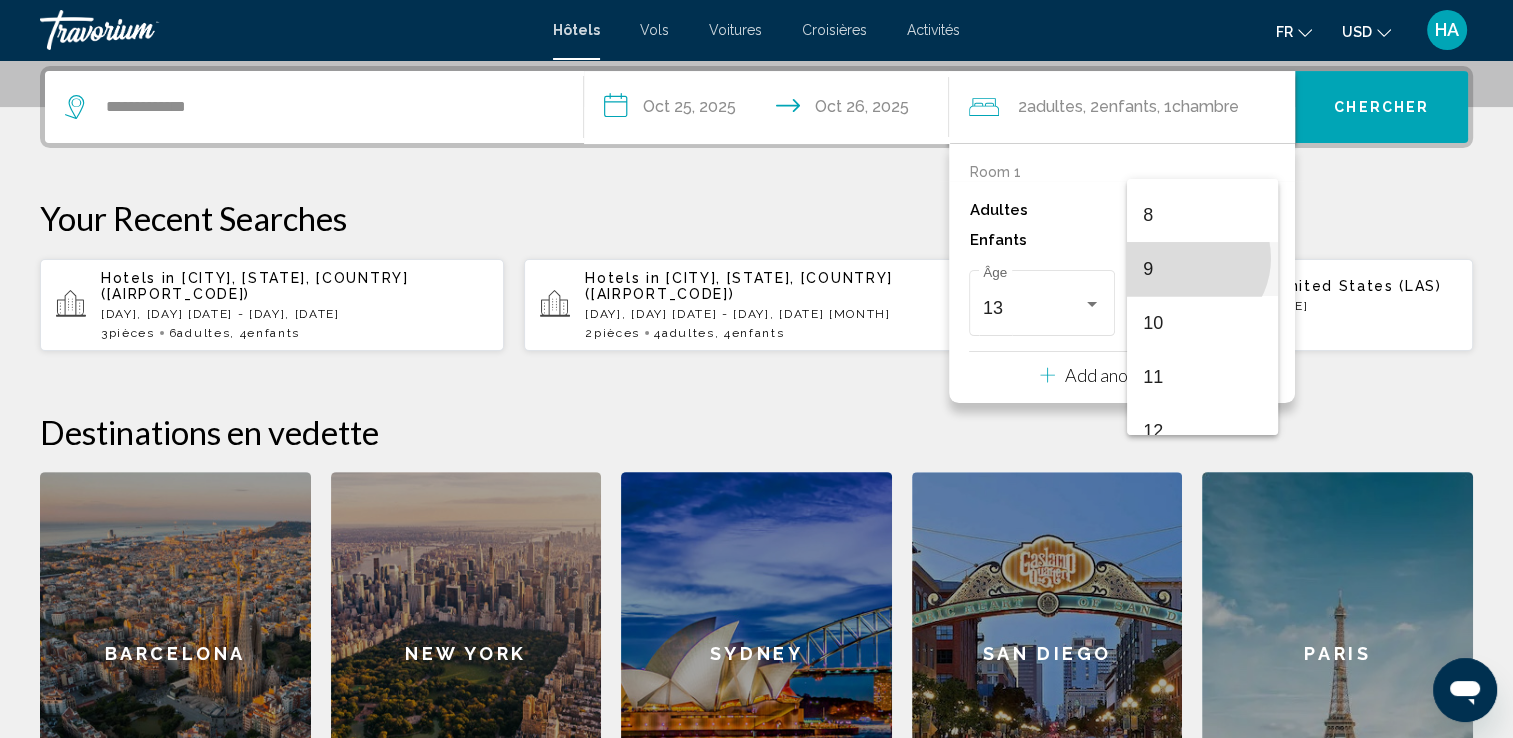 click on "9" at bounding box center [1202, 269] 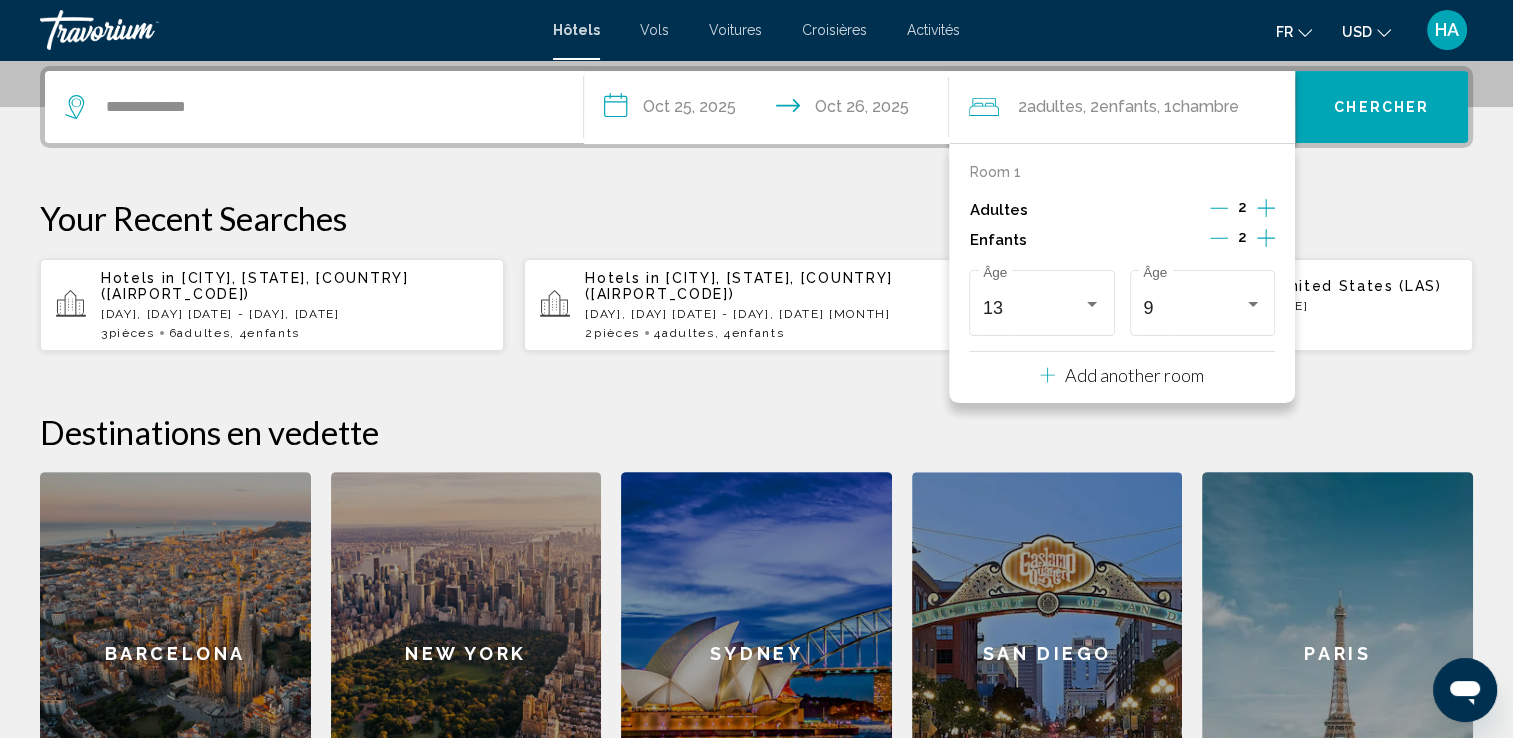 click on "Add another room" at bounding box center (1134, 375) 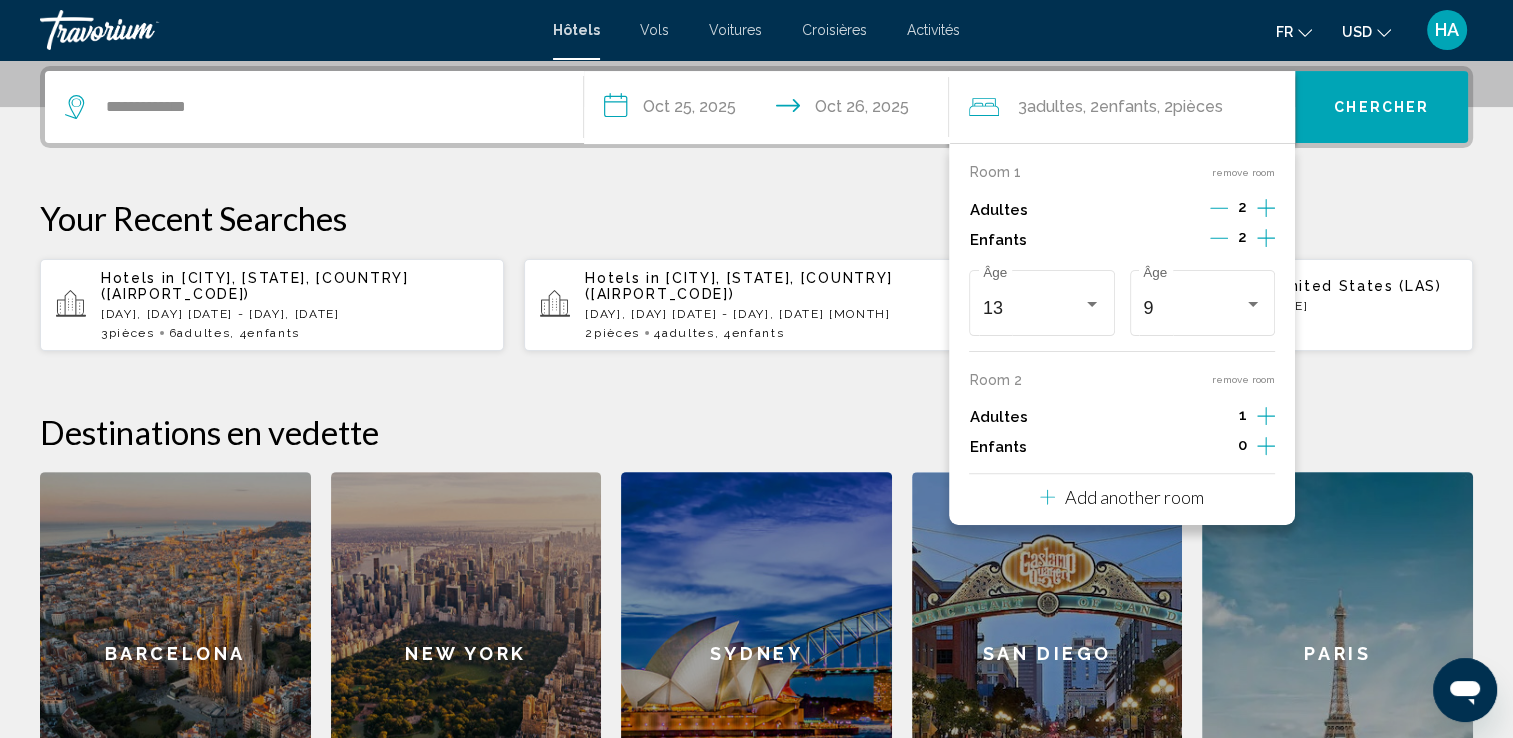 click 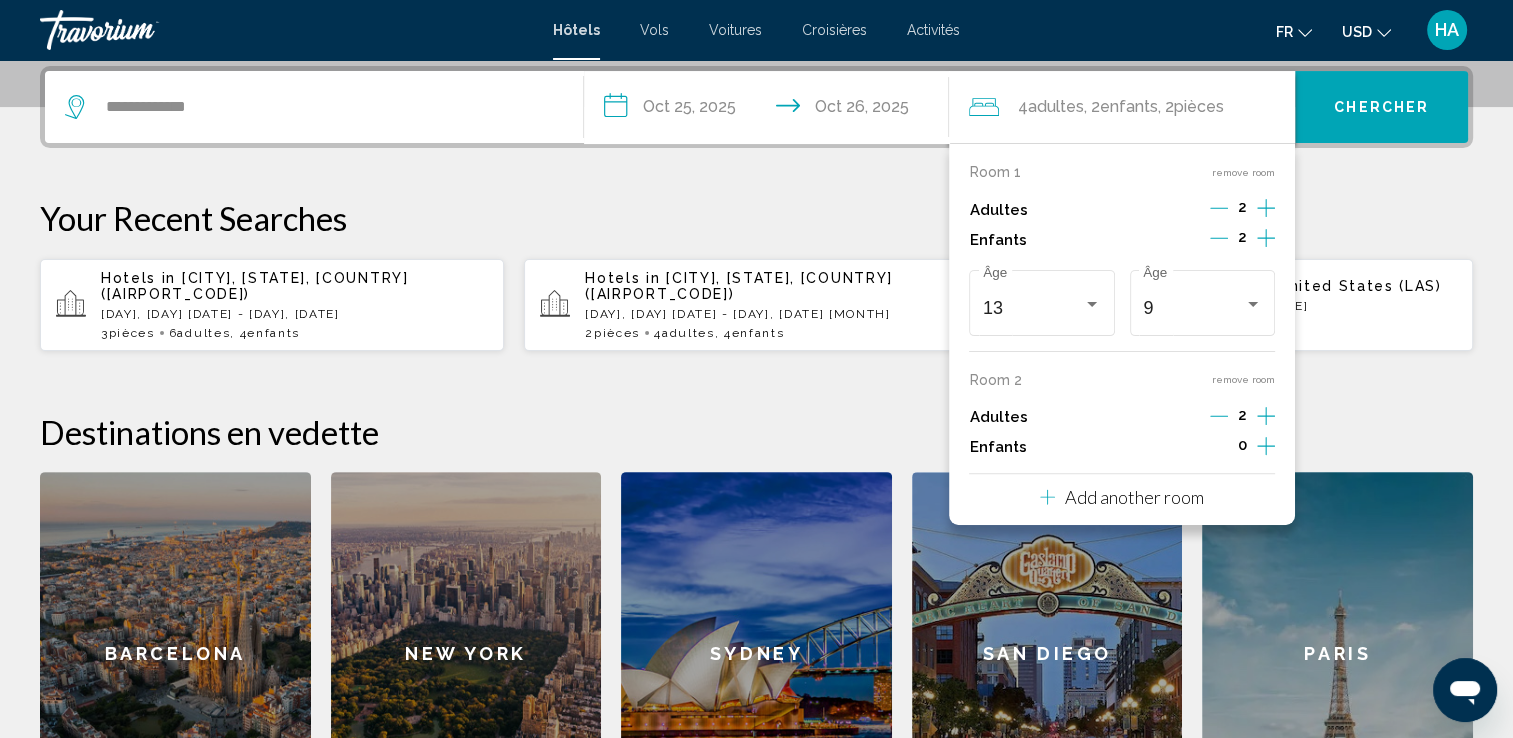 click 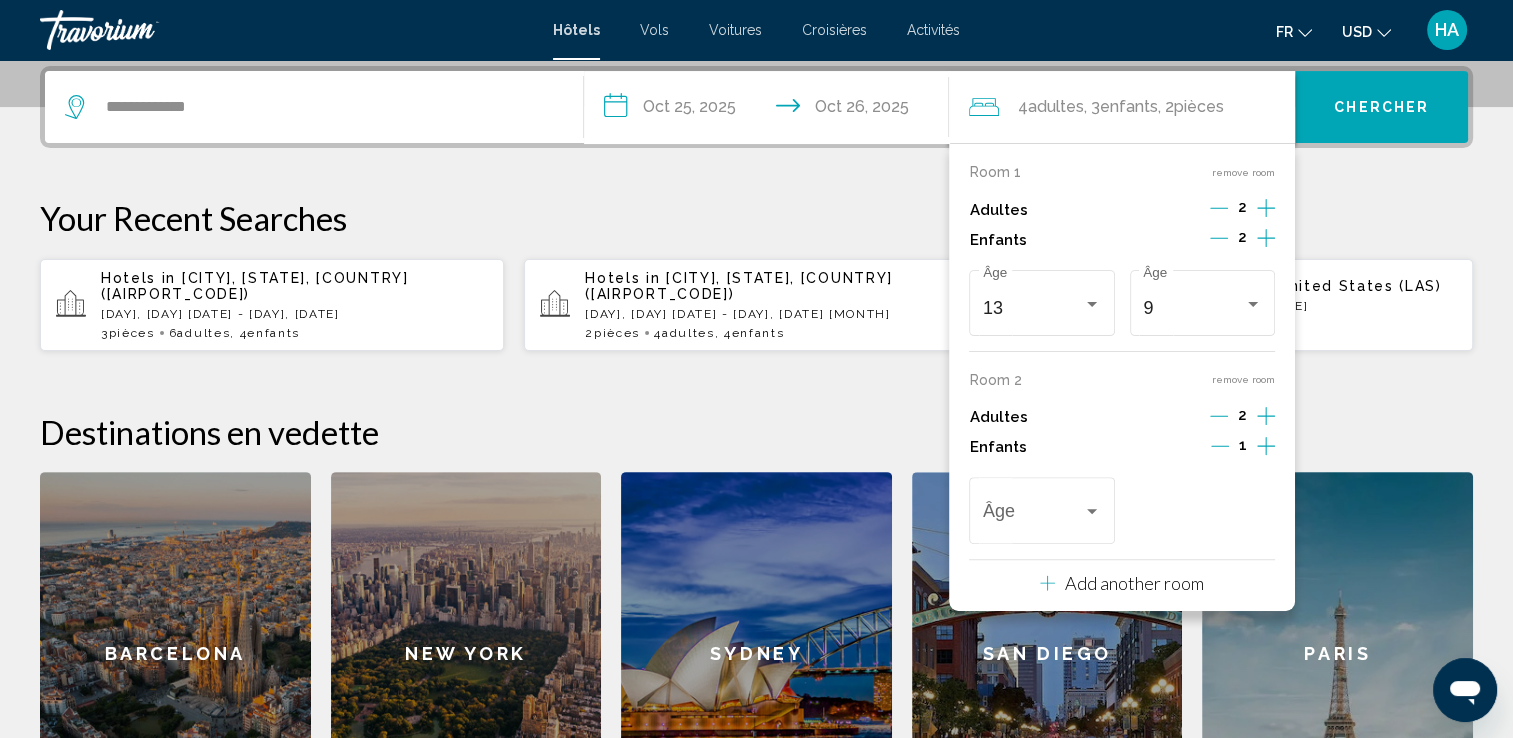 click 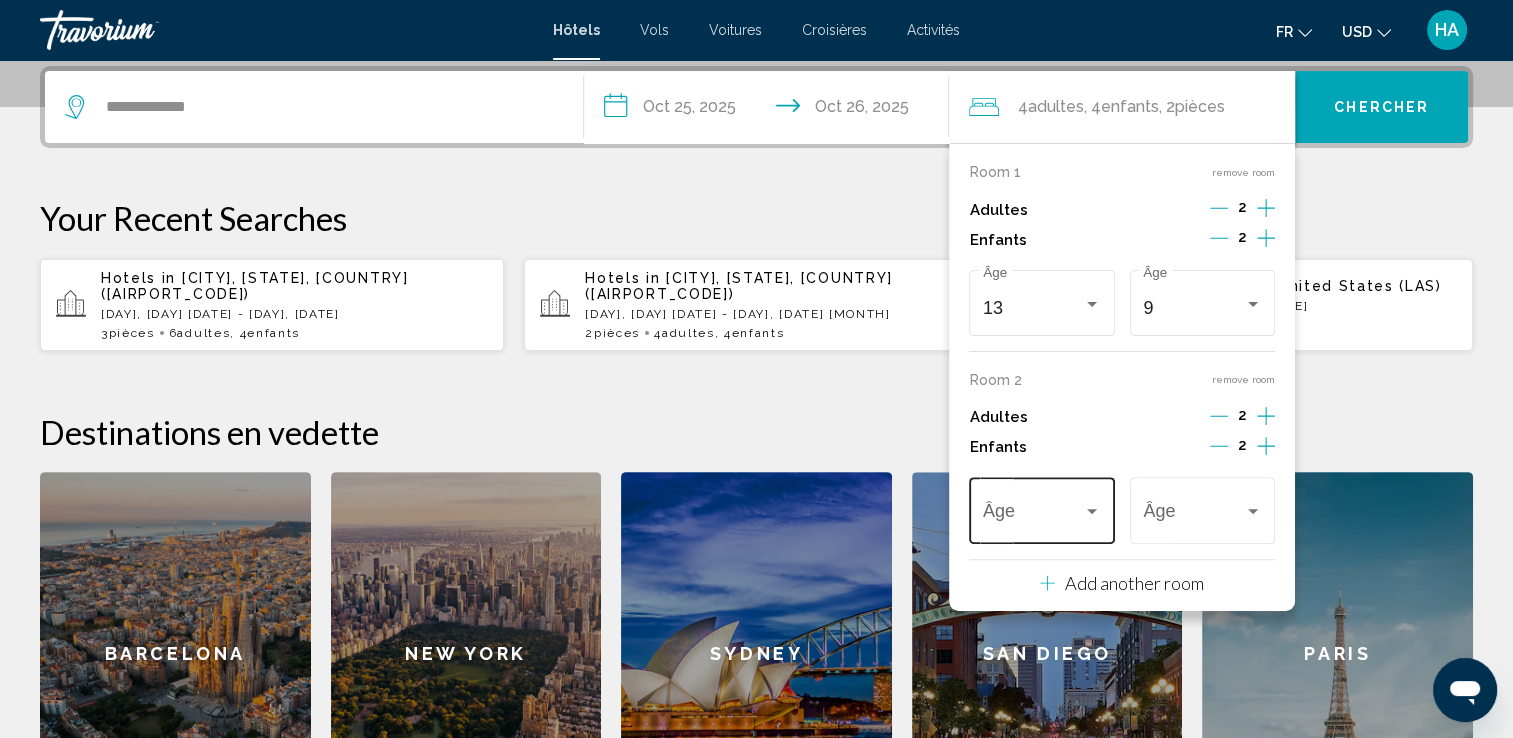 click at bounding box center (1092, 512) 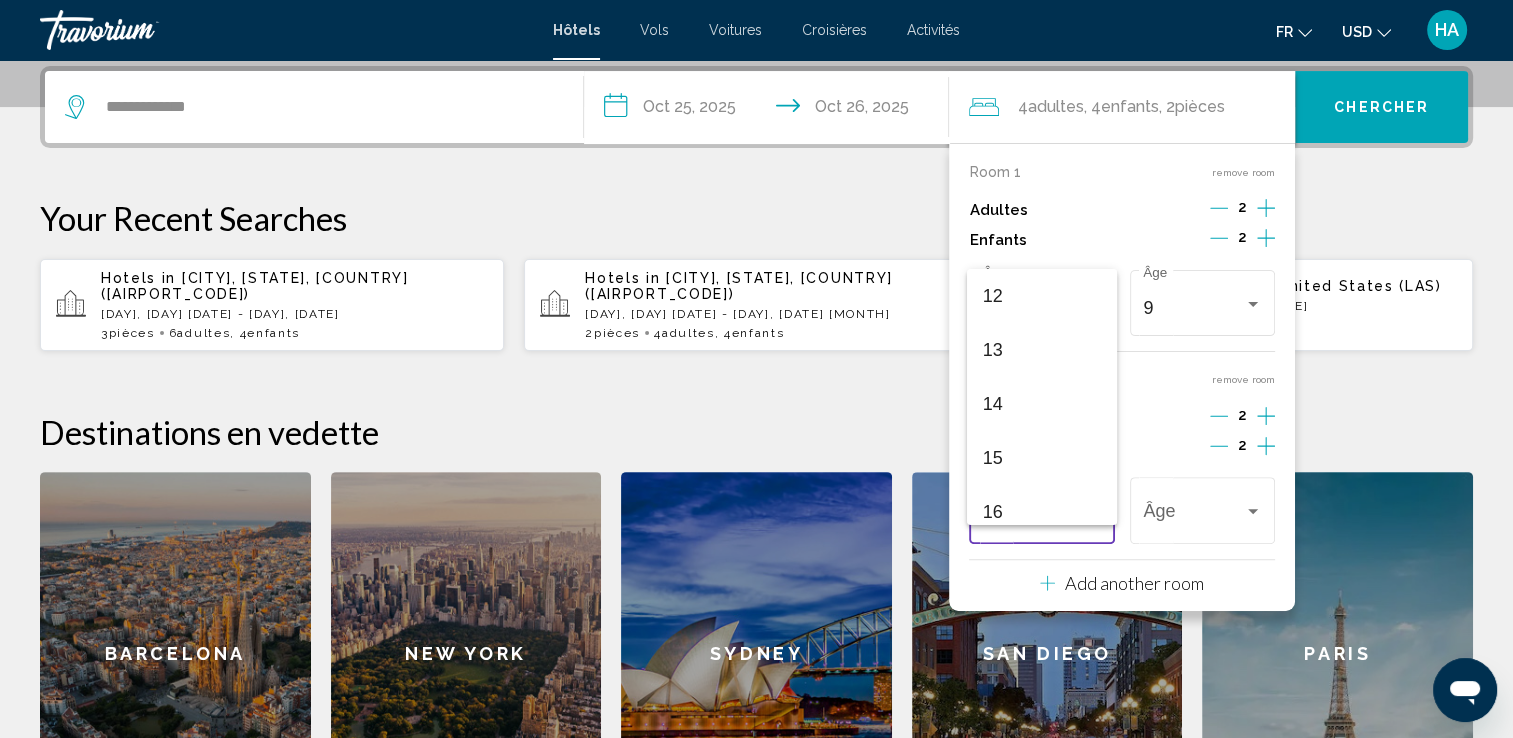 scroll, scrollTop: 647, scrollLeft: 0, axis: vertical 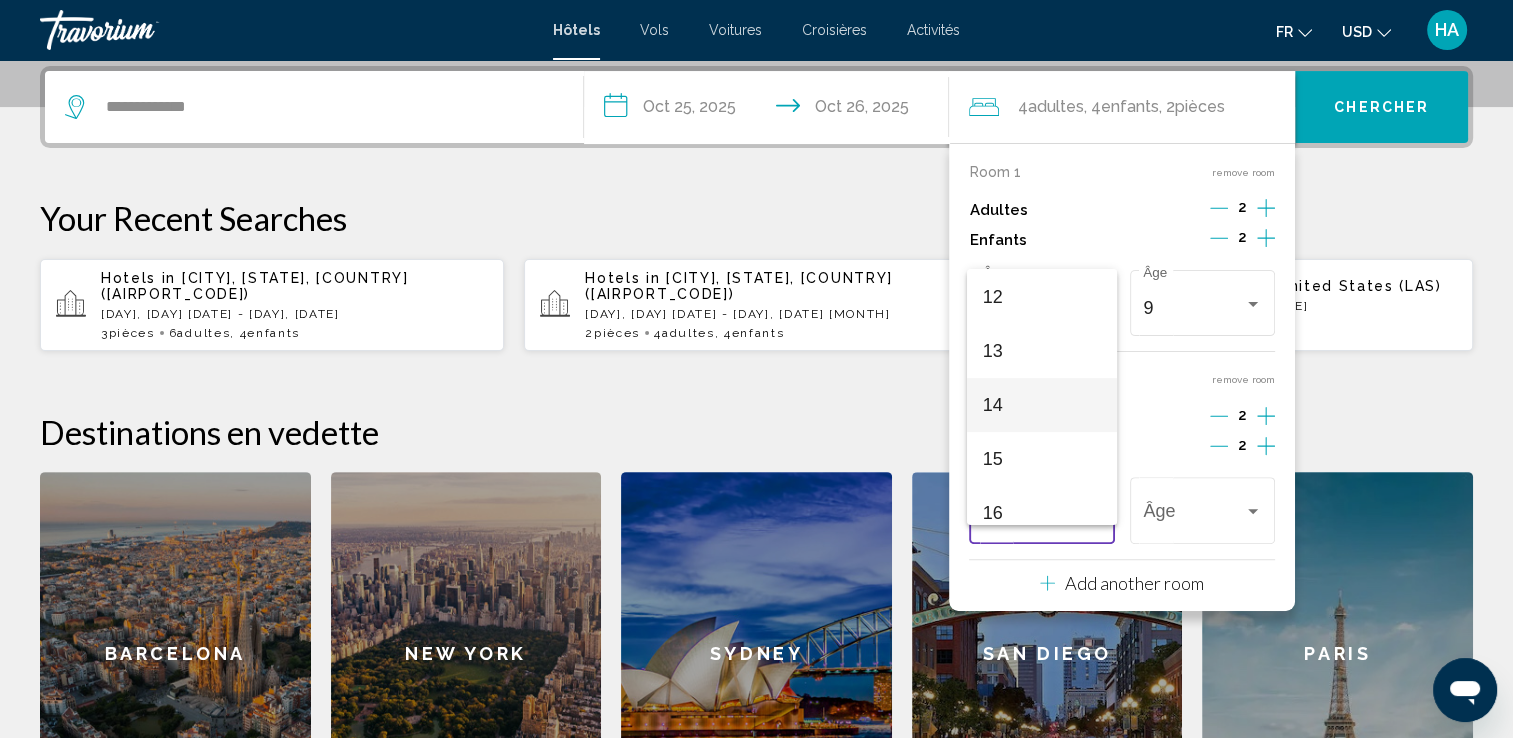 click on "14" at bounding box center (1042, 405) 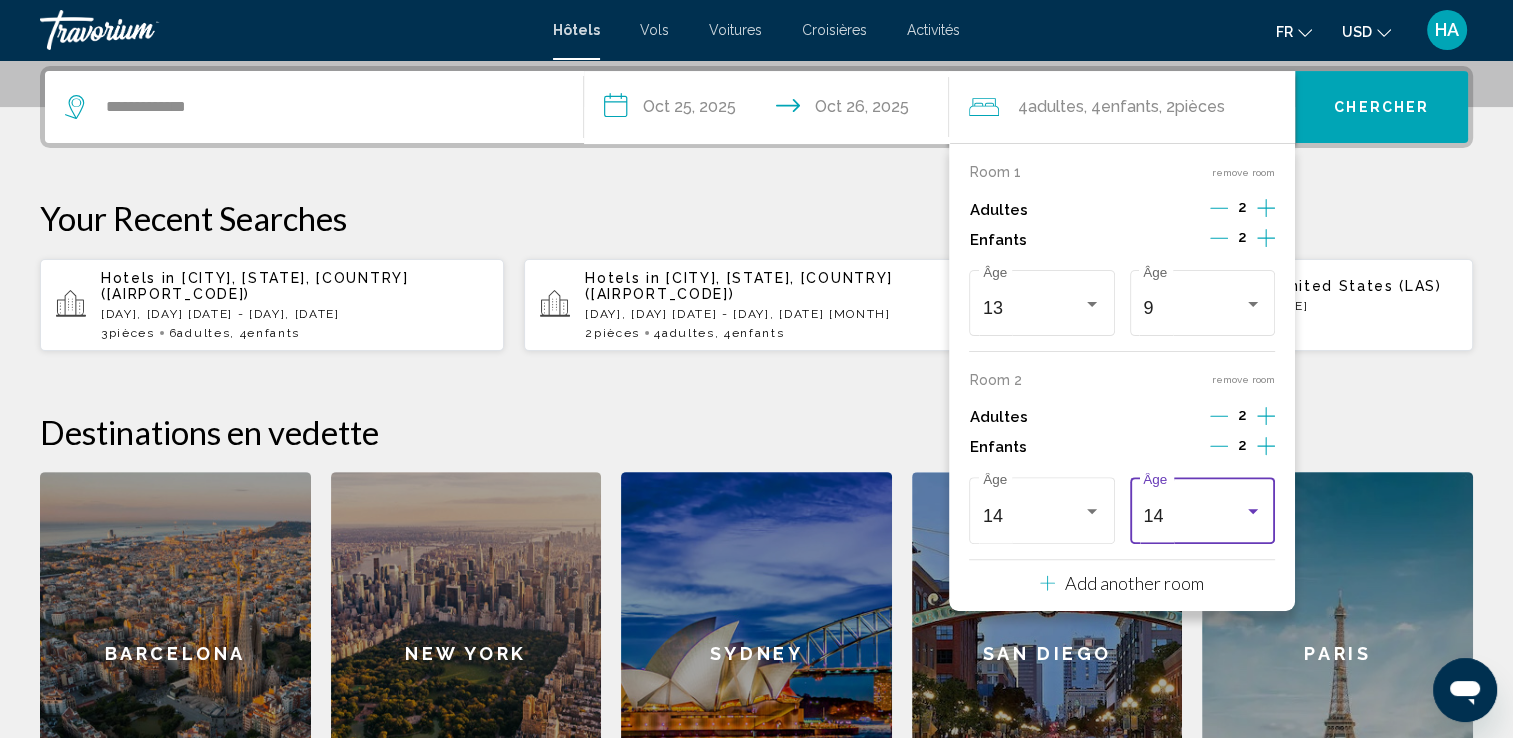 click at bounding box center [1253, 512] 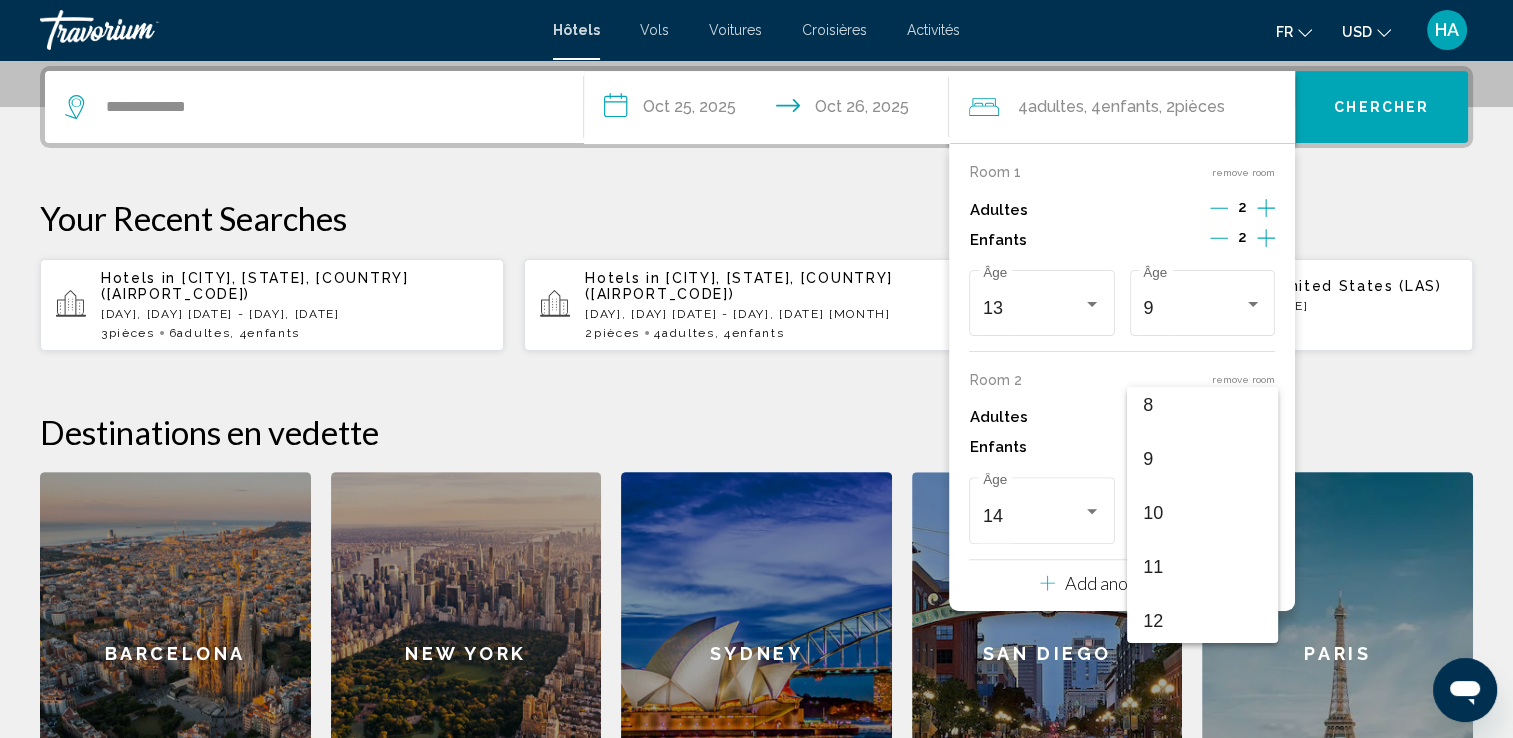 scroll, scrollTop: 439, scrollLeft: 0, axis: vertical 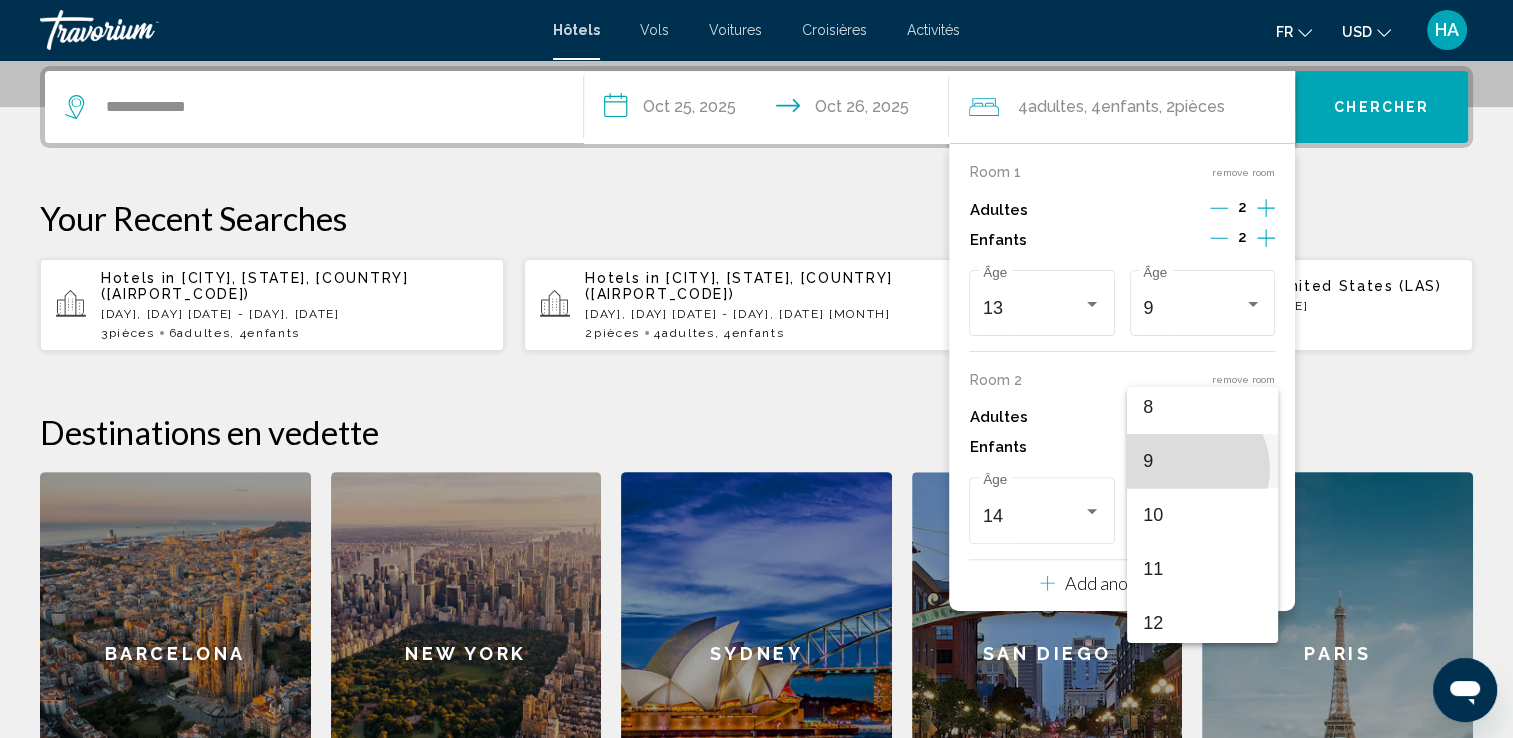 click on "9" at bounding box center [1202, 461] 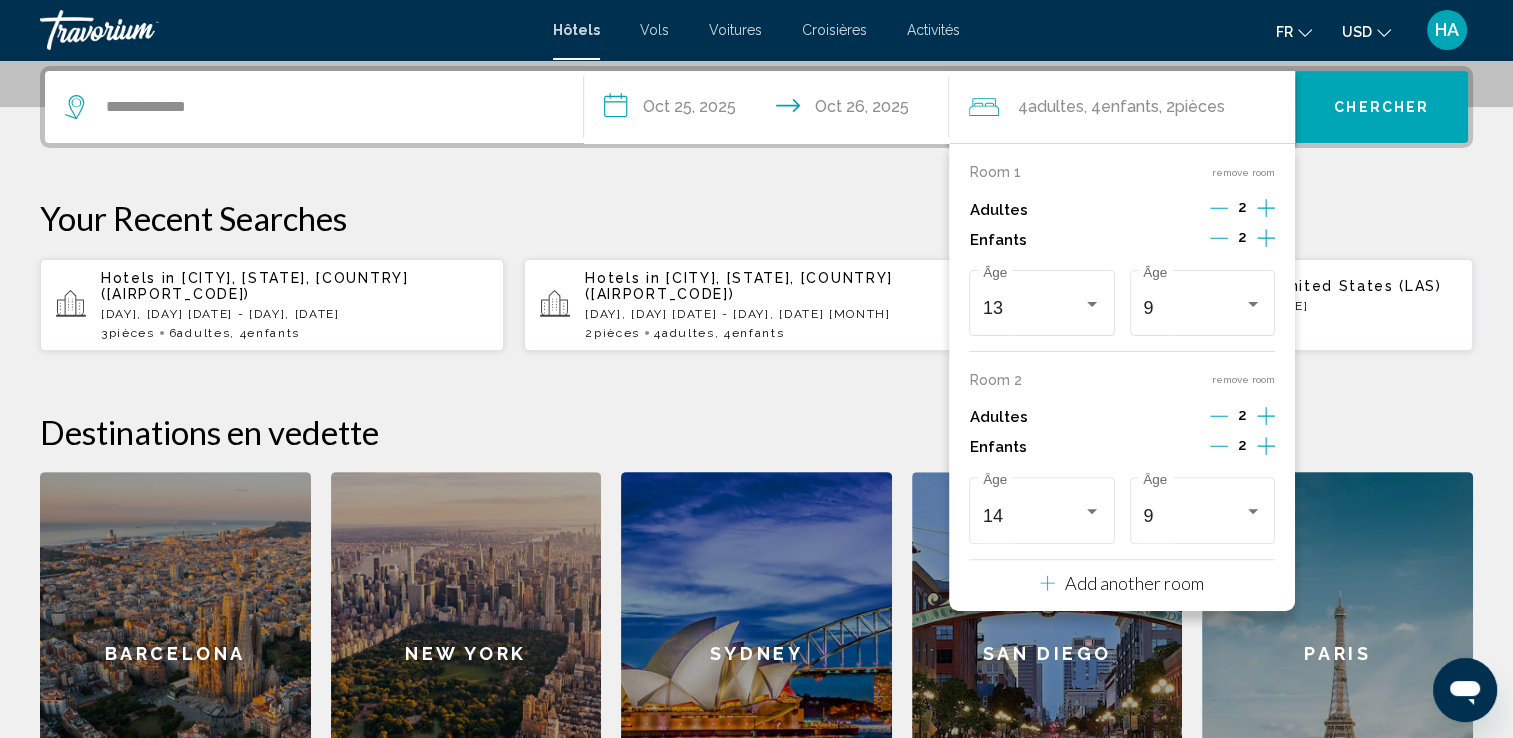click 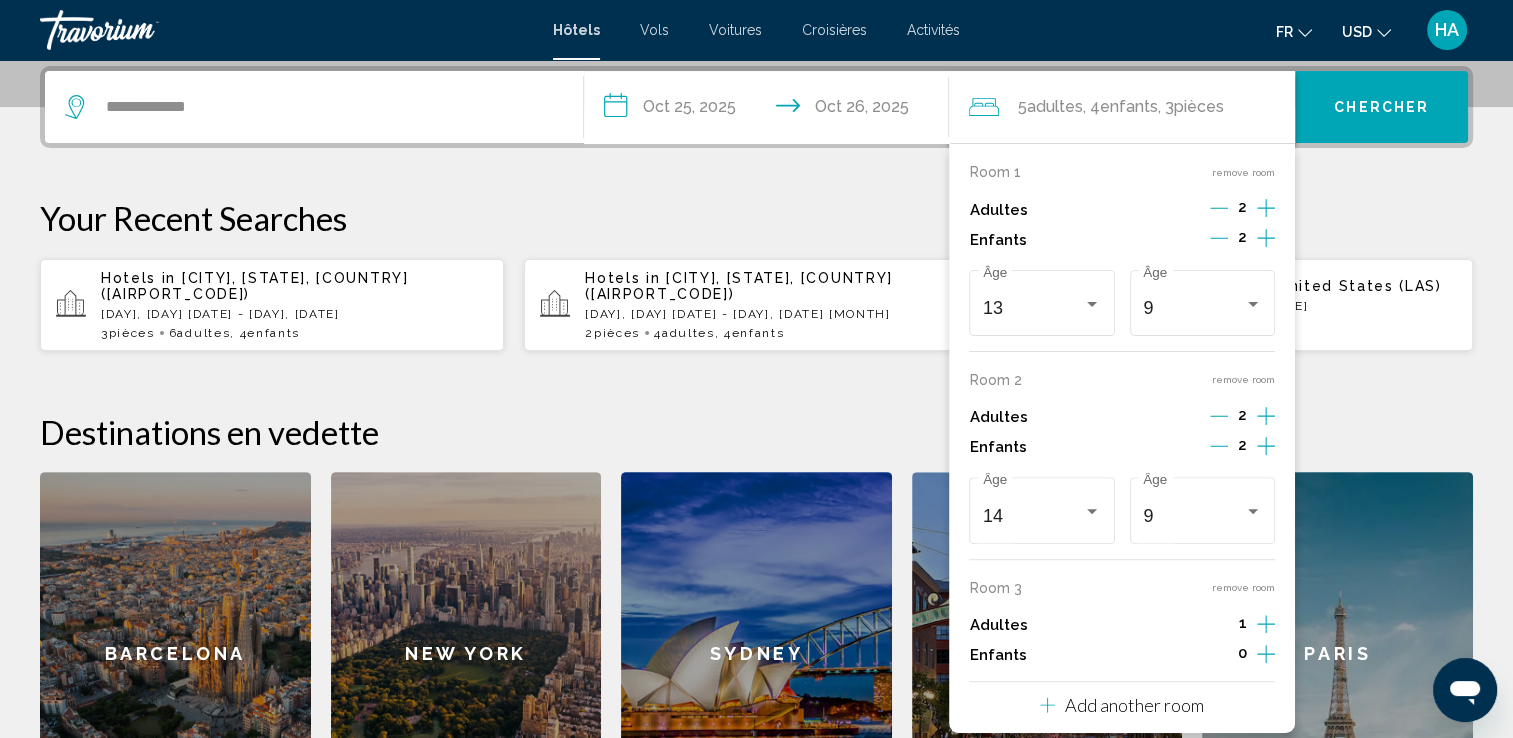 click 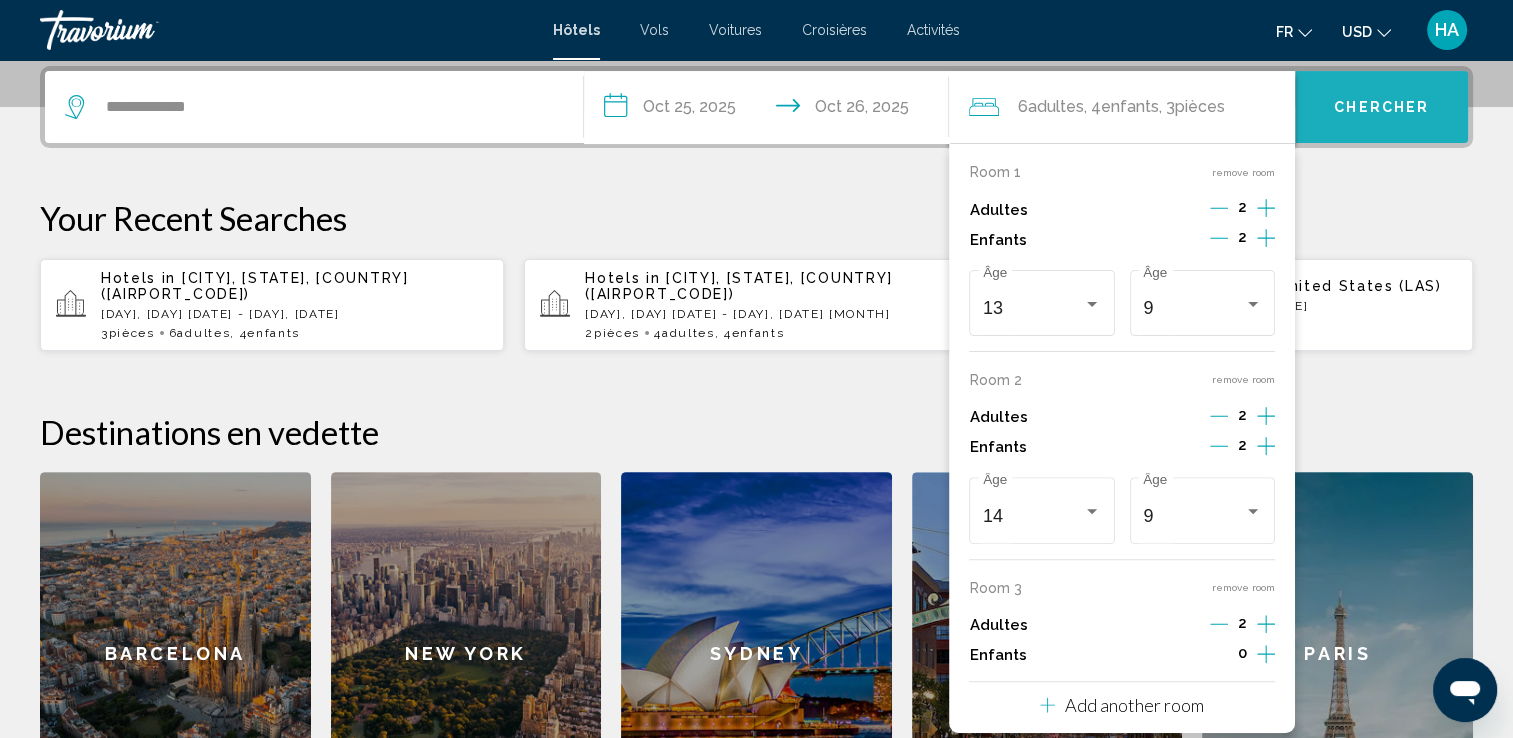 click on "Chercher" at bounding box center [1381, 108] 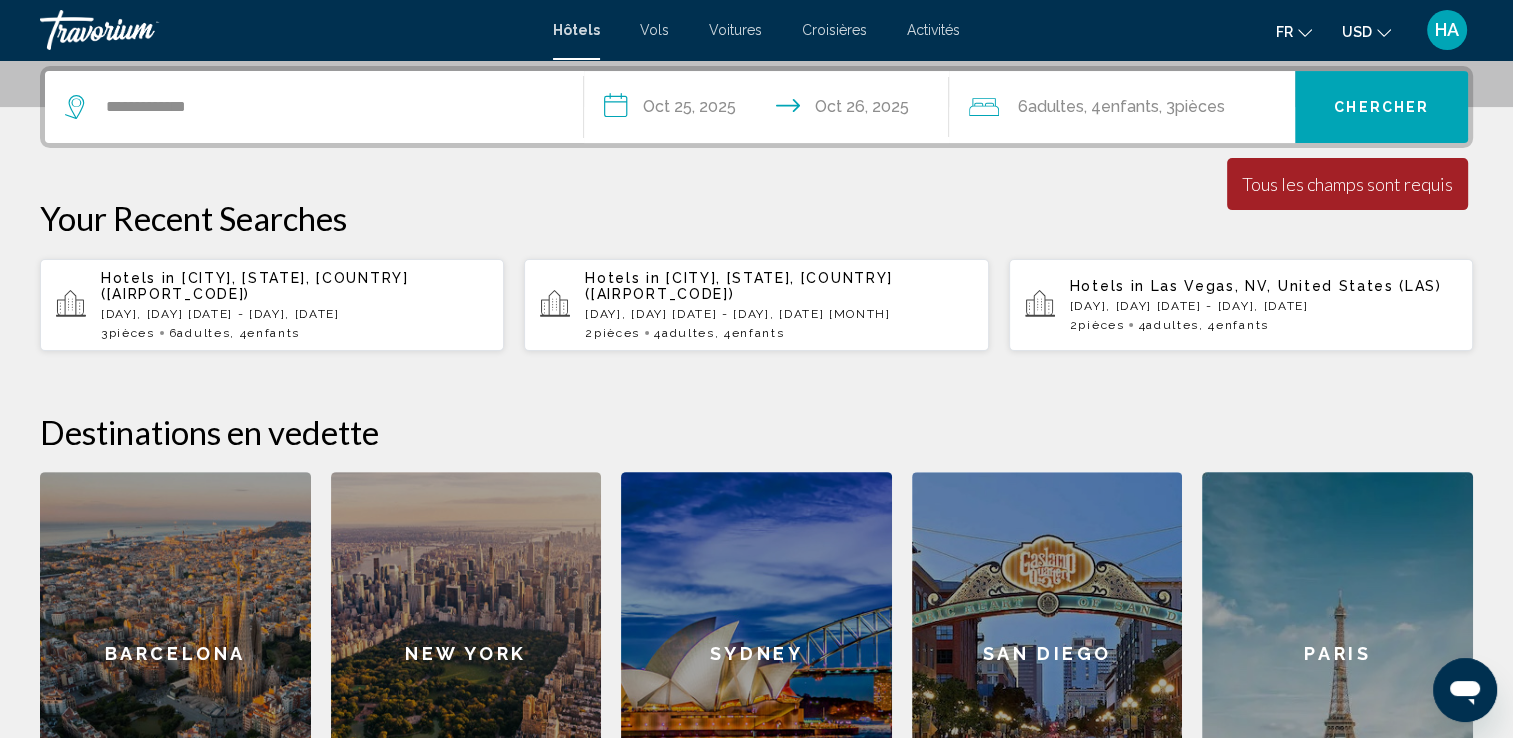 click on "Tous les champs sont requis" at bounding box center [1347, 184] 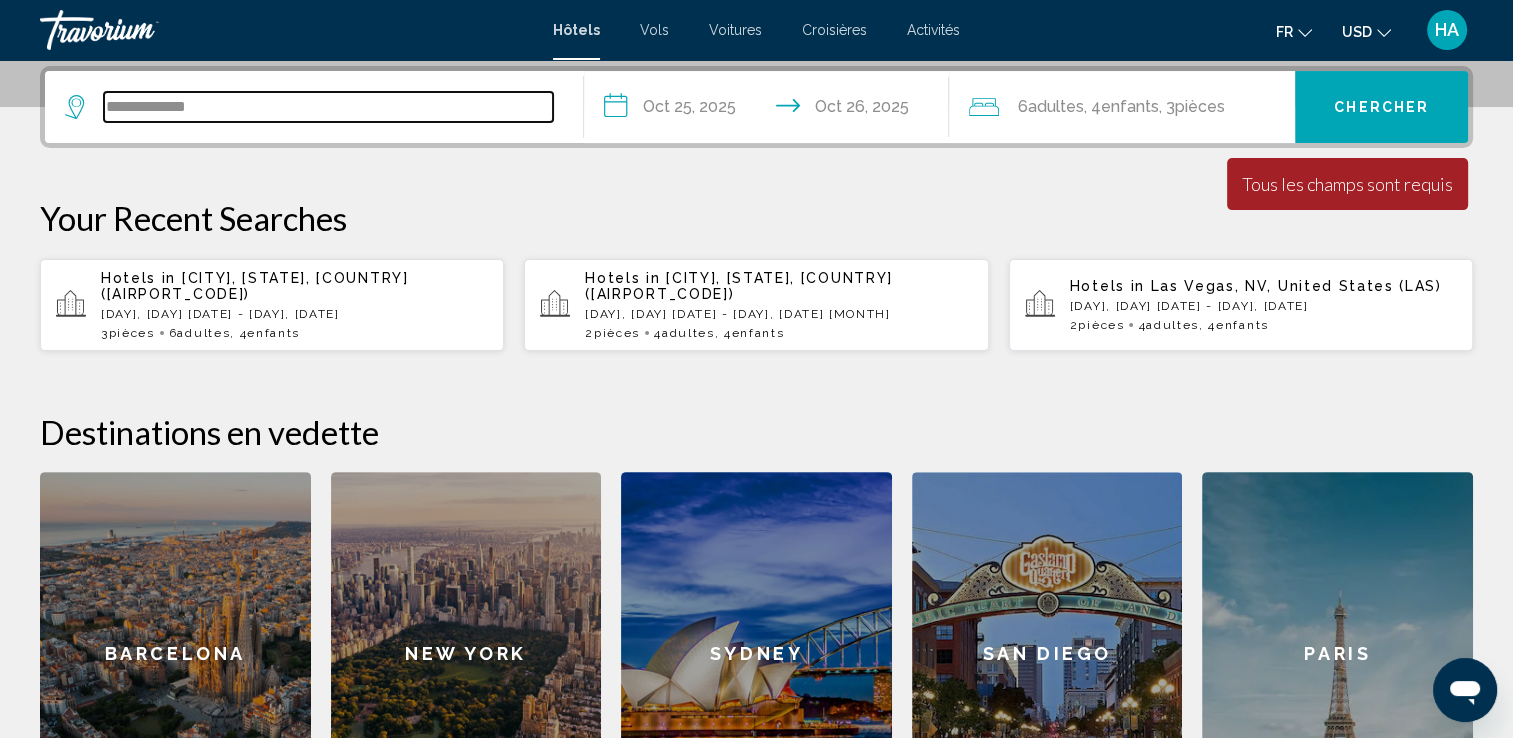 click on "**********" at bounding box center [328, 107] 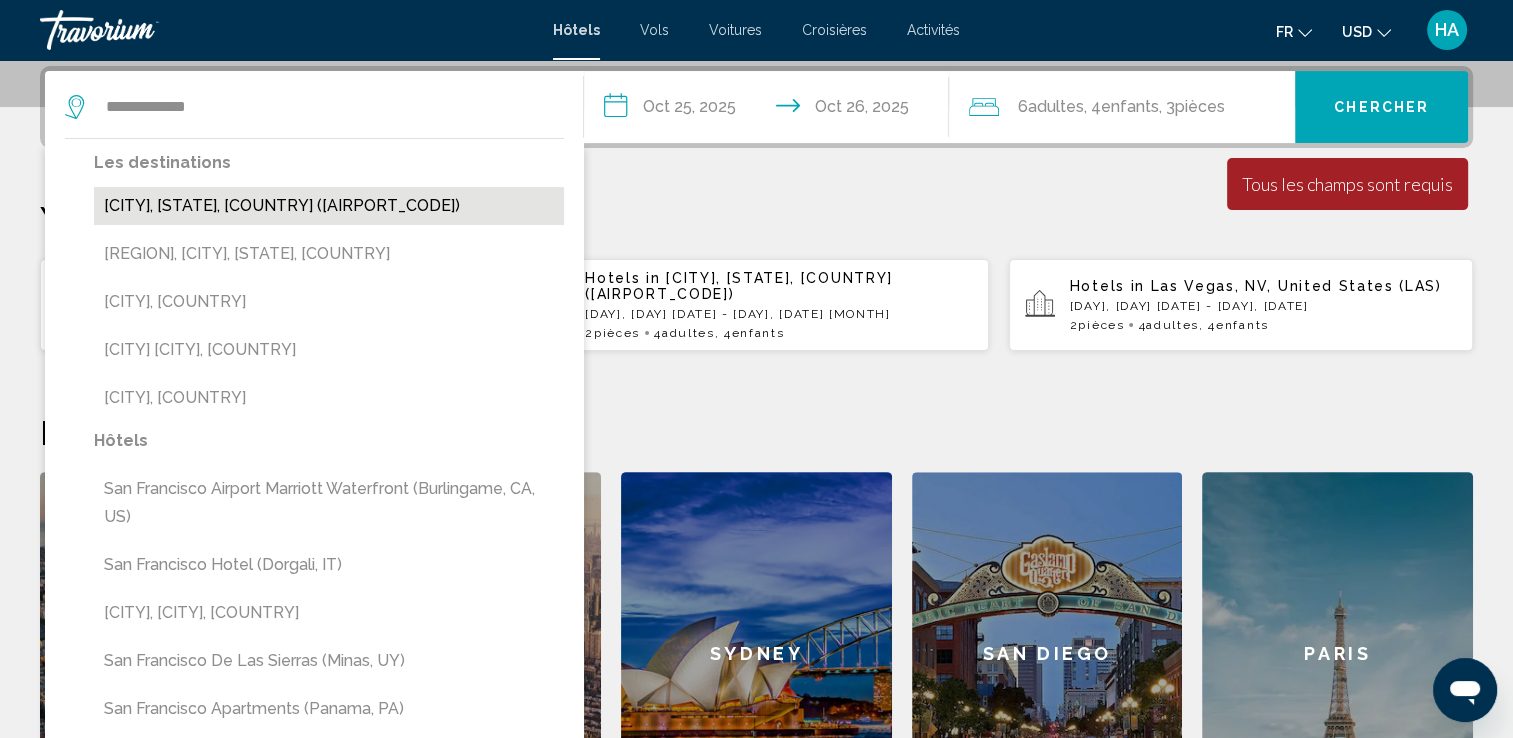 click on "[CITY], [STATE], [COUNTRY] ([AIRPORT_CODE])" at bounding box center (329, 206) 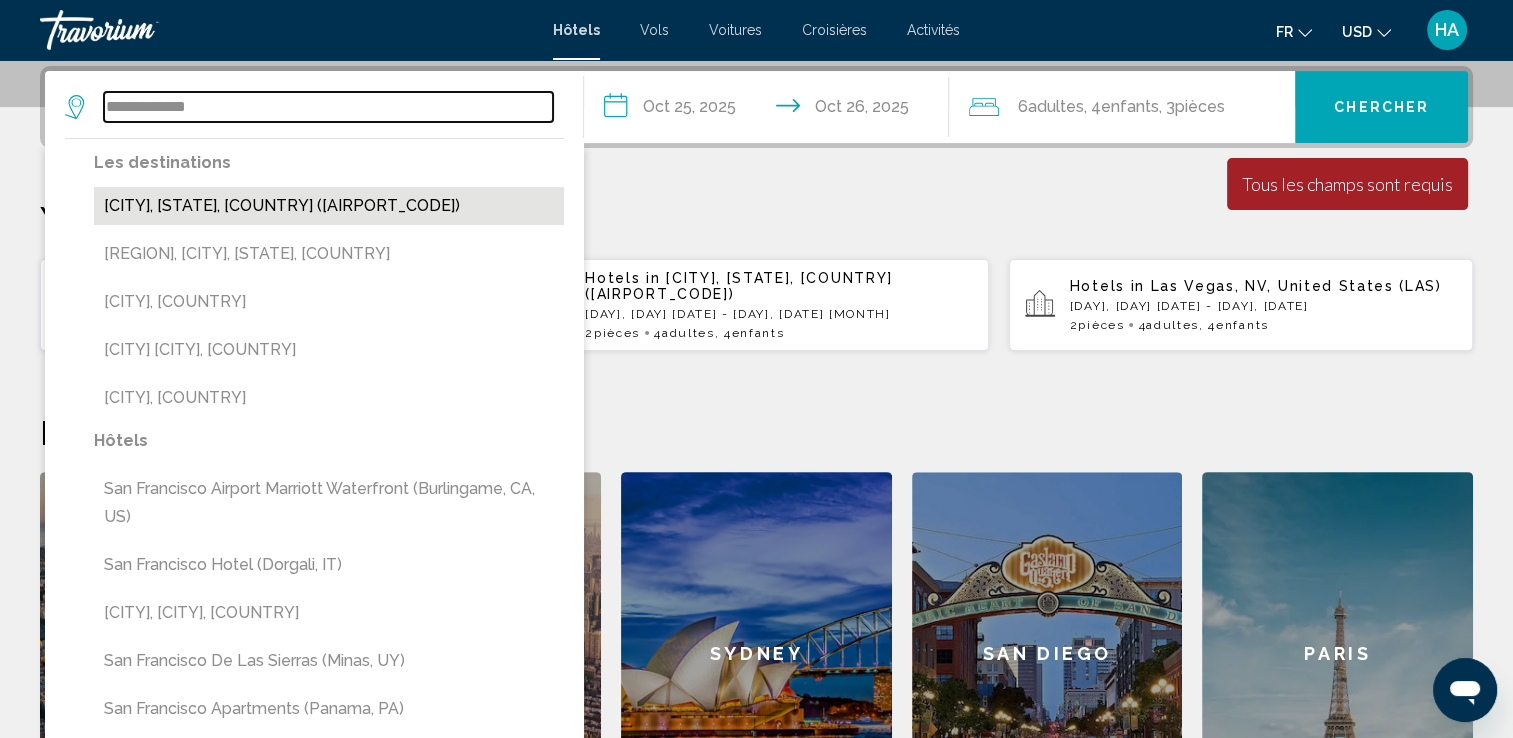 type on "**********" 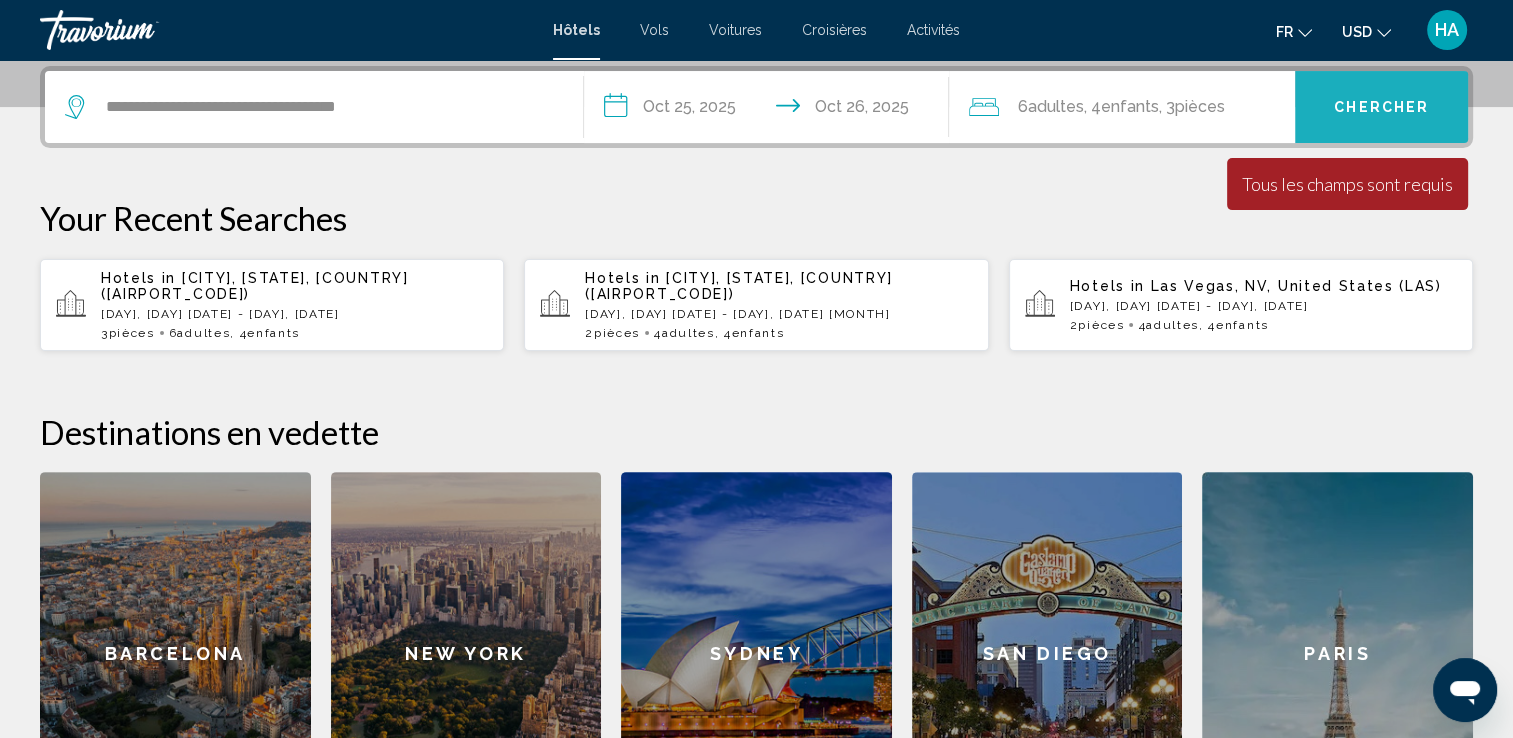click on "Chercher" at bounding box center (1381, 108) 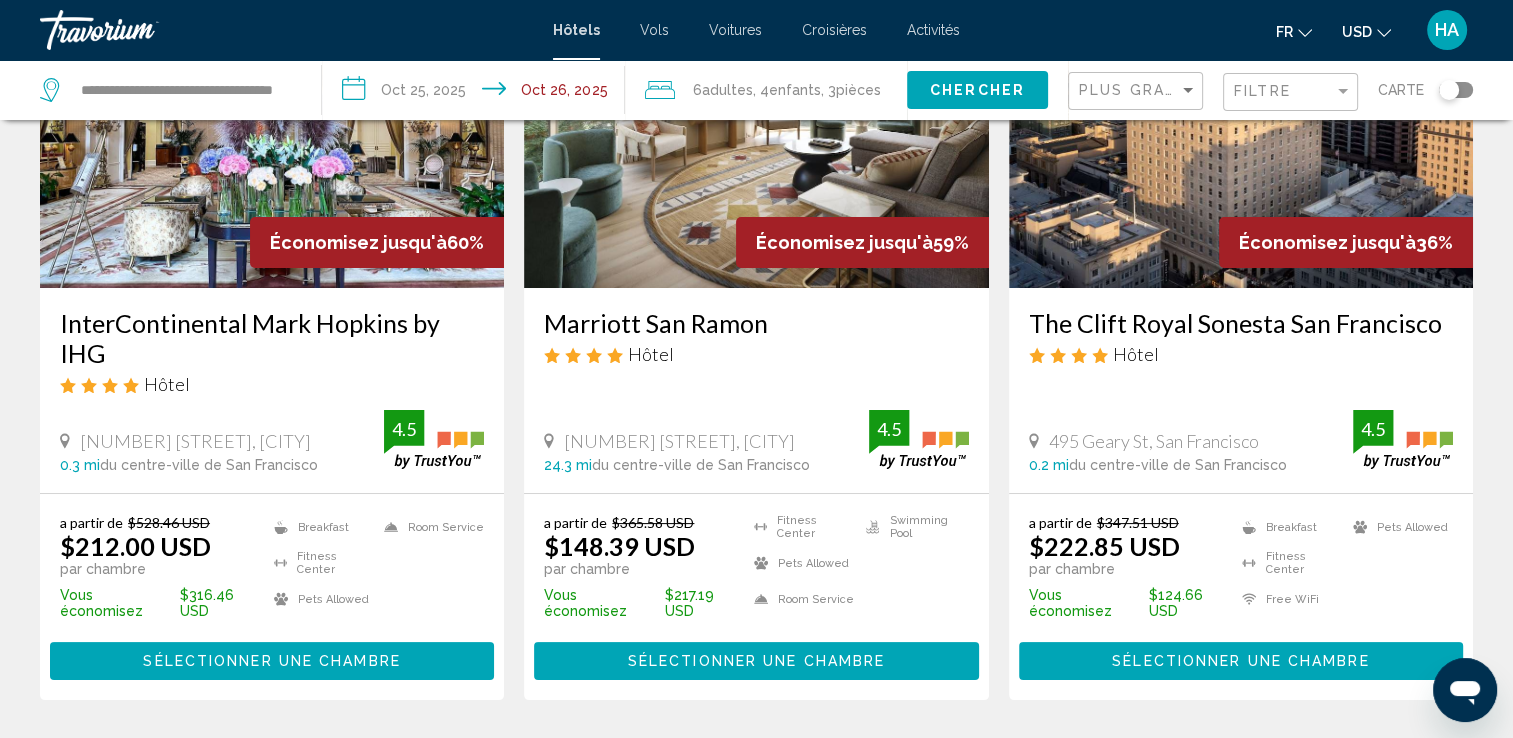scroll, scrollTop: 0, scrollLeft: 0, axis: both 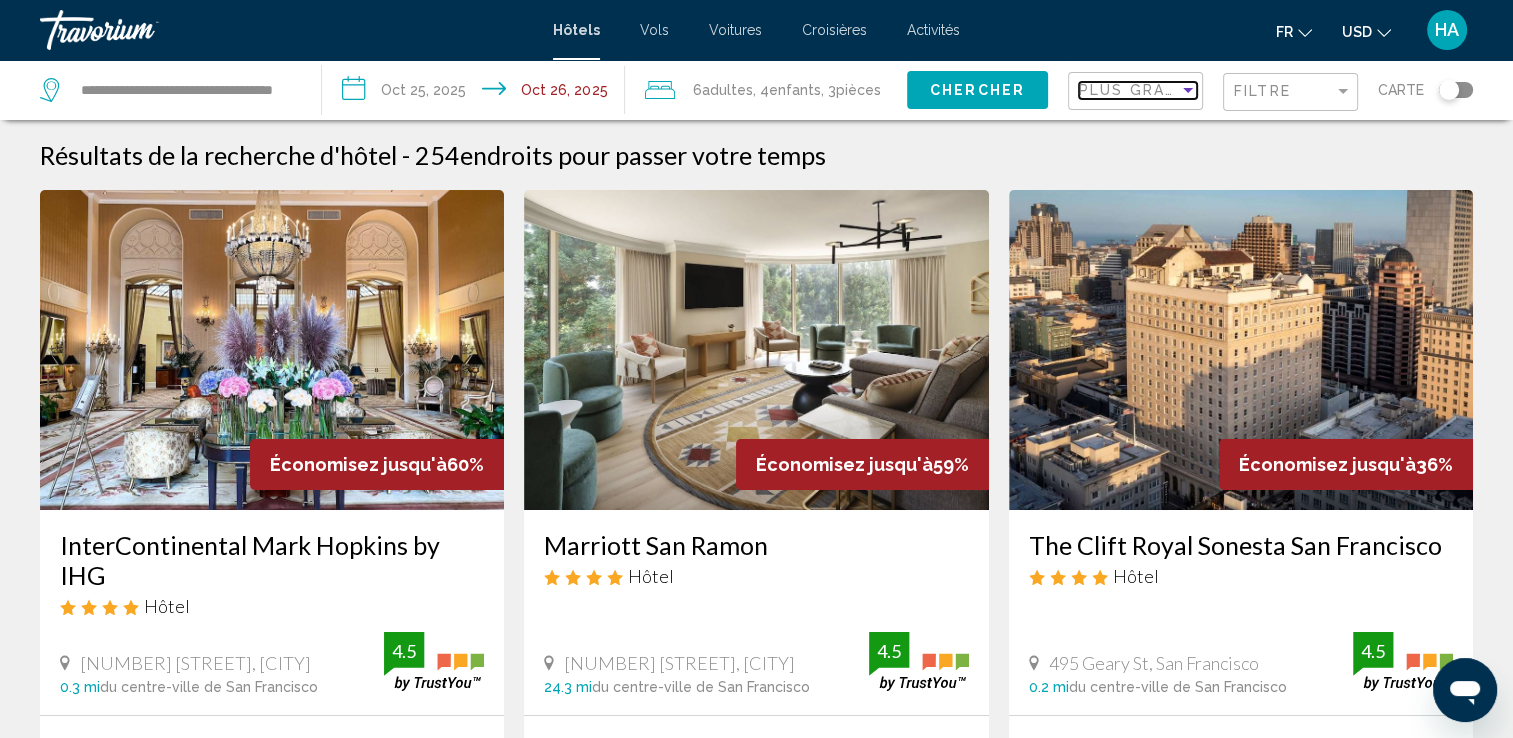 click at bounding box center [1188, 90] 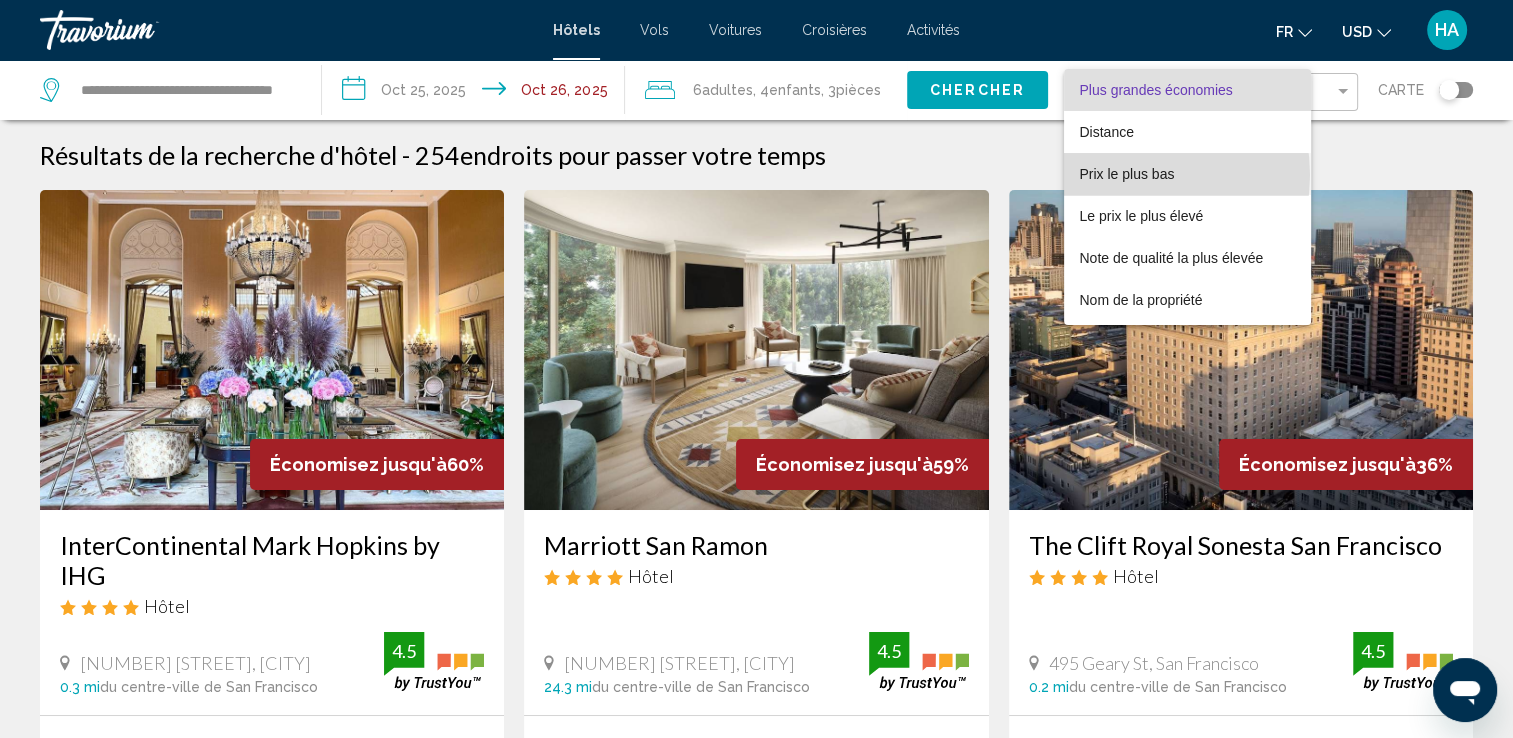 click on "Prix le plus bas" at bounding box center [1127, 174] 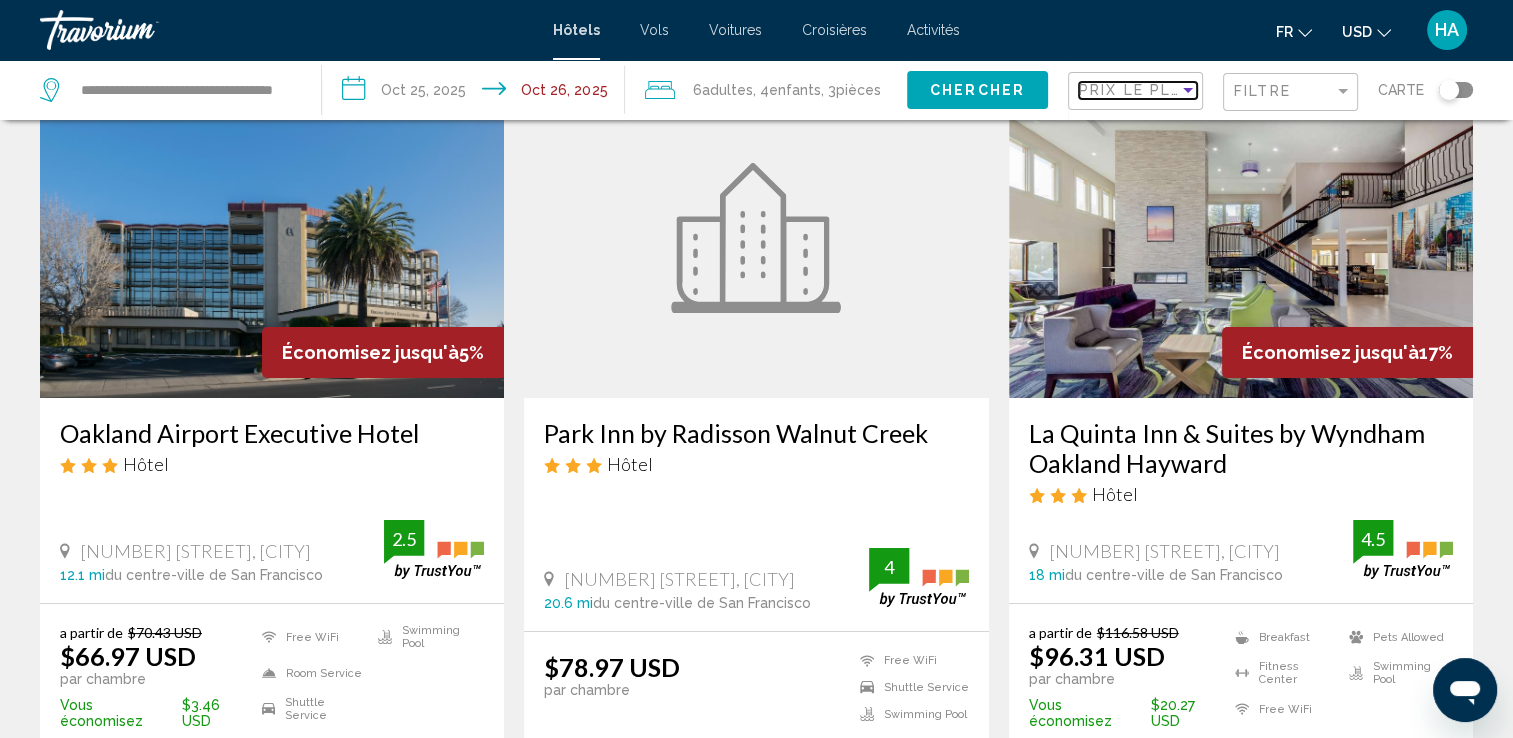 scroll, scrollTop: 166, scrollLeft: 0, axis: vertical 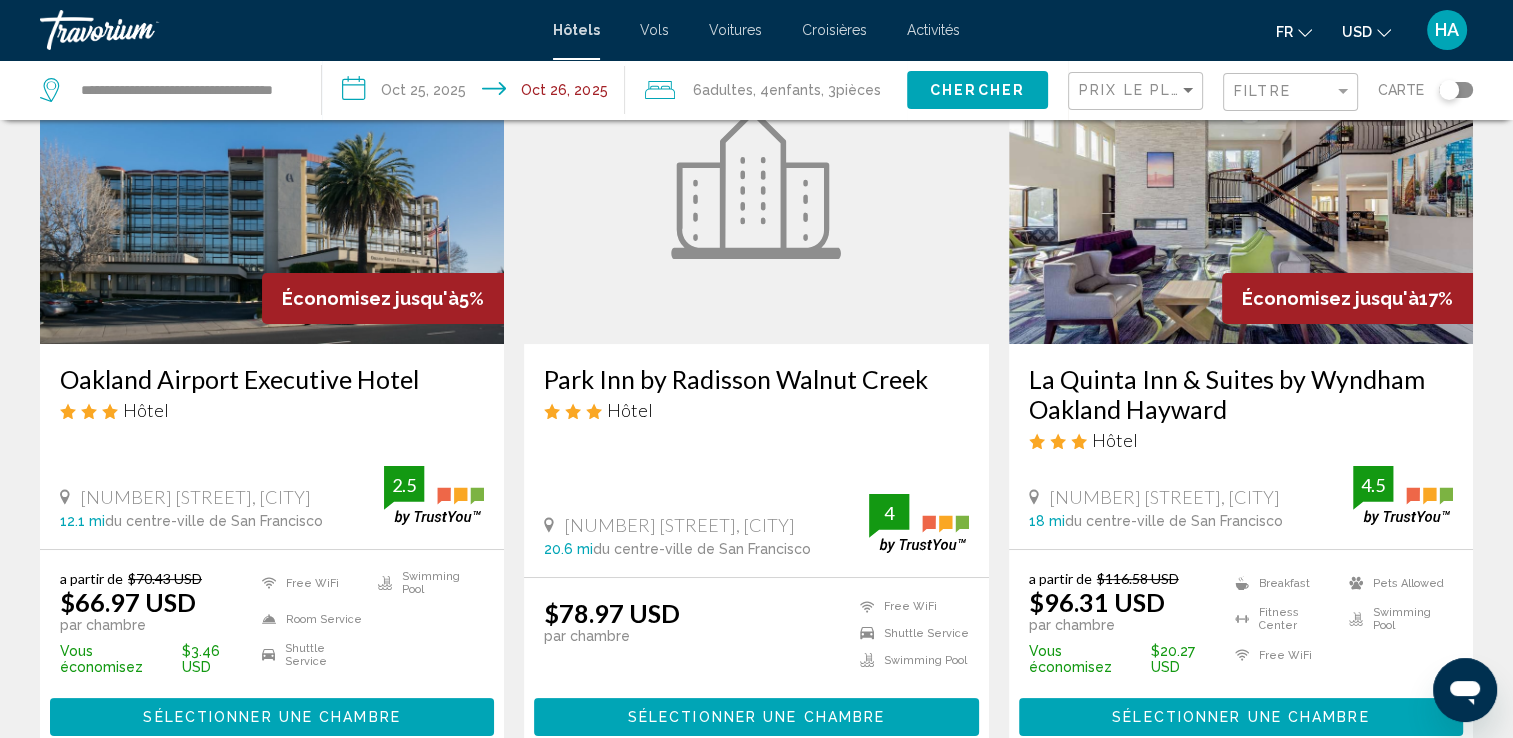 click on "Oakland Airport Executive Hotel" at bounding box center (272, 379) 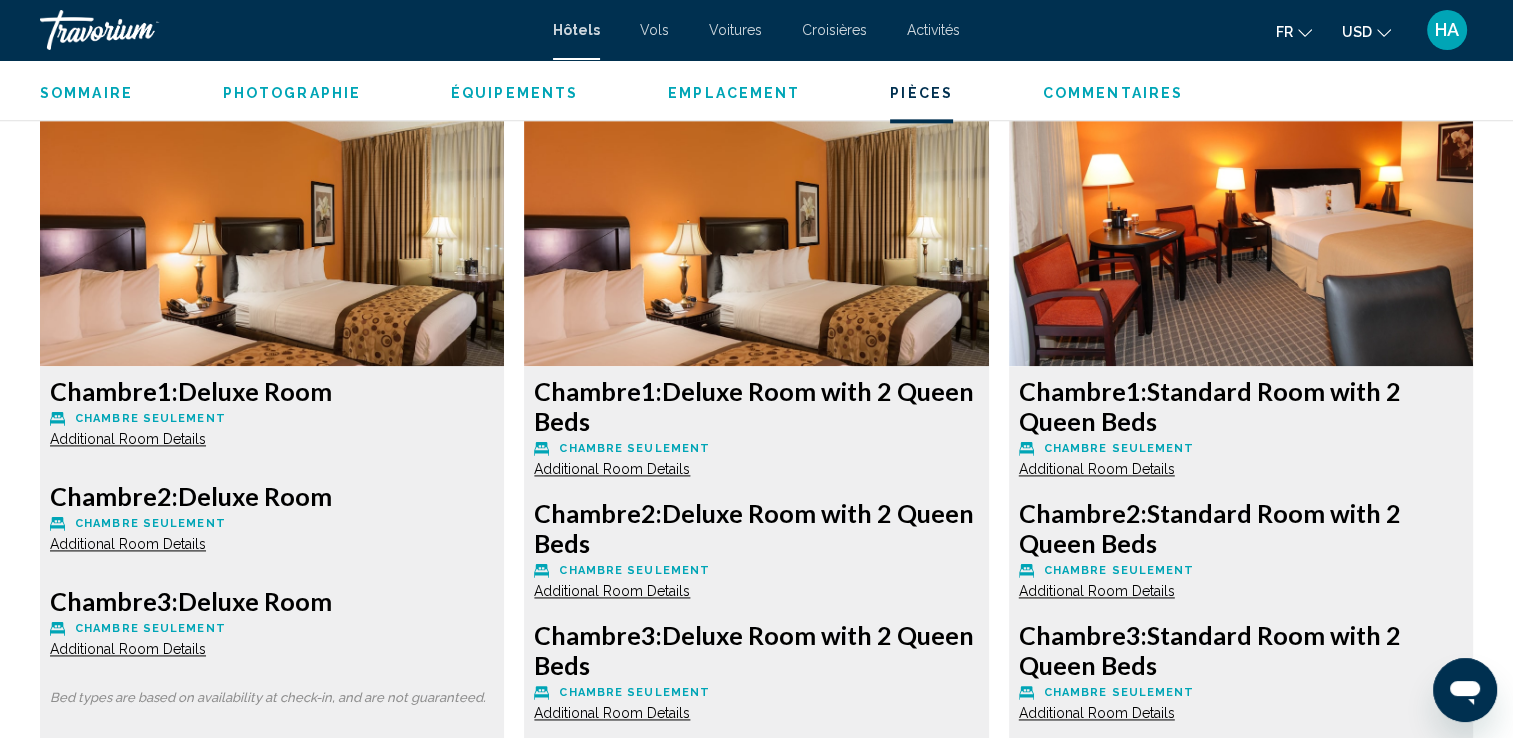 scroll, scrollTop: 2604, scrollLeft: 0, axis: vertical 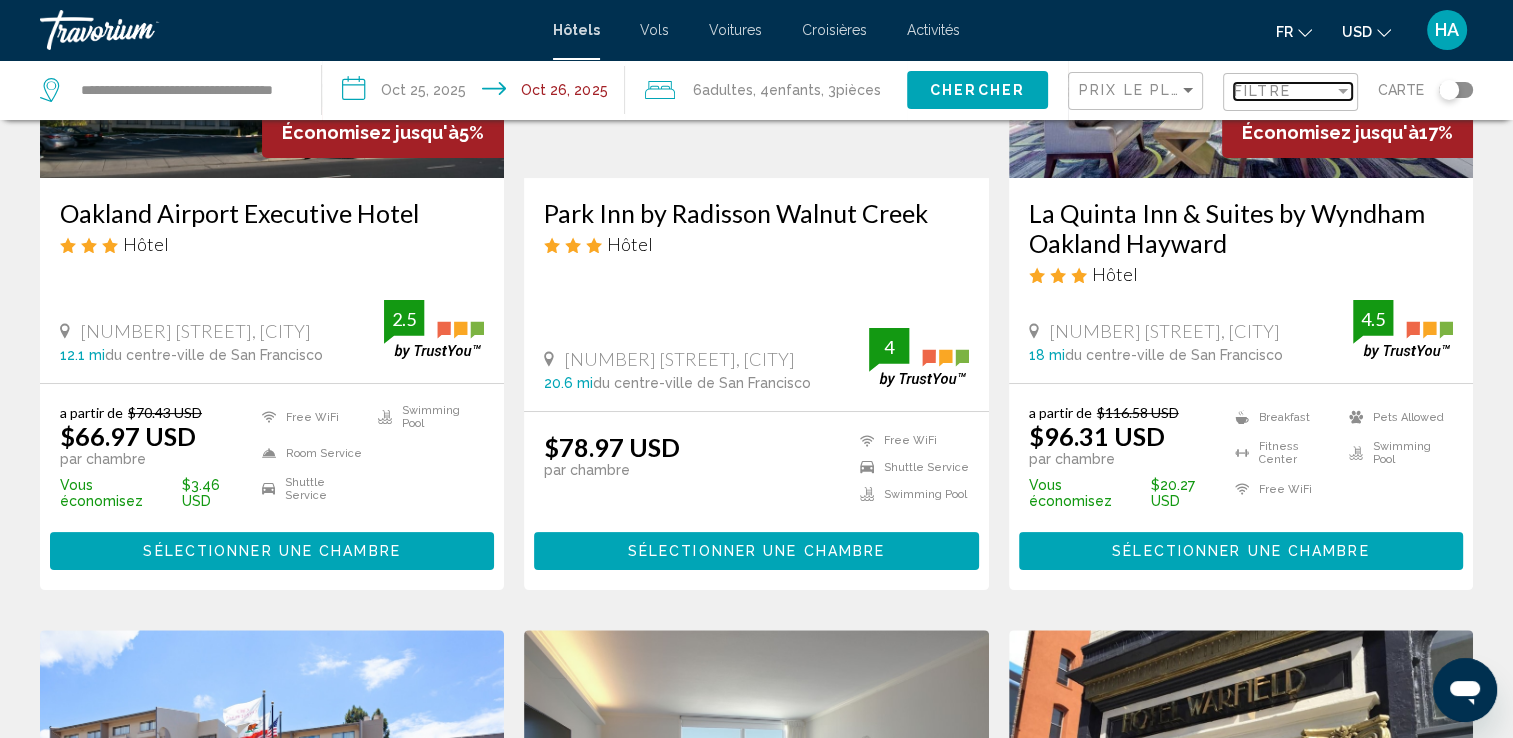 click at bounding box center (1343, 91) 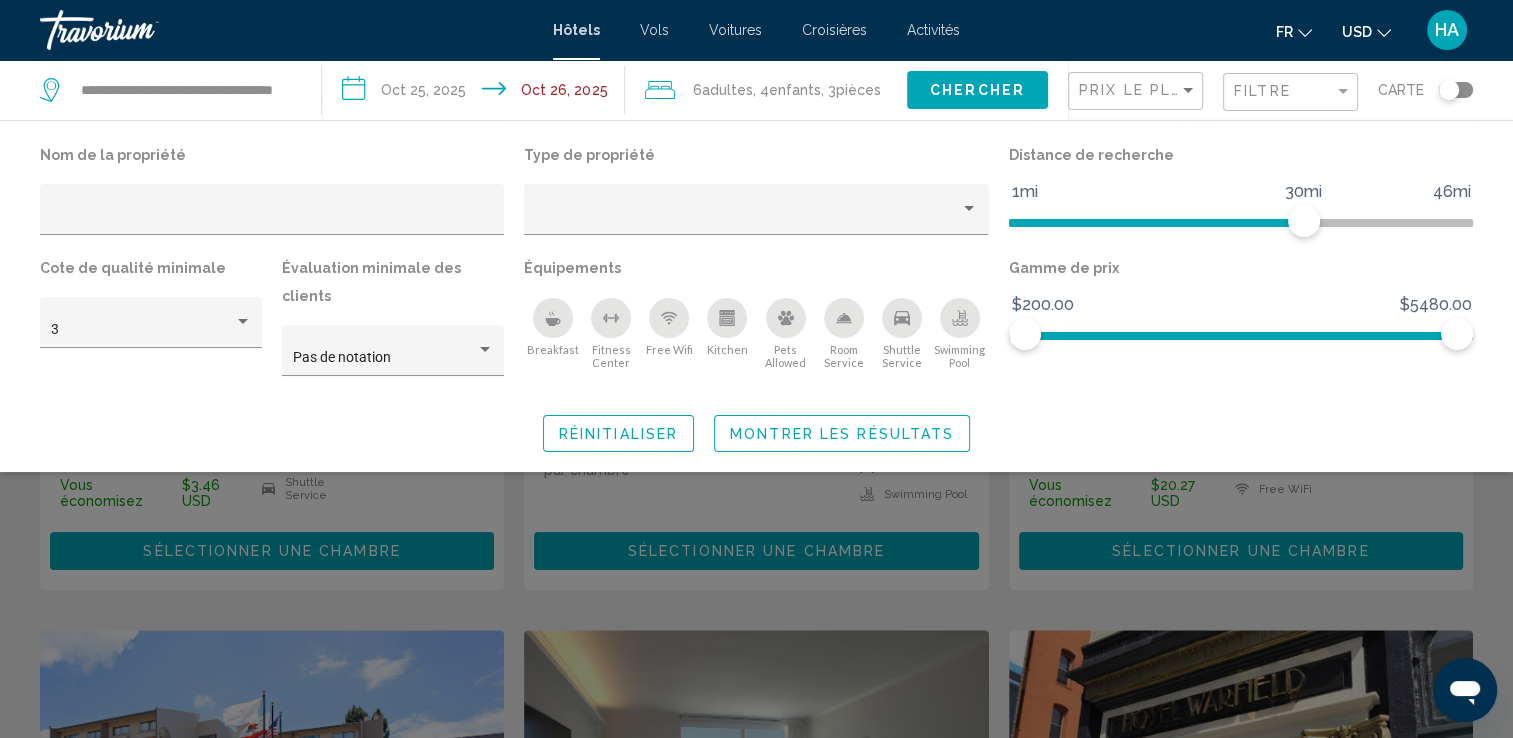 click 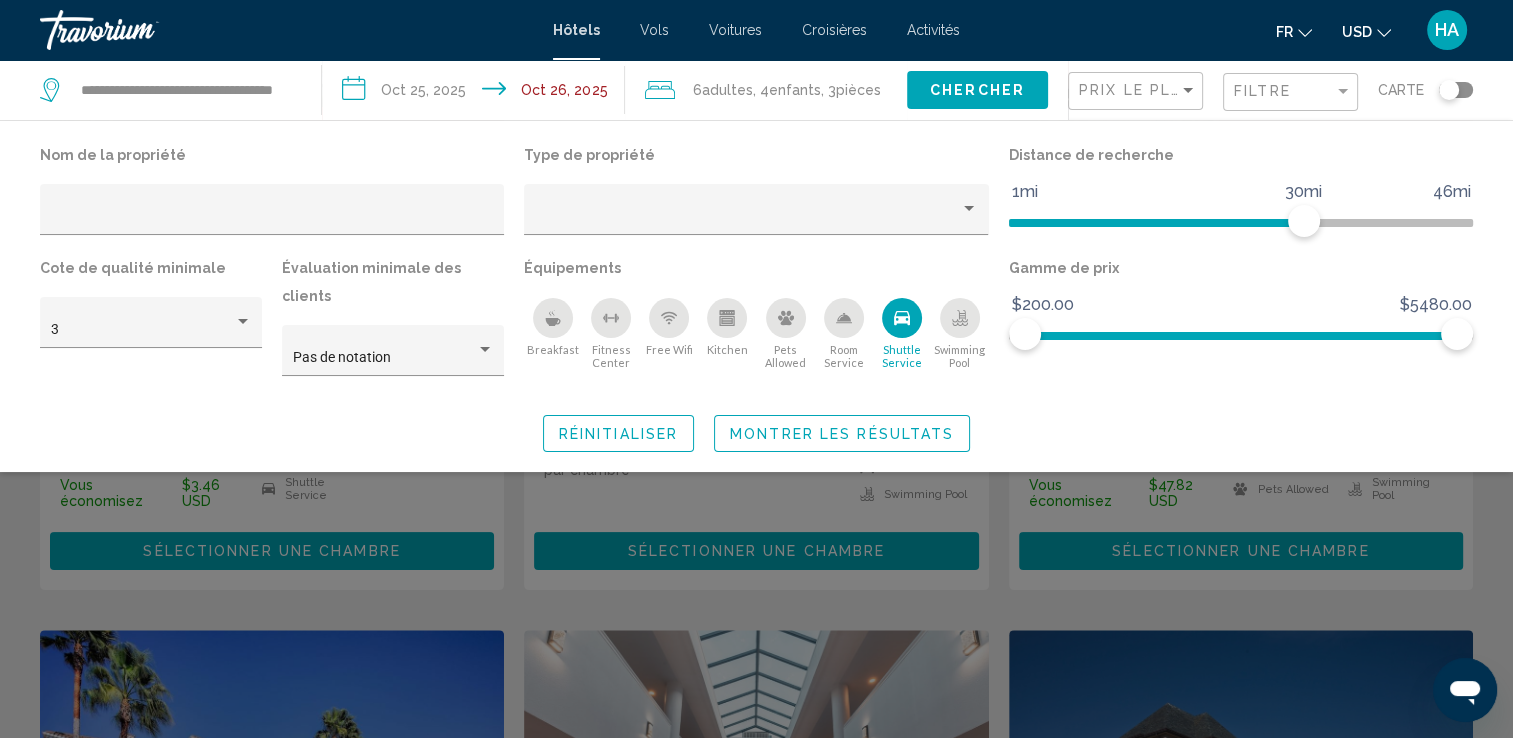click 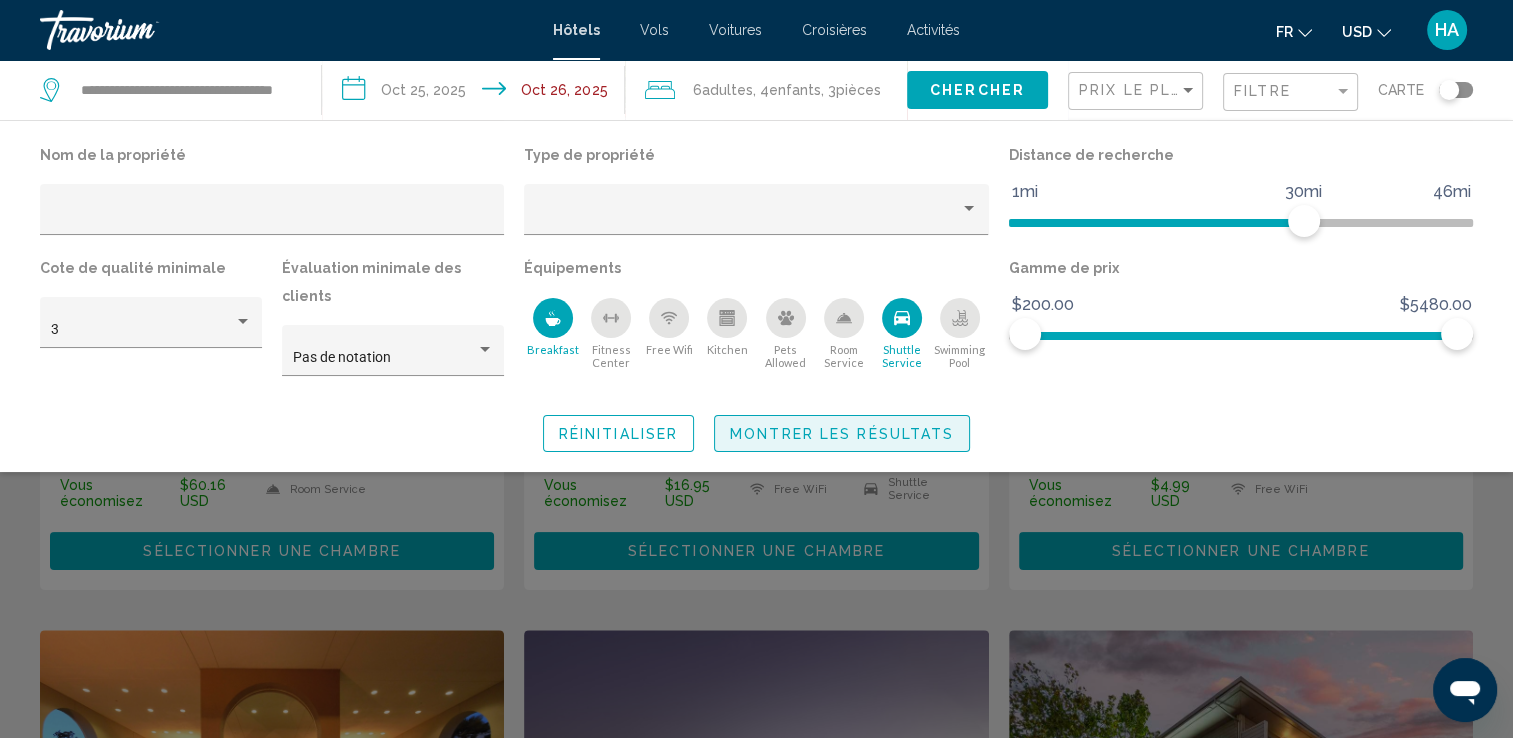 click on "Montrer les résultats" 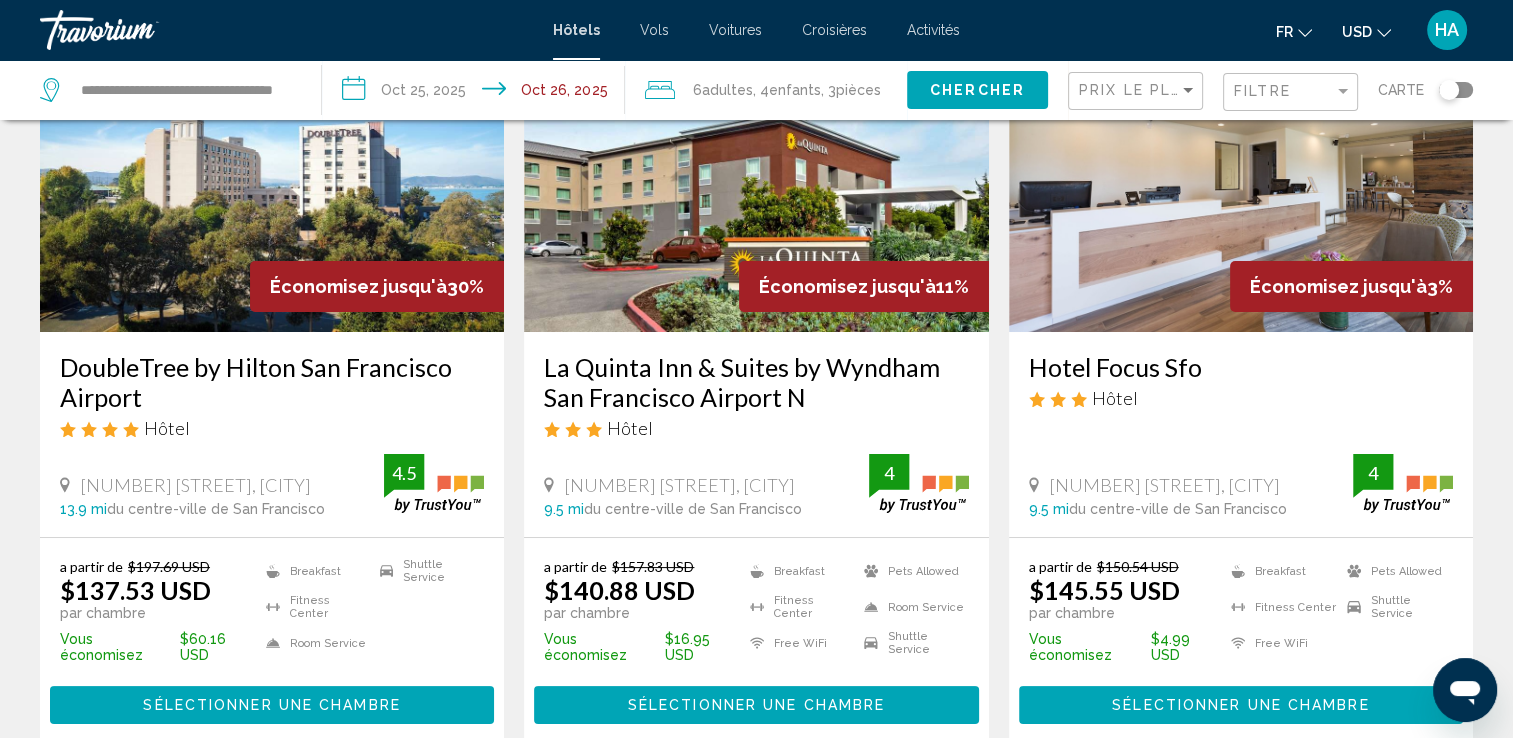 scroll, scrollTop: 239, scrollLeft: 0, axis: vertical 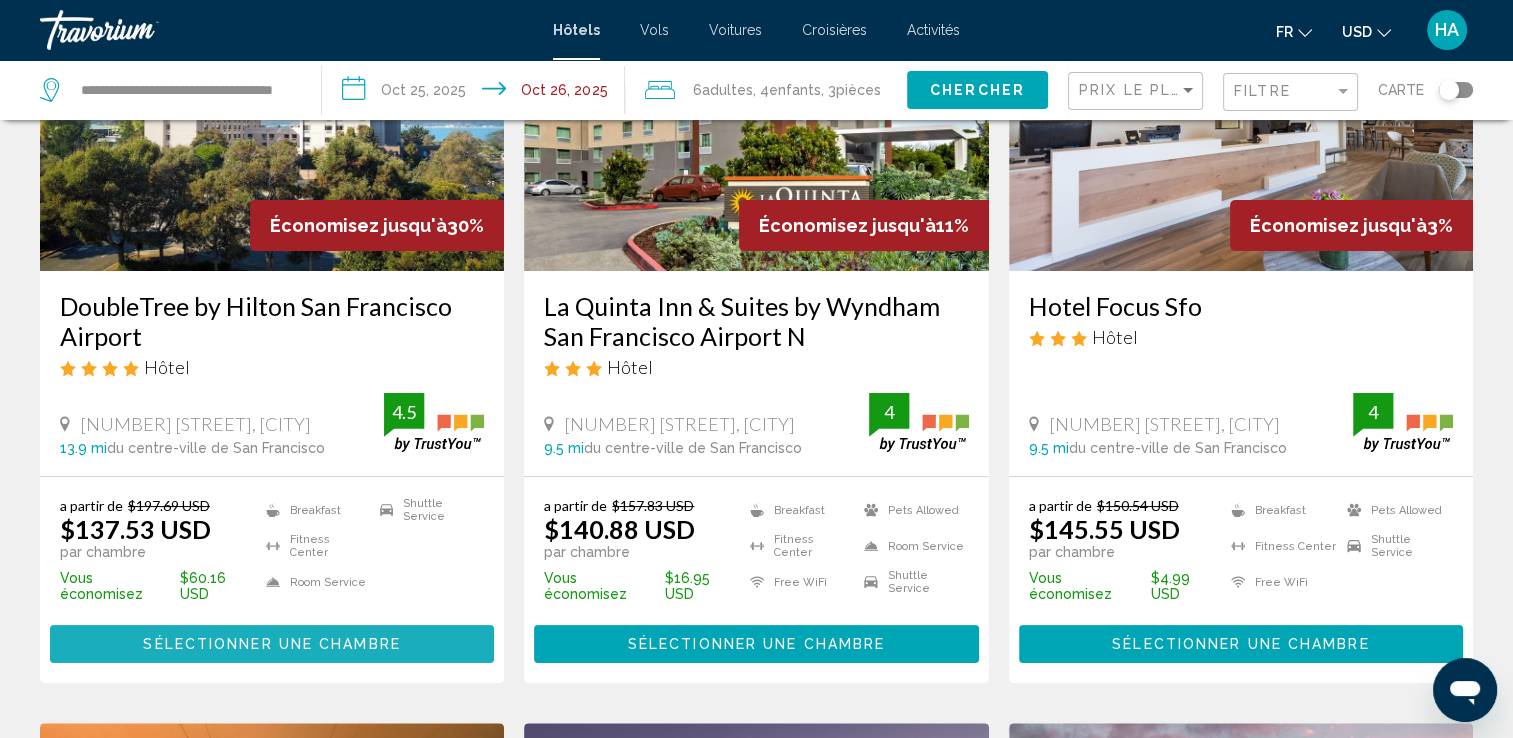 click on "Sélectionner une chambre" at bounding box center [271, 645] 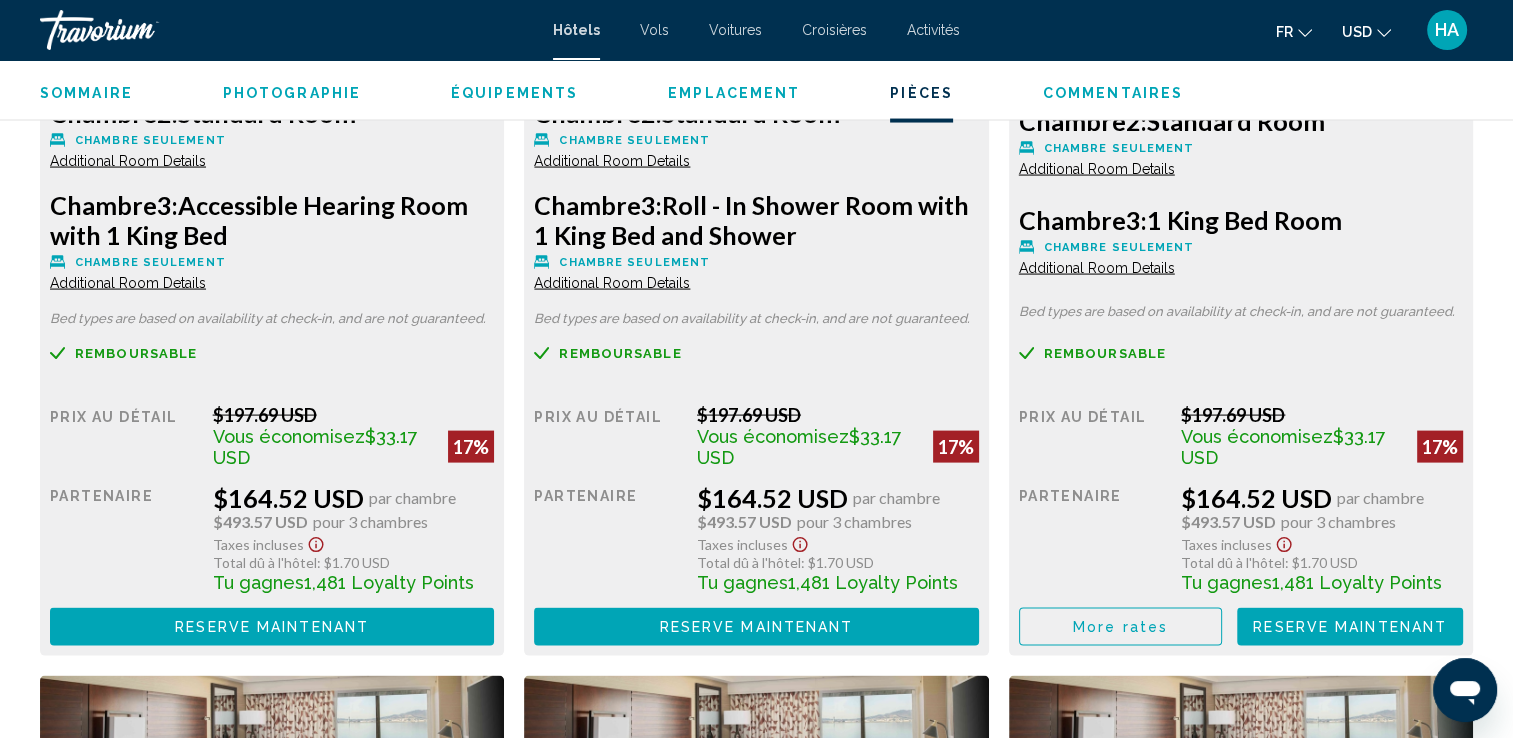 scroll, scrollTop: 4014, scrollLeft: 0, axis: vertical 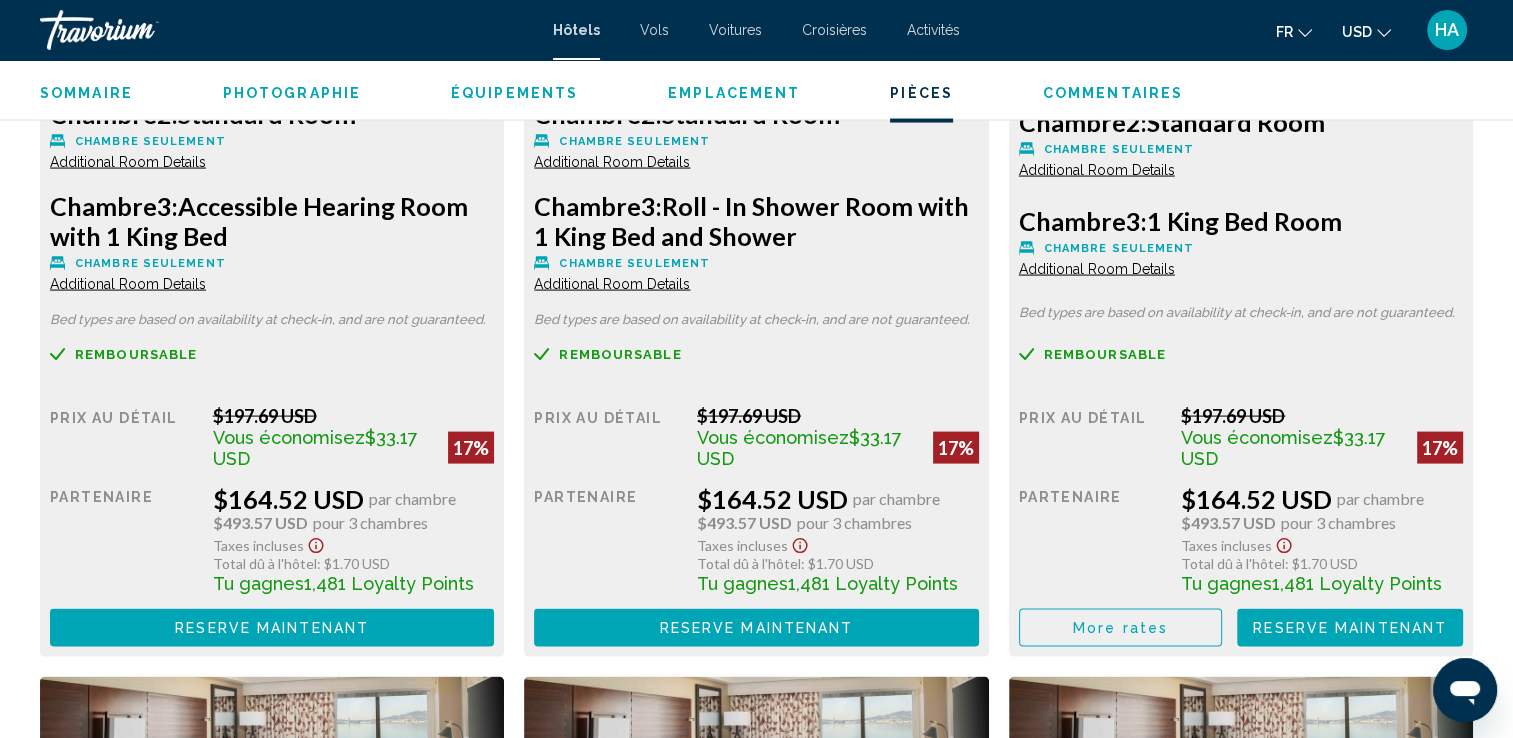 click on "Total dû à l'hôtel : $1.70 USD" at bounding box center [354, -366] 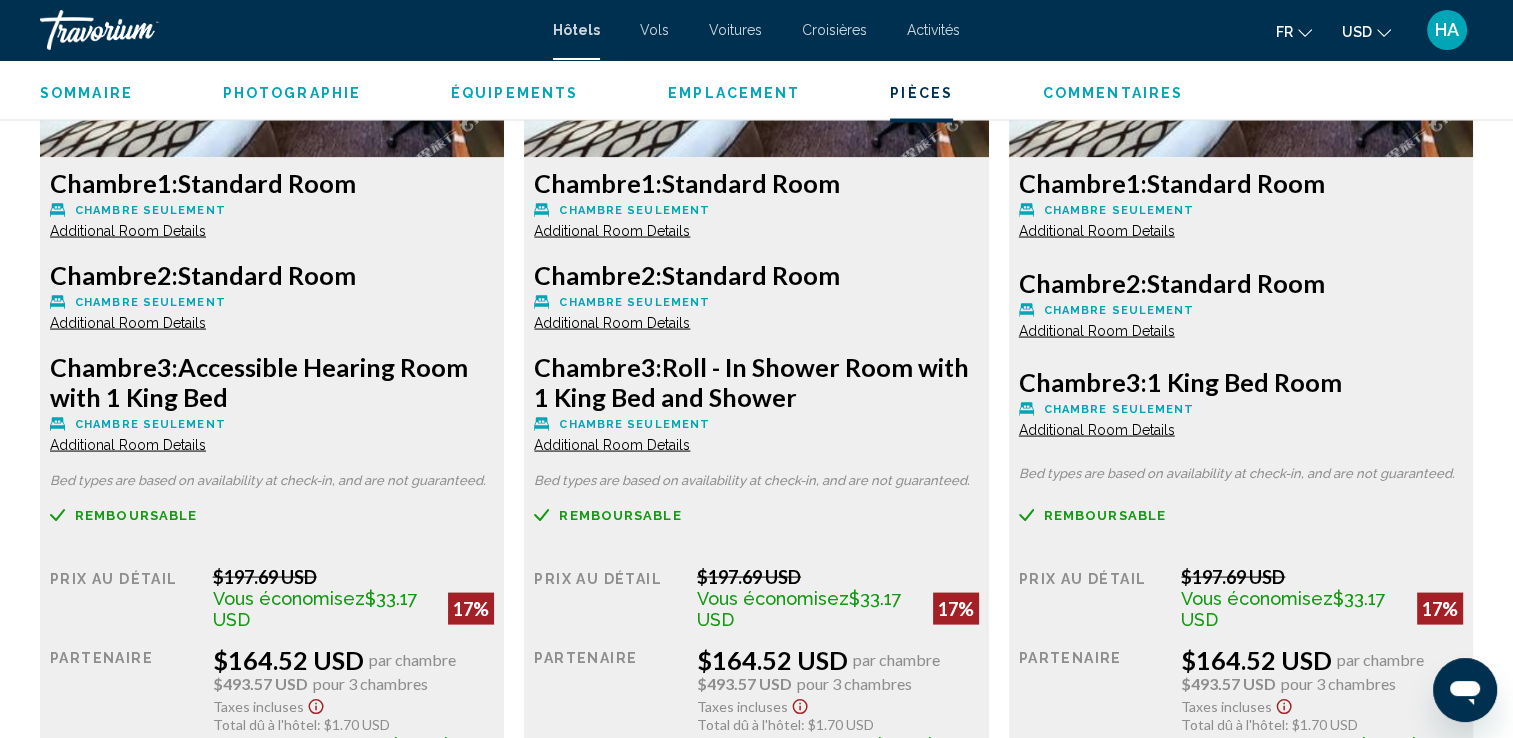 scroll, scrollTop: 3851, scrollLeft: 0, axis: vertical 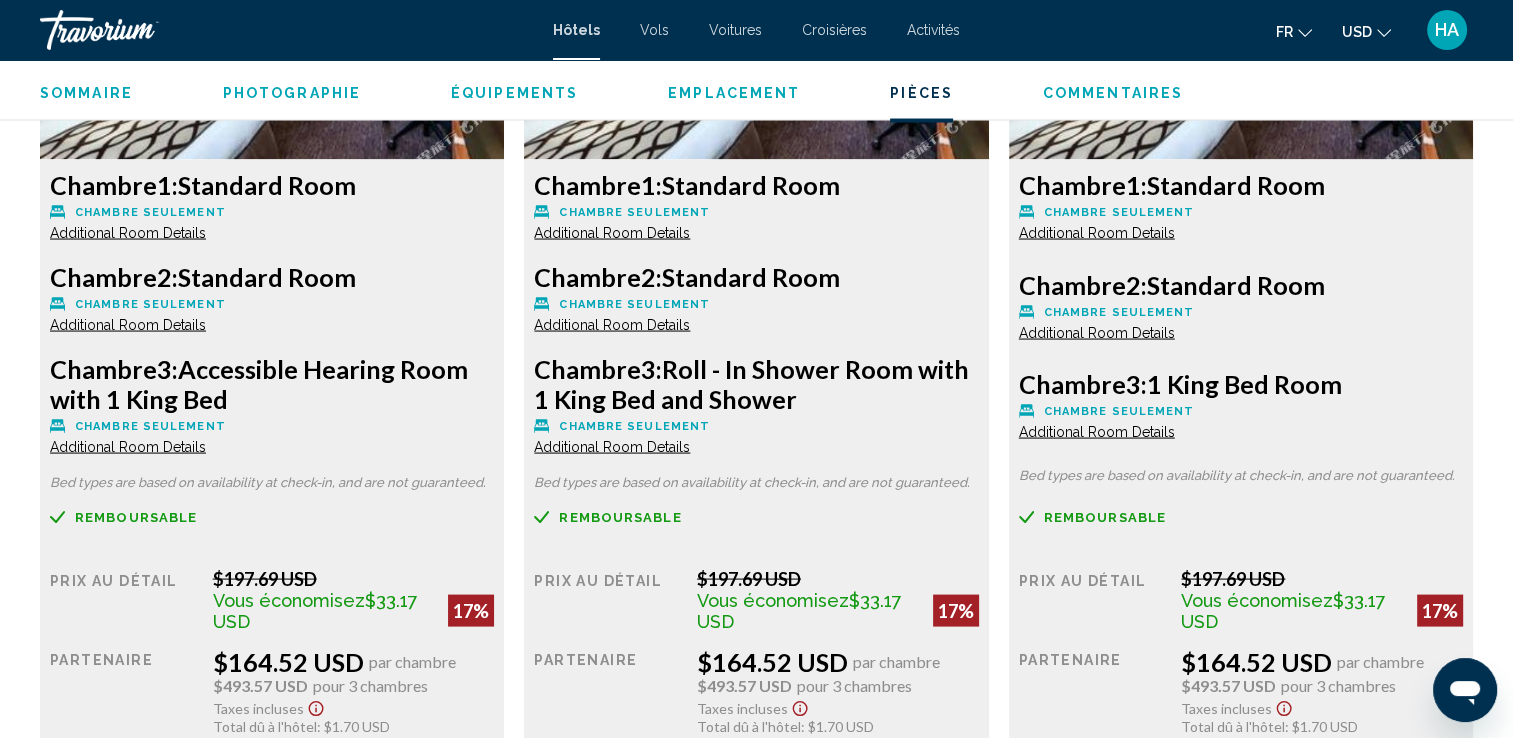 click on "Additional Room Details" at bounding box center (128, -696) 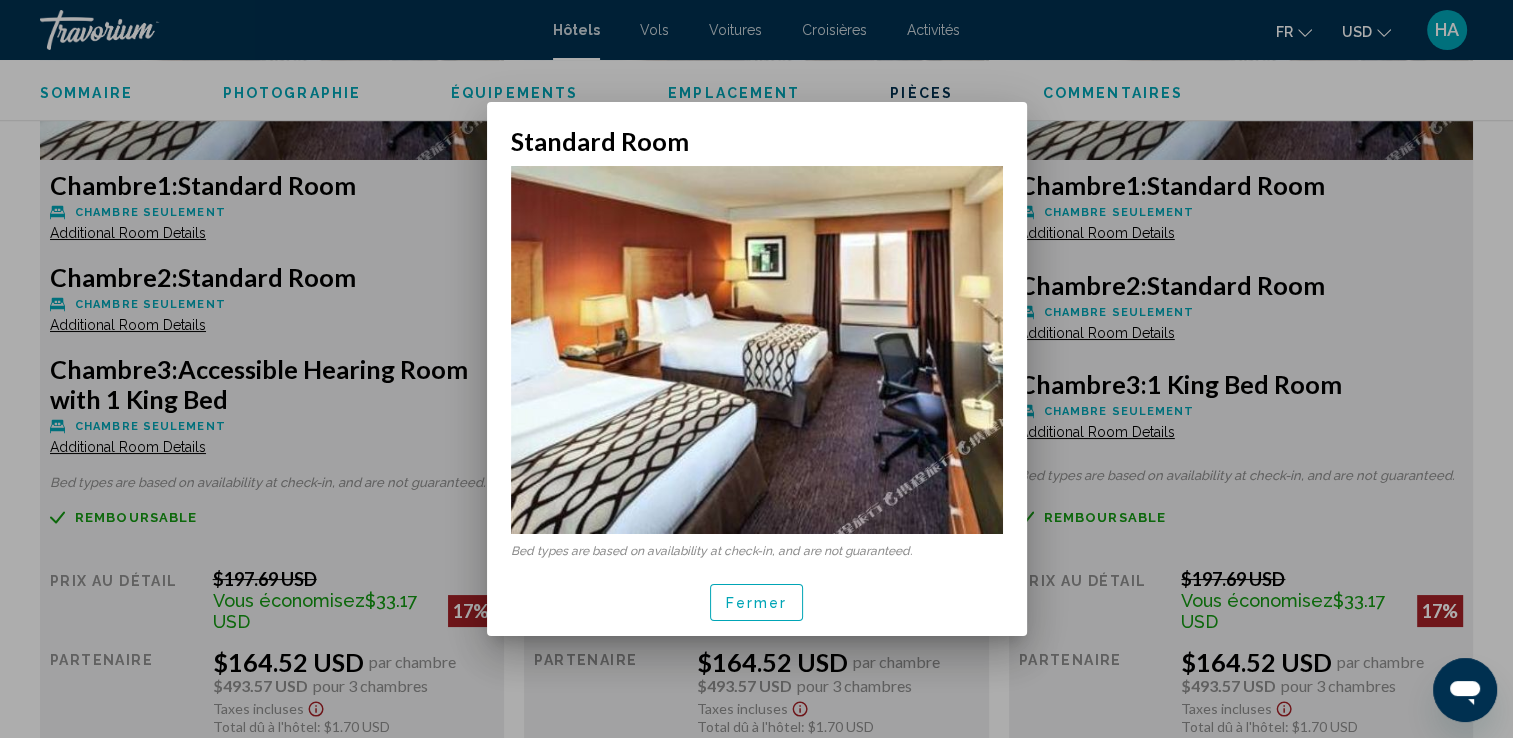 scroll, scrollTop: 0, scrollLeft: 0, axis: both 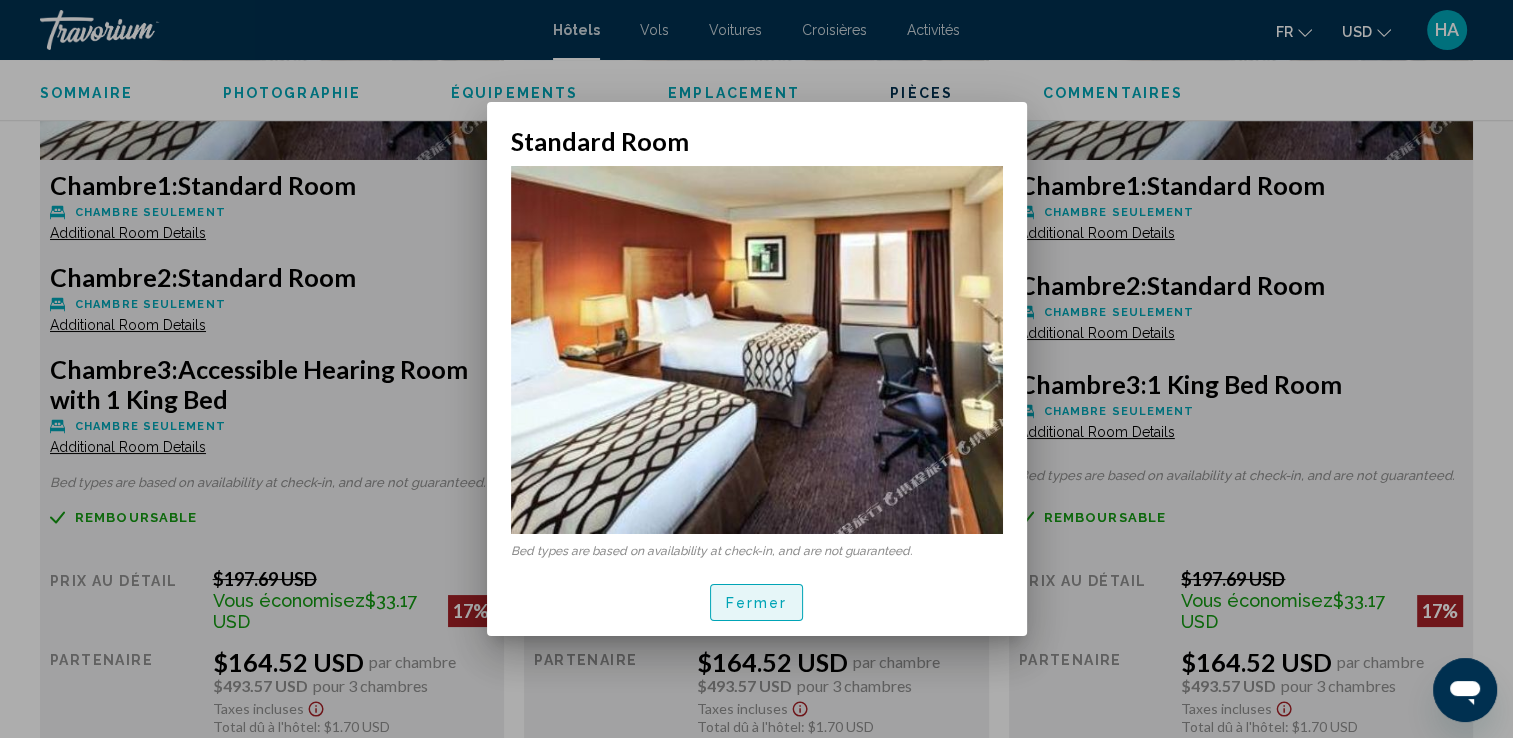 click on "Fermer" at bounding box center [757, 603] 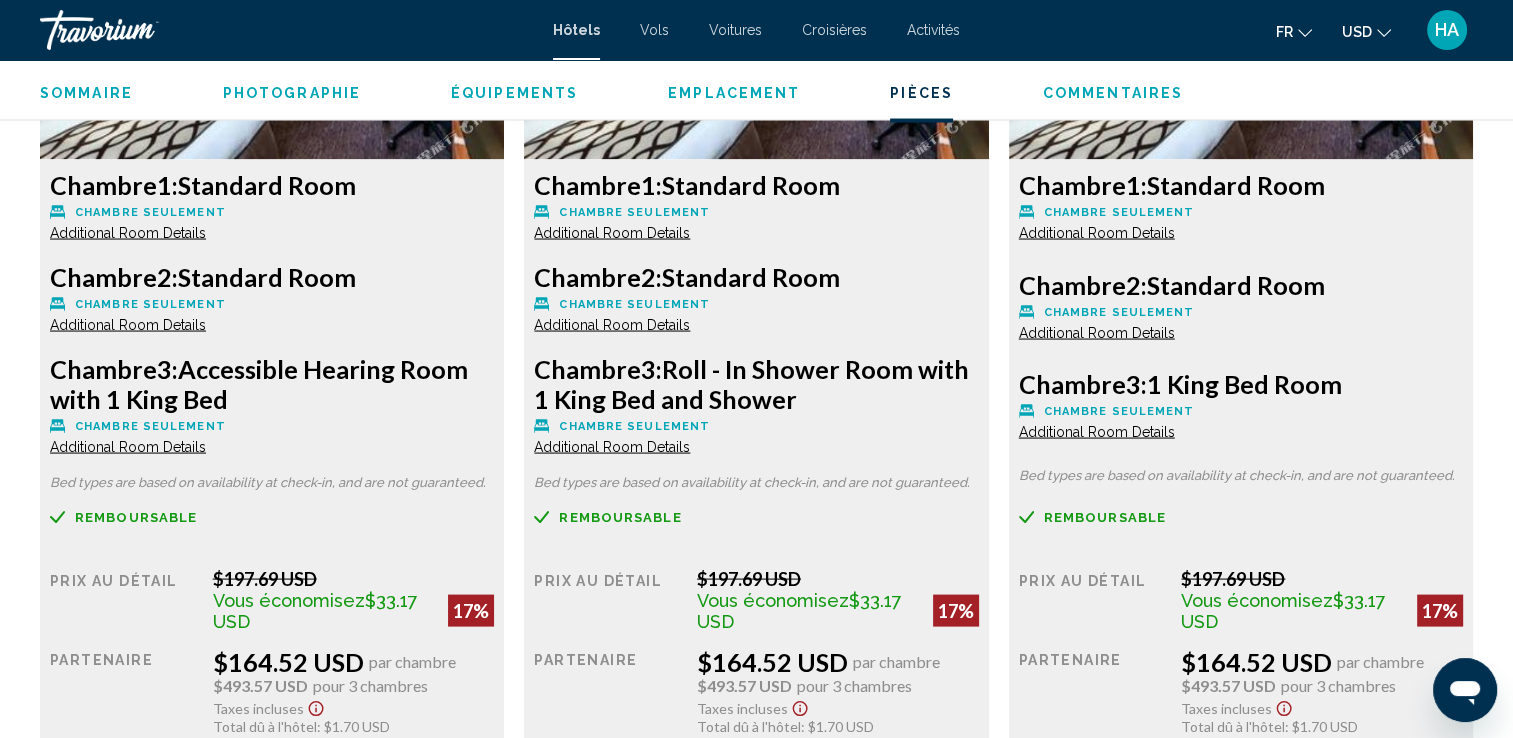 click on "Additional Room Details" at bounding box center [128, -499] 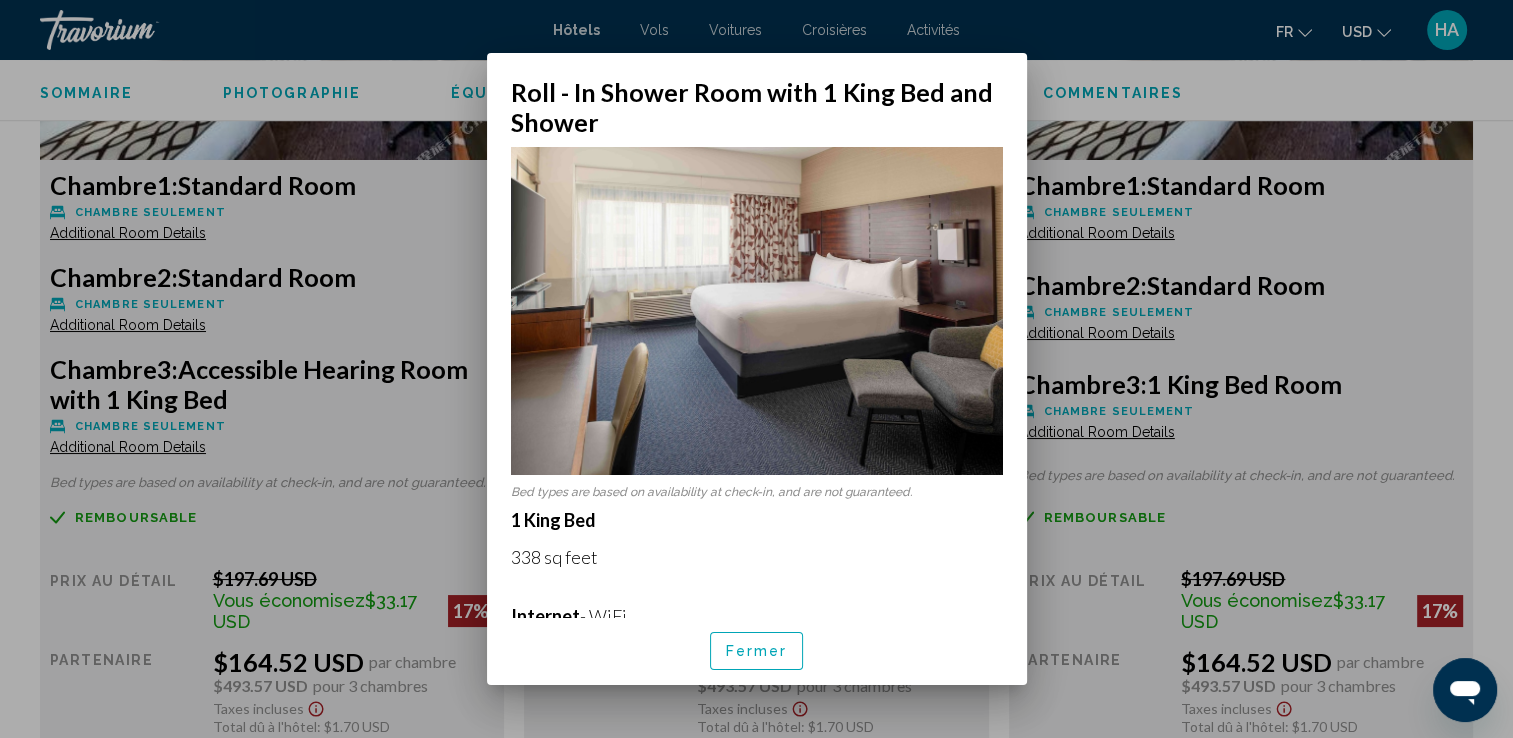 scroll, scrollTop: 0, scrollLeft: 0, axis: both 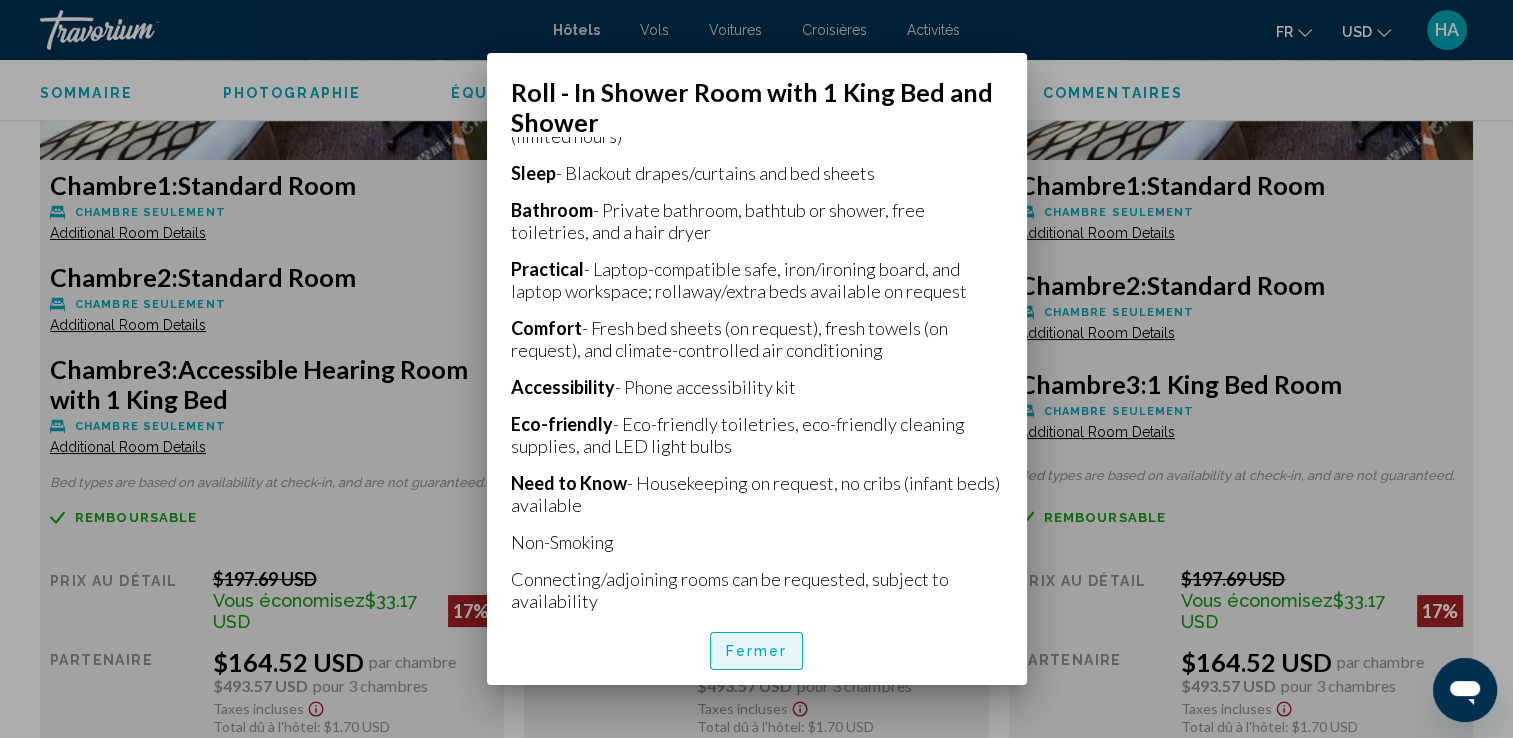 click on "Fermer" at bounding box center (757, 652) 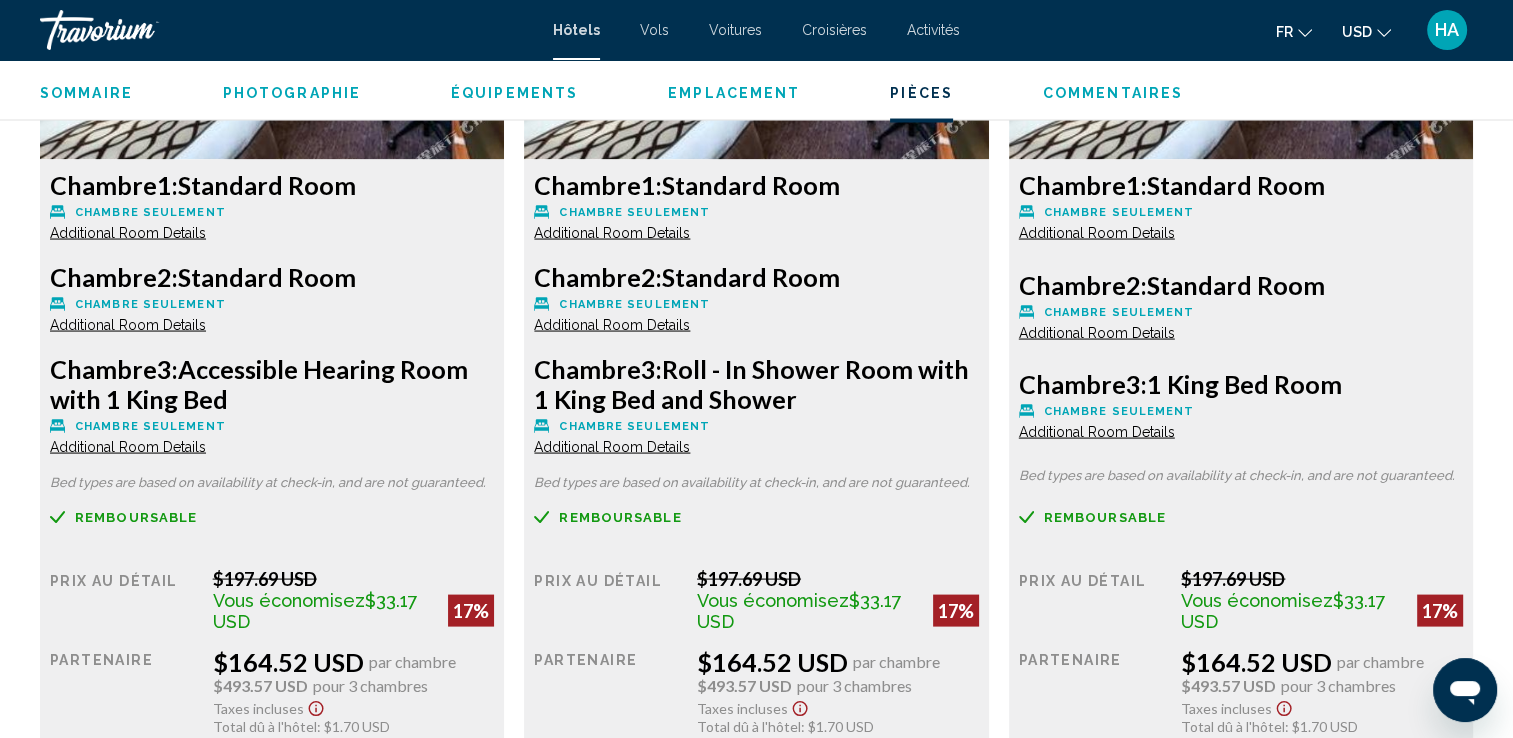 click on "Additional Room Details" at bounding box center [128, -597] 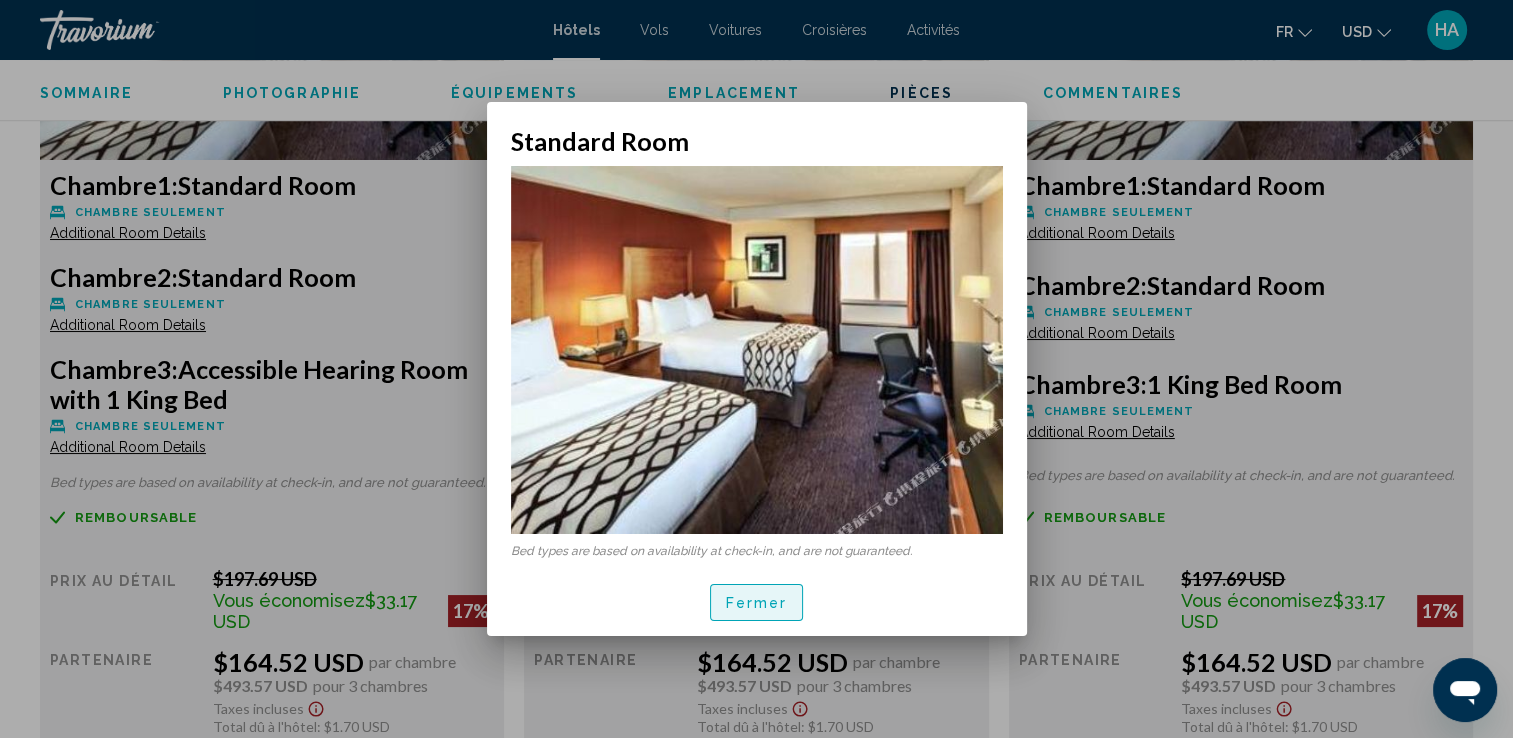 click on "Fermer" at bounding box center (757, 603) 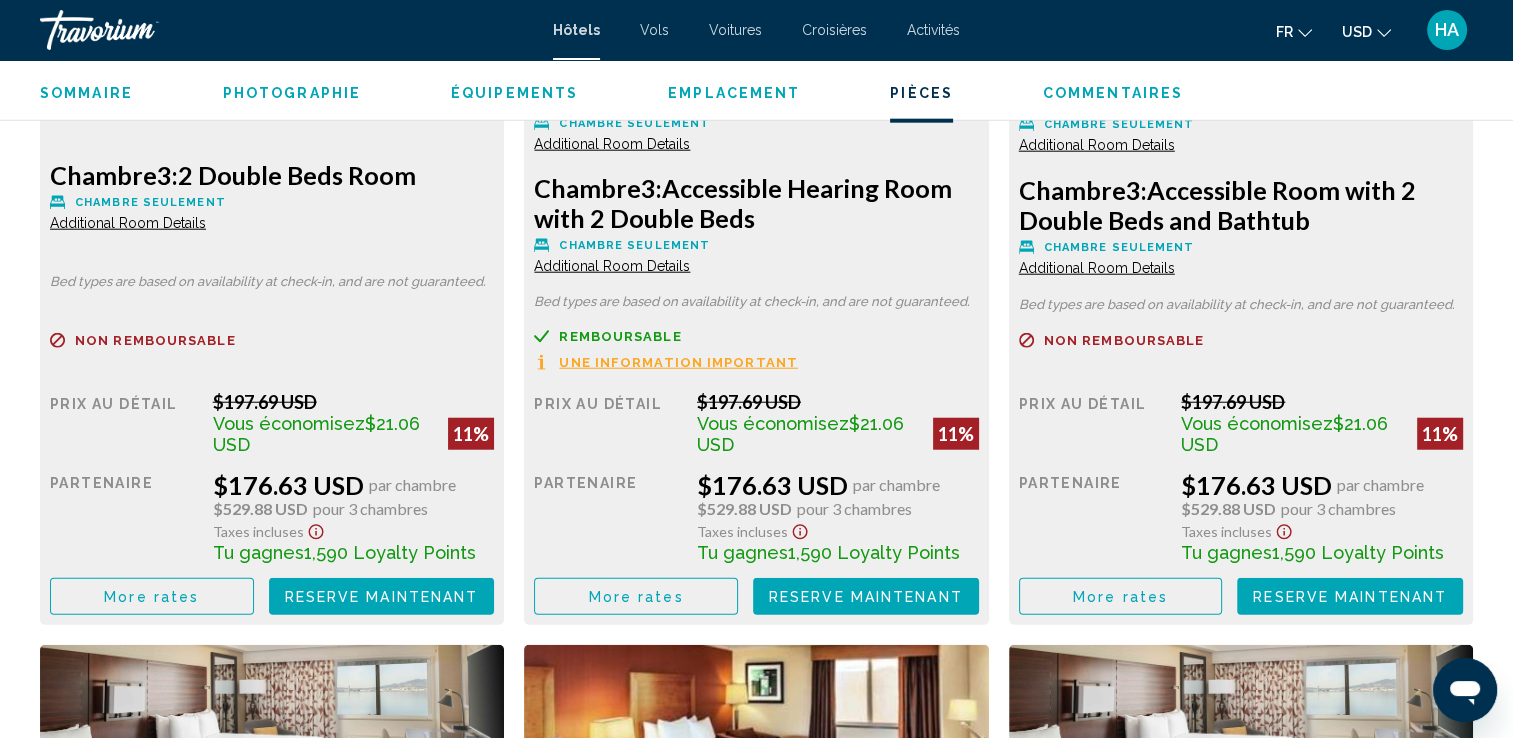 scroll, scrollTop: 5030, scrollLeft: 0, axis: vertical 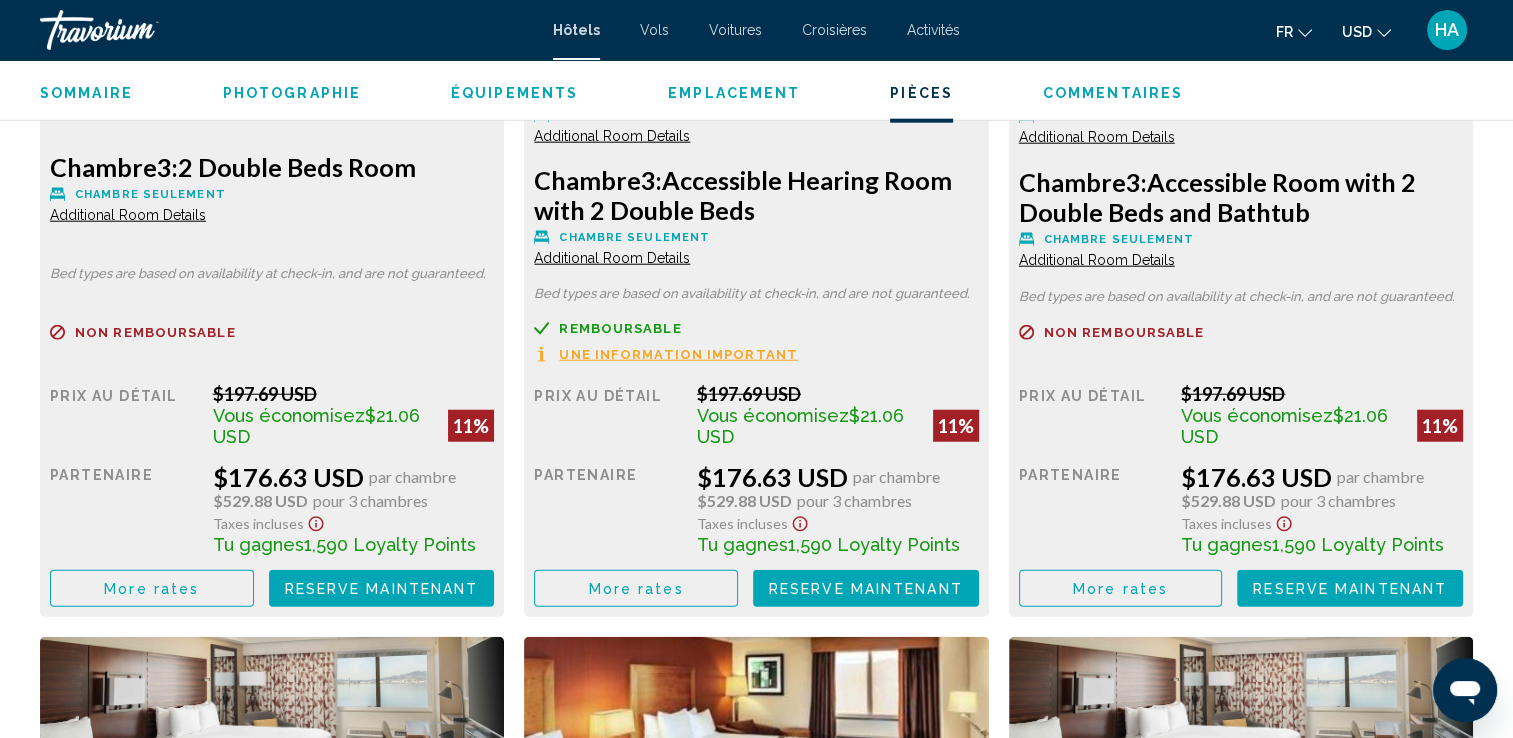 click on "Une information important" at bounding box center [194, -1569] 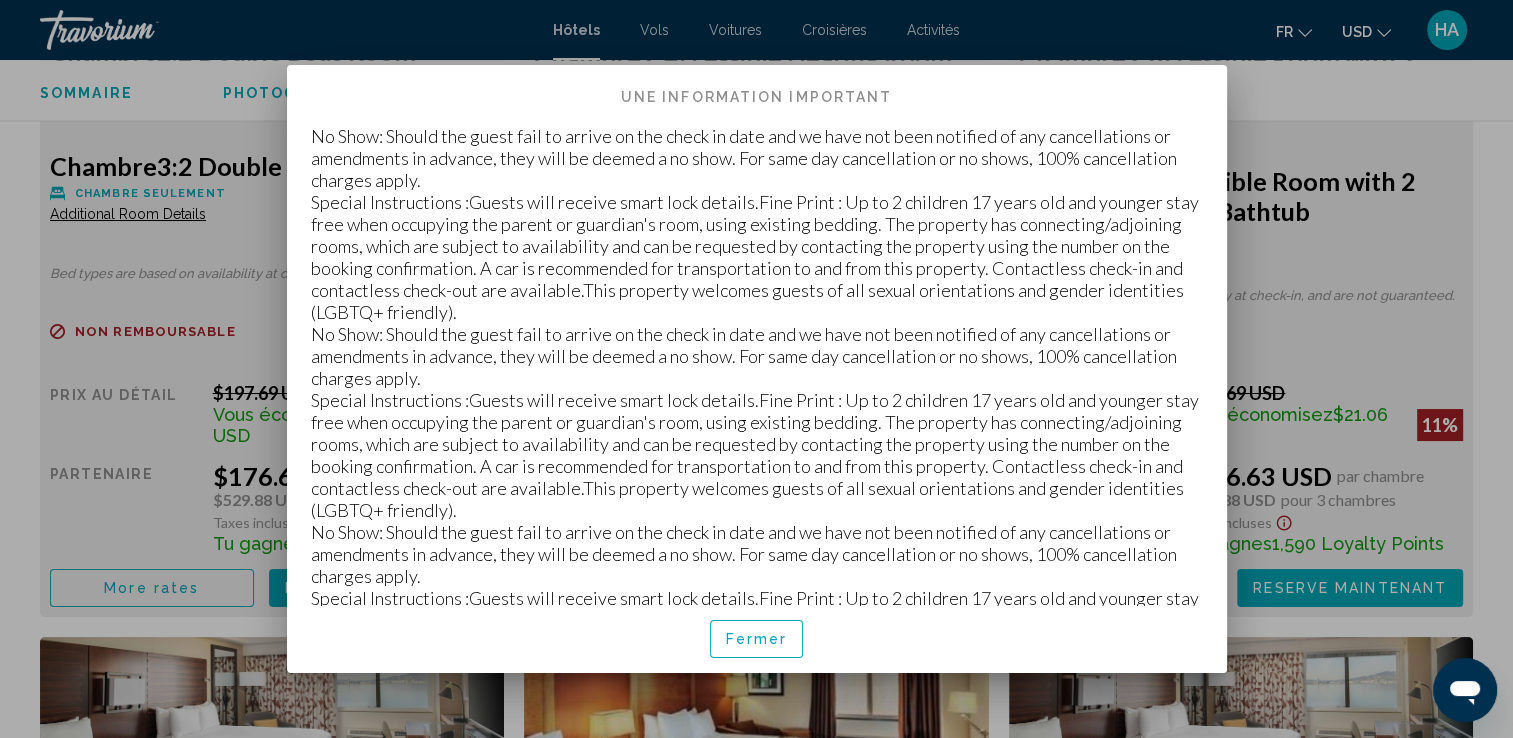 scroll, scrollTop: 114, scrollLeft: 0, axis: vertical 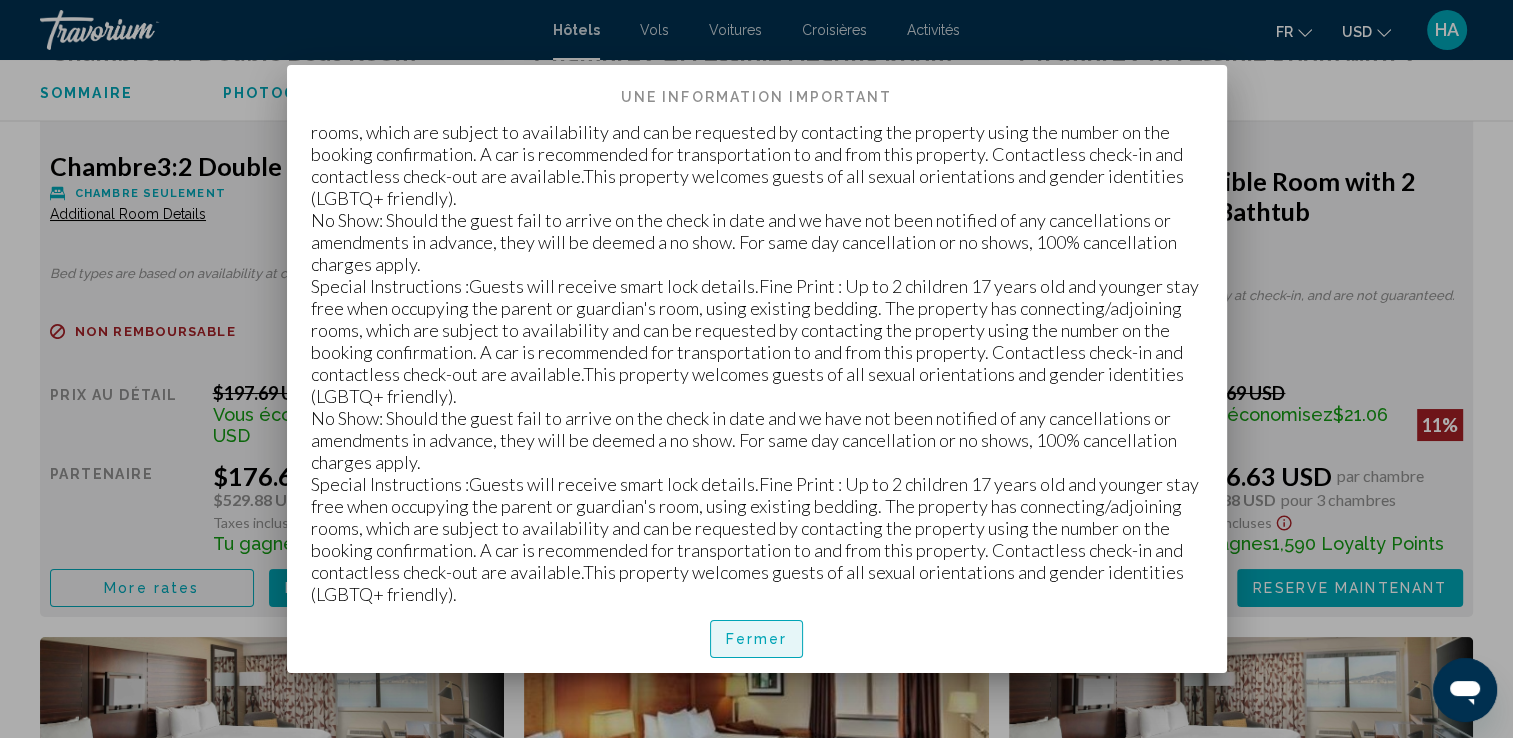 click on "Fermer" at bounding box center (757, 640) 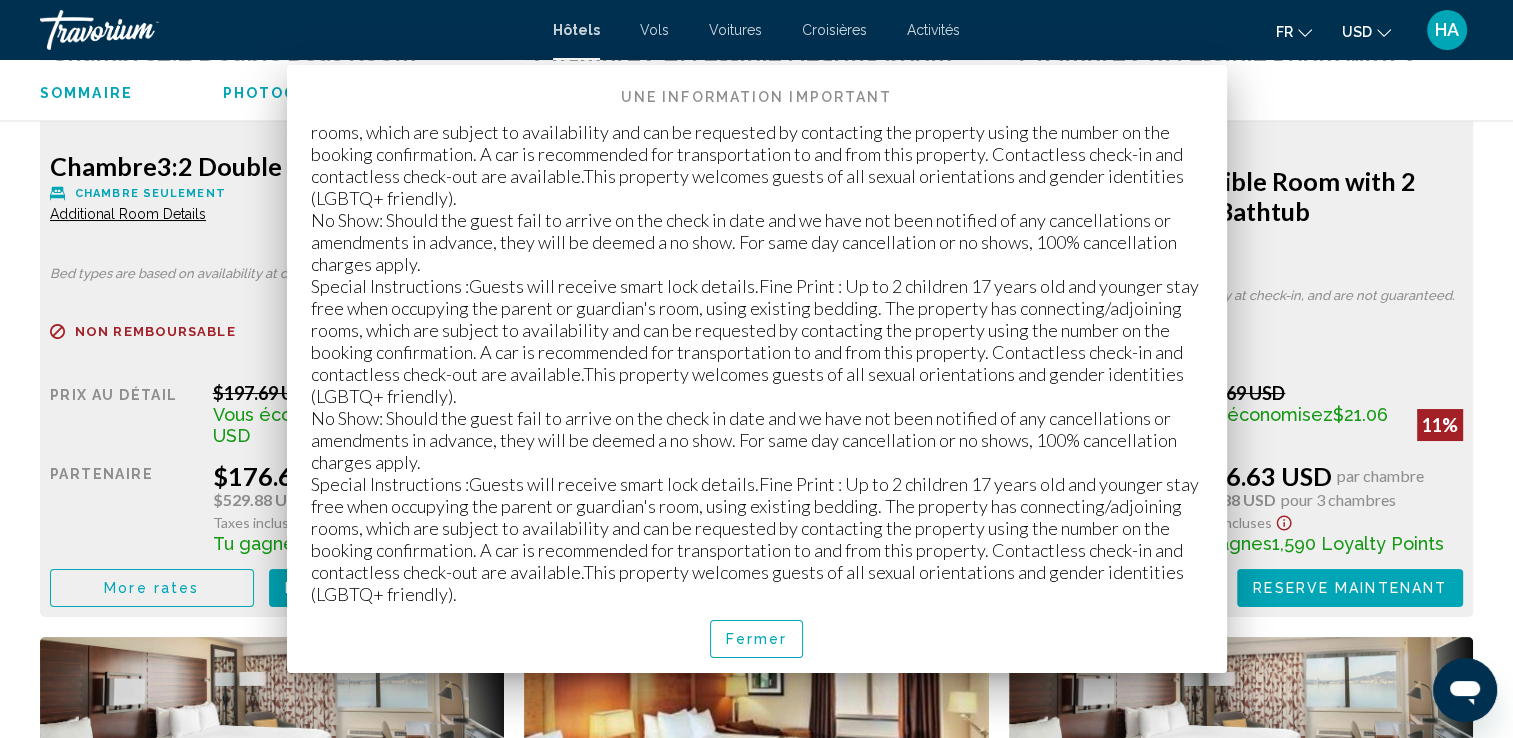 scroll, scrollTop: 5030, scrollLeft: 0, axis: vertical 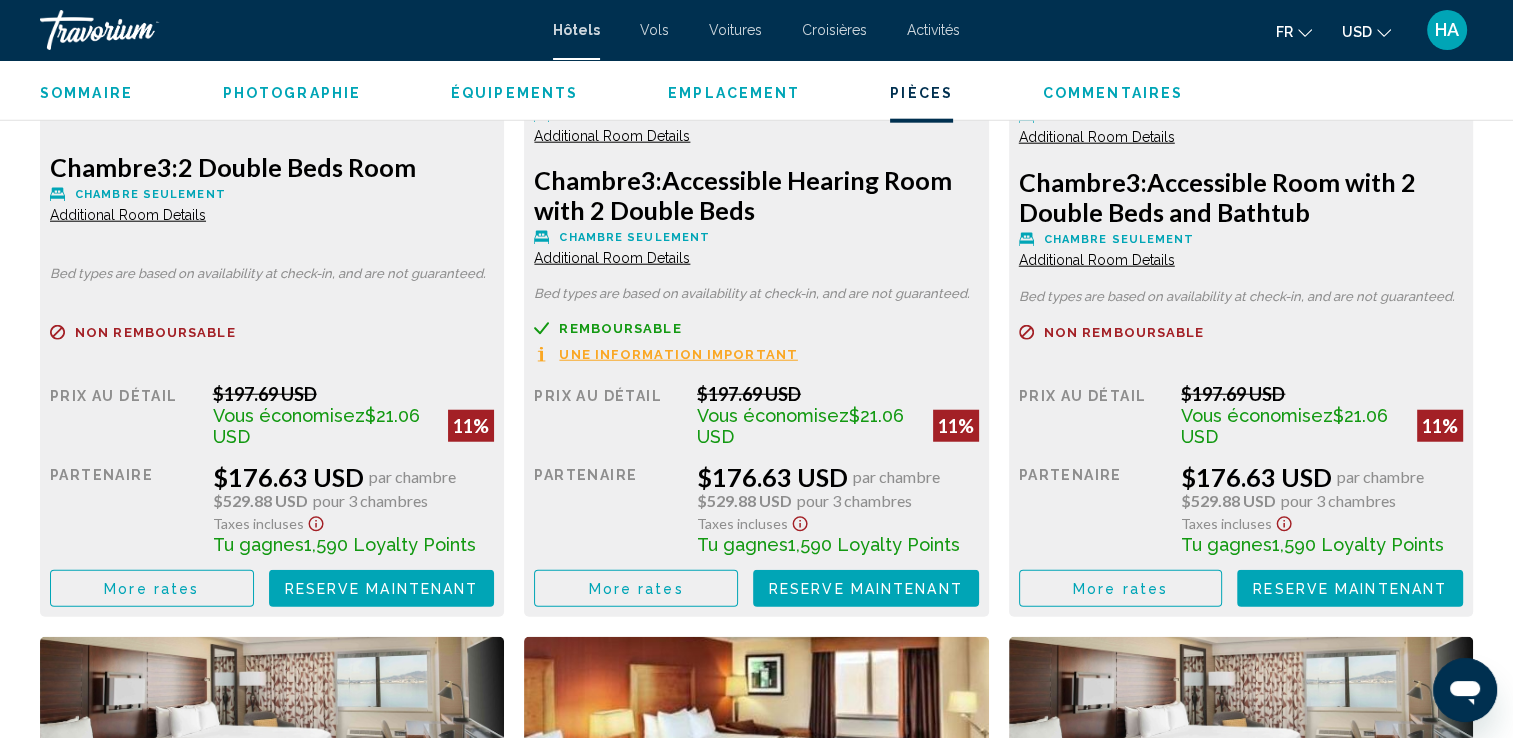 click on "Une information important" at bounding box center [194, -1569] 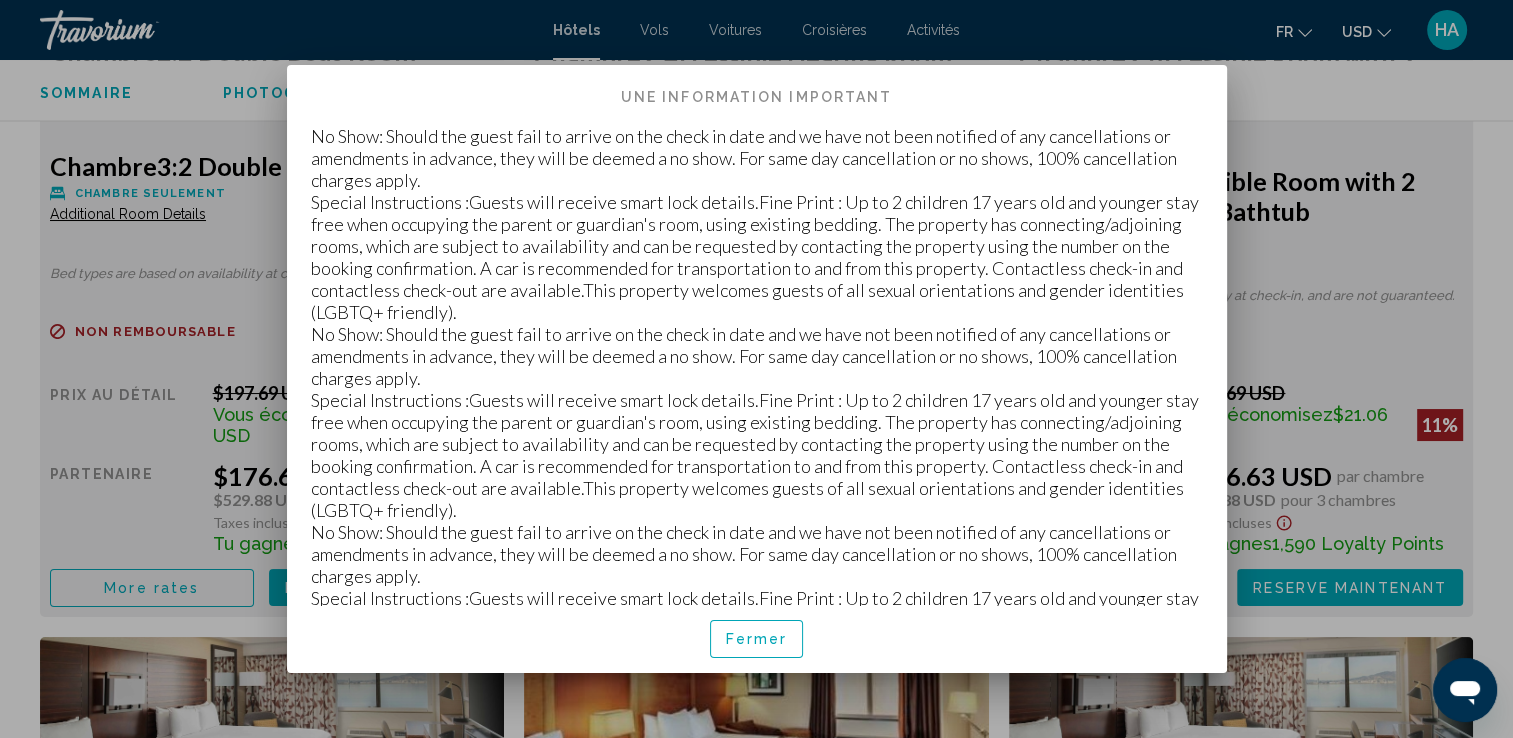 scroll, scrollTop: 0, scrollLeft: 0, axis: both 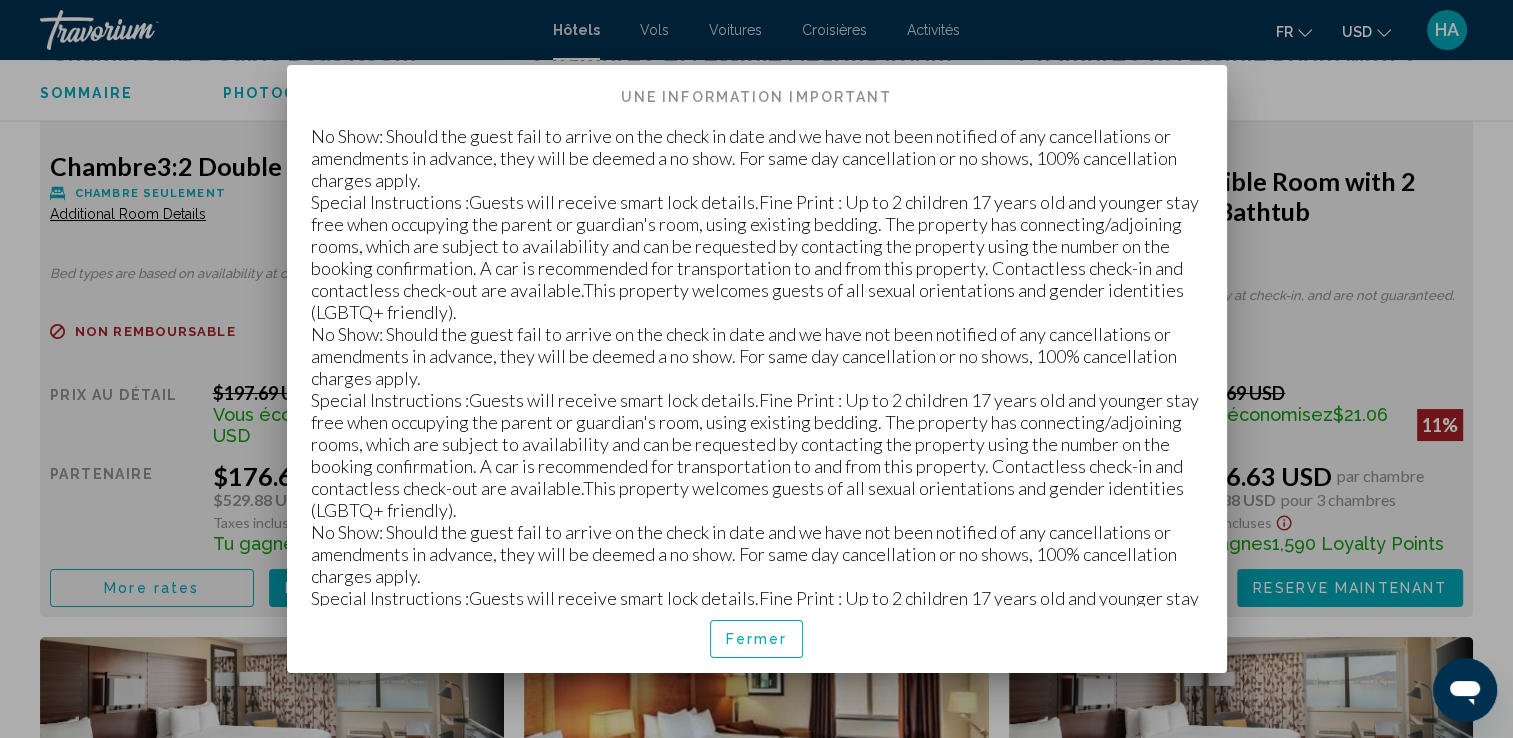 click at bounding box center [756, 369] 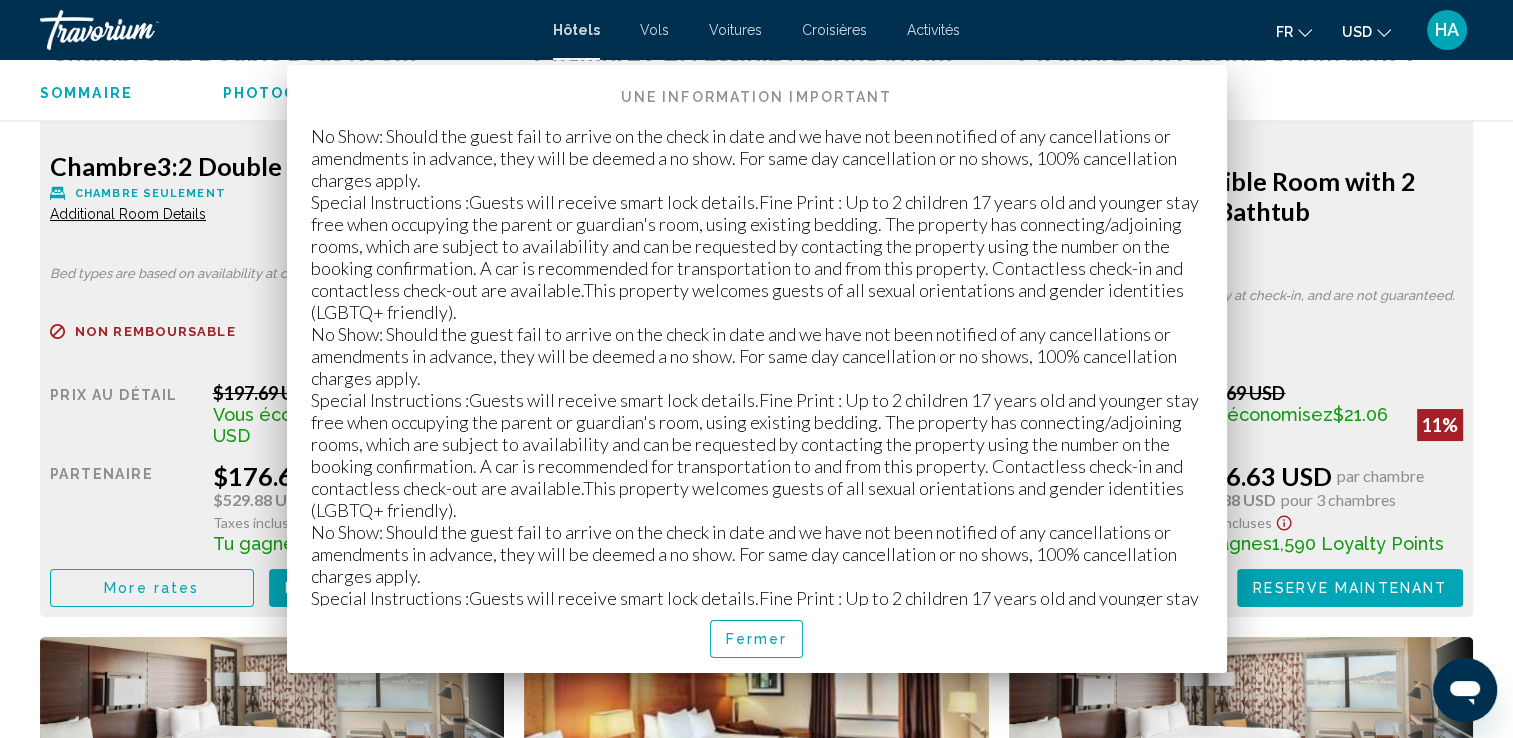 scroll, scrollTop: 5030, scrollLeft: 0, axis: vertical 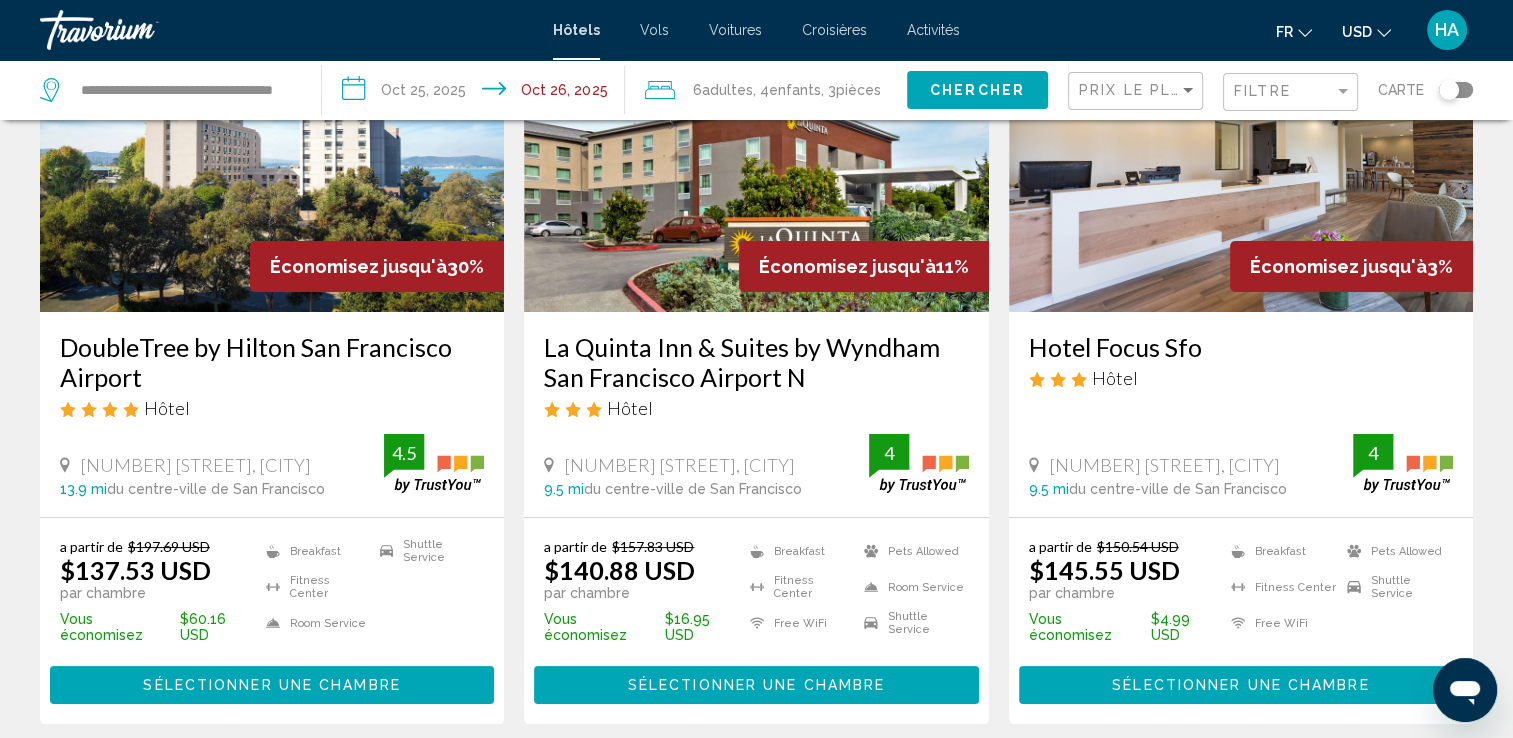 click on "La Quinta Inn & Suites by Wyndham San Francisco Airport N" at bounding box center [756, 362] 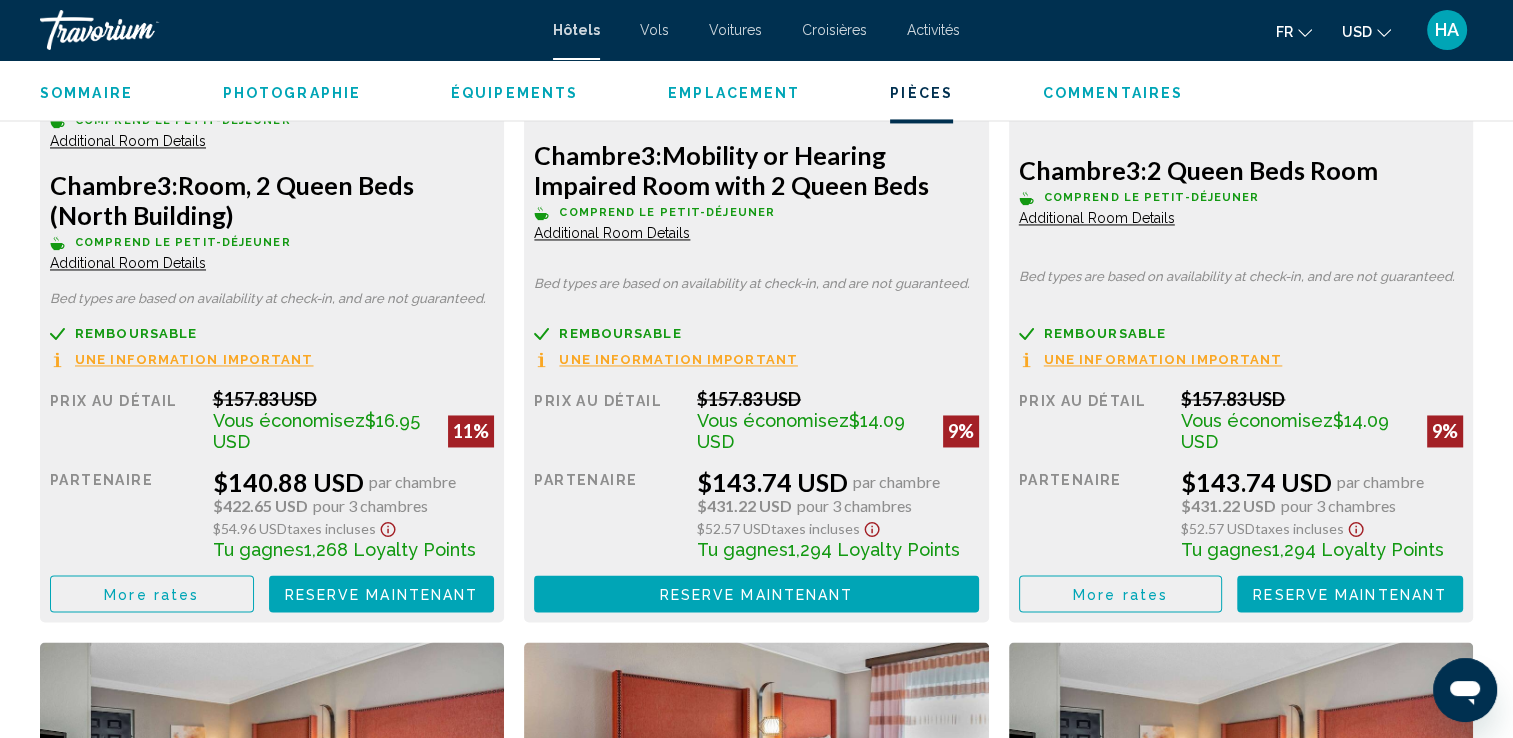 scroll, scrollTop: 3167, scrollLeft: 0, axis: vertical 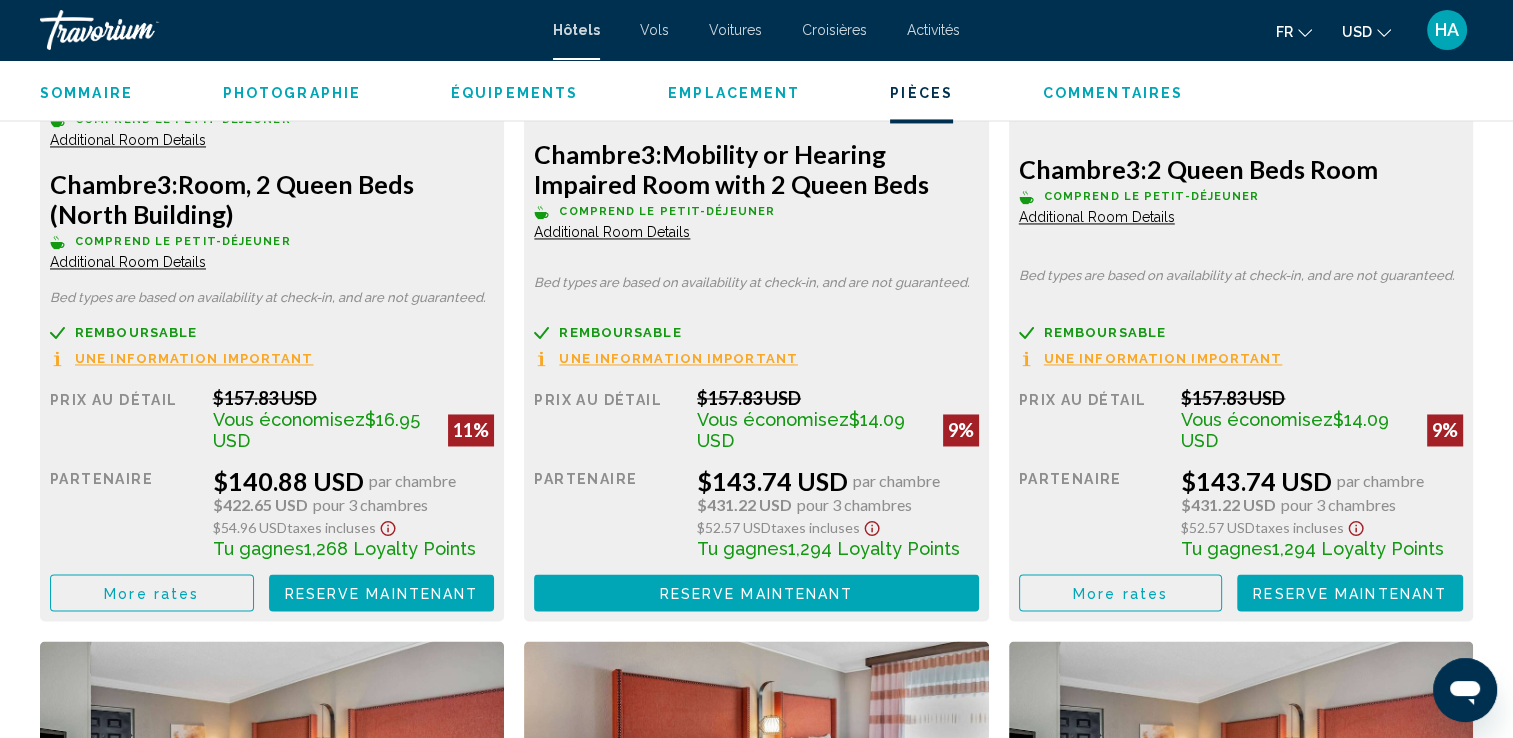 click on "Une information important" at bounding box center [194, 358] 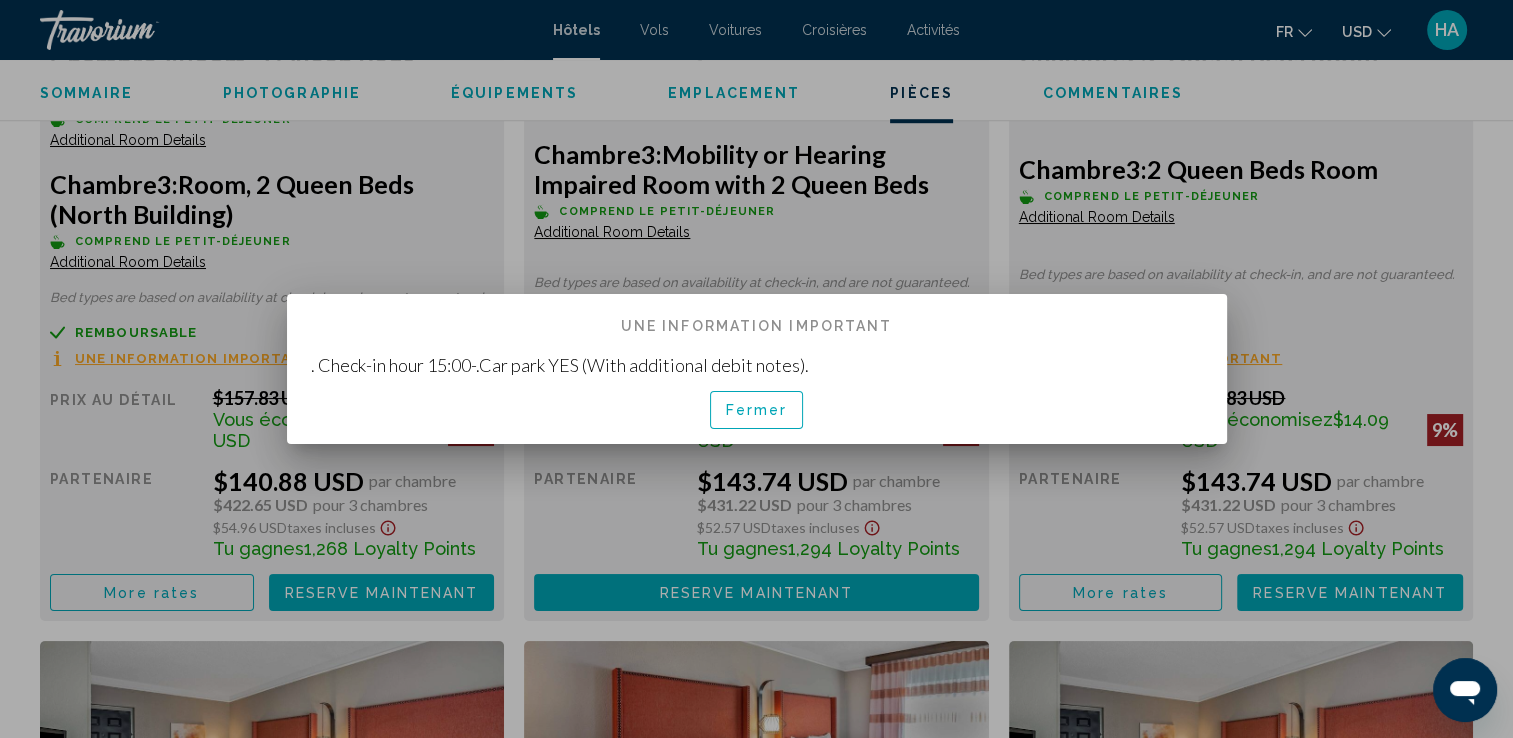 scroll, scrollTop: 0, scrollLeft: 0, axis: both 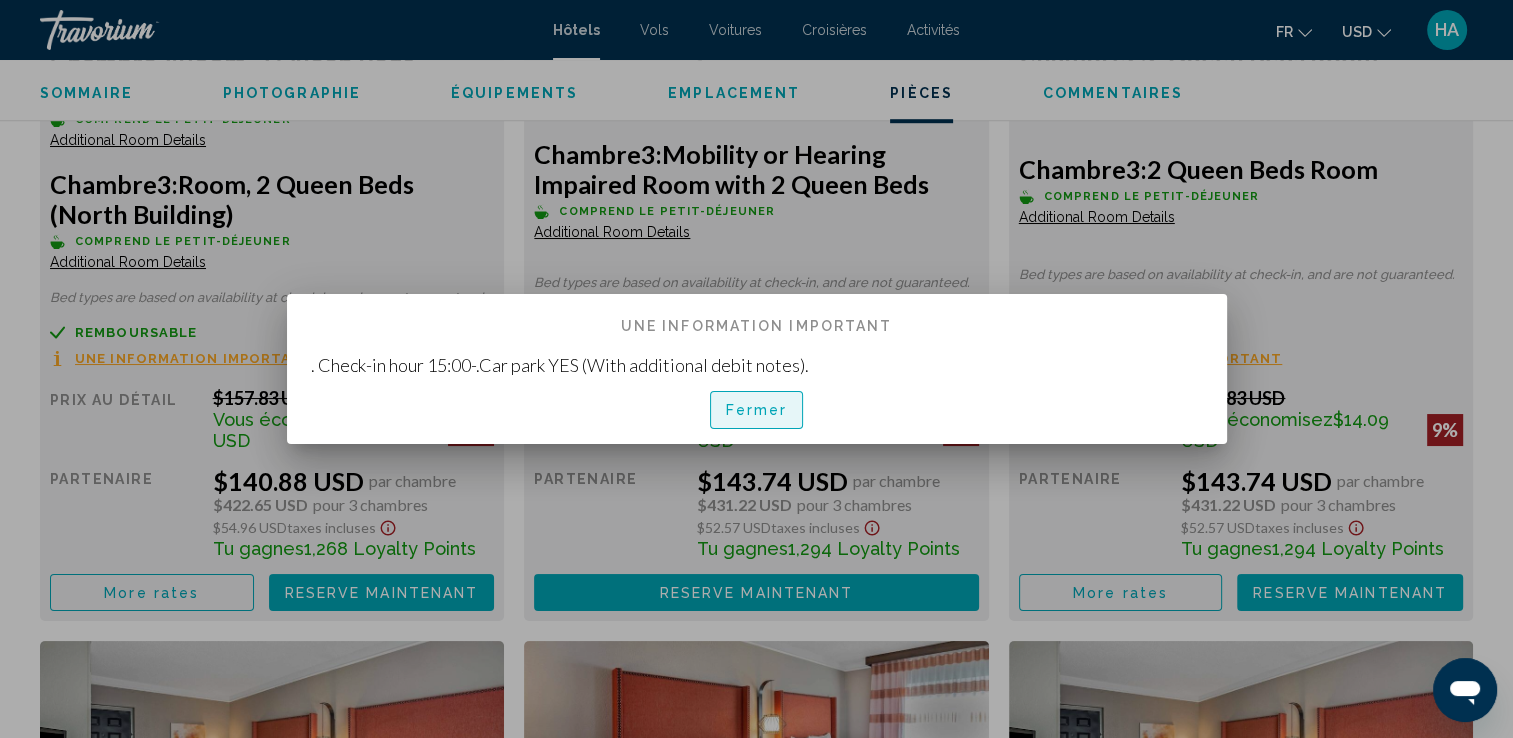 click on "Fermer" at bounding box center (757, 411) 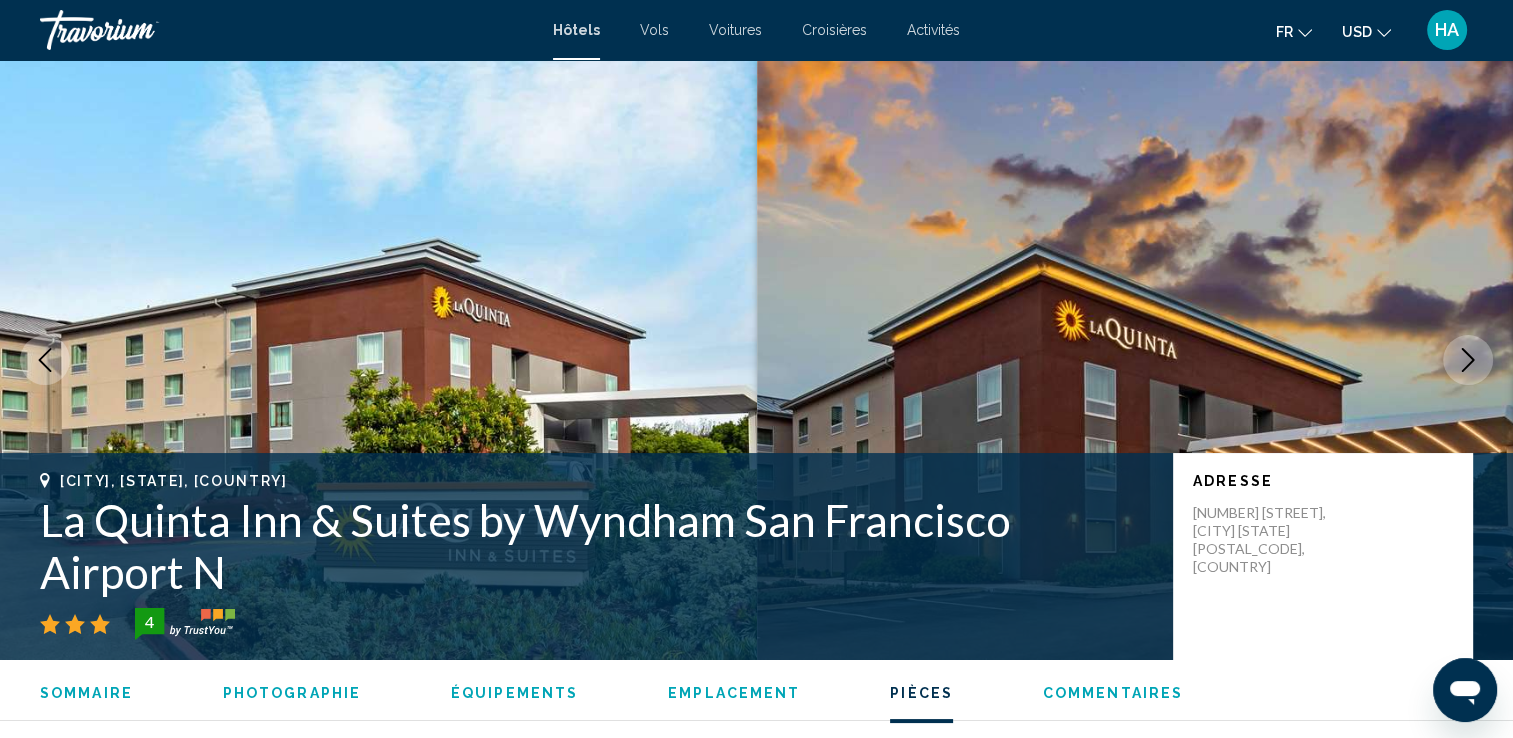 scroll, scrollTop: 3167, scrollLeft: 0, axis: vertical 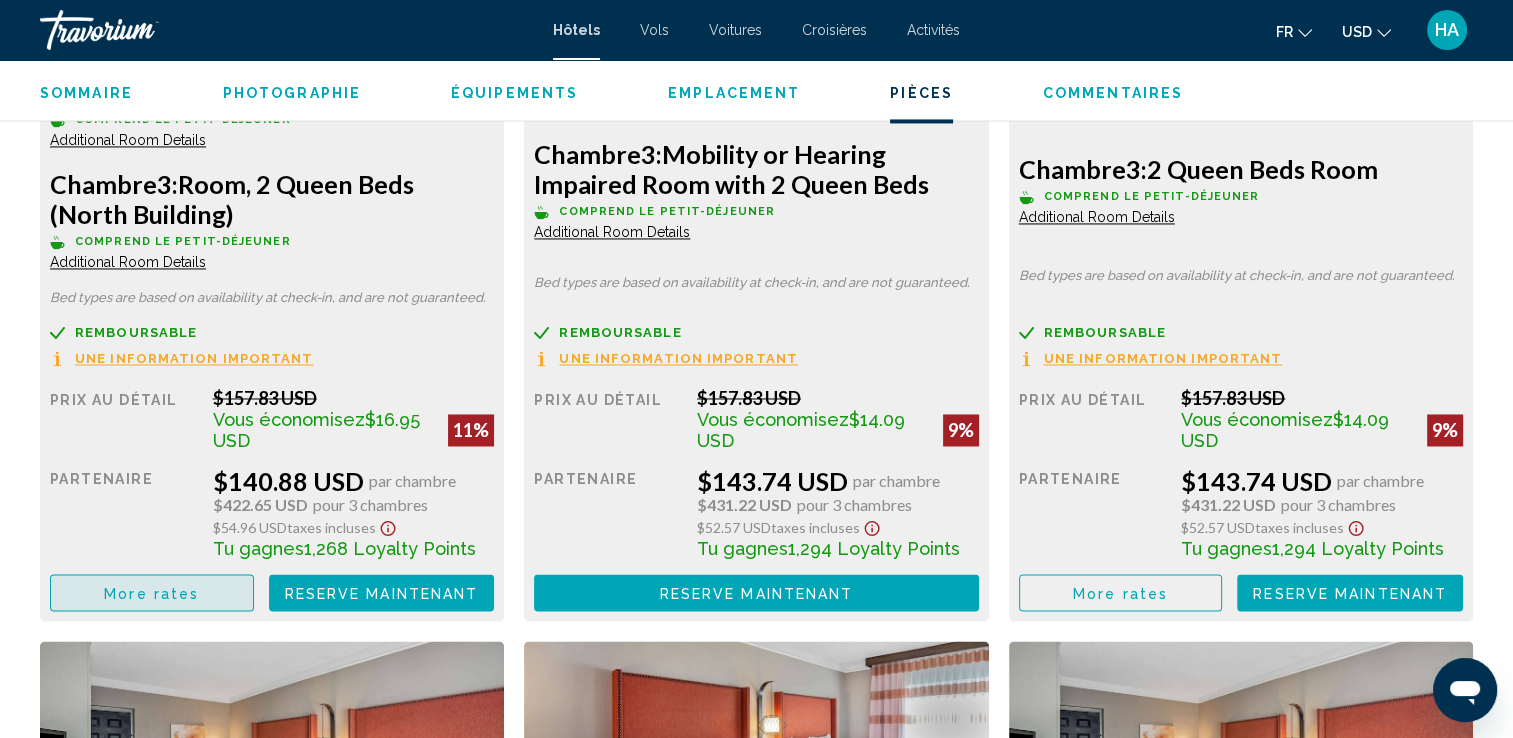 click on "More rates" at bounding box center (152, 592) 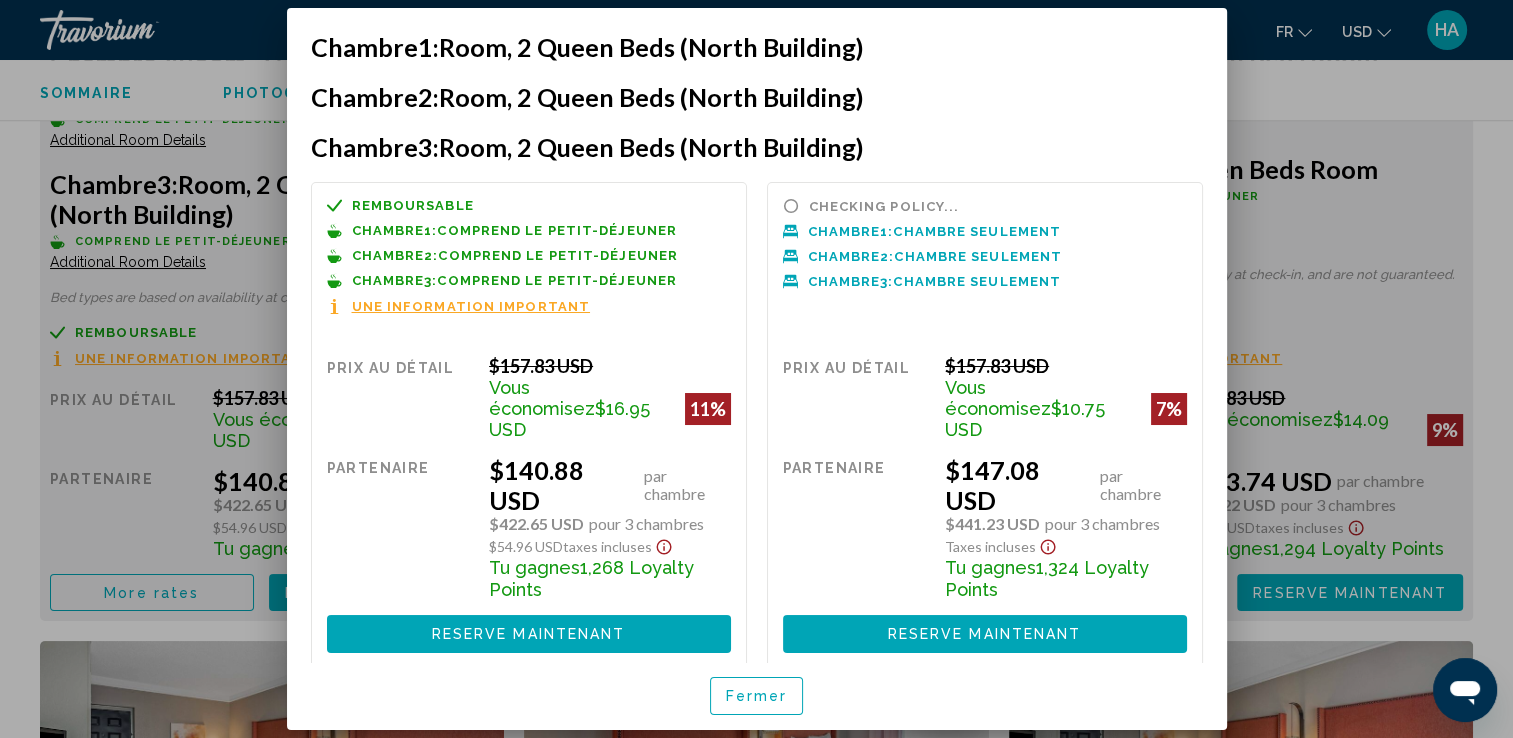 scroll, scrollTop: 0, scrollLeft: 0, axis: both 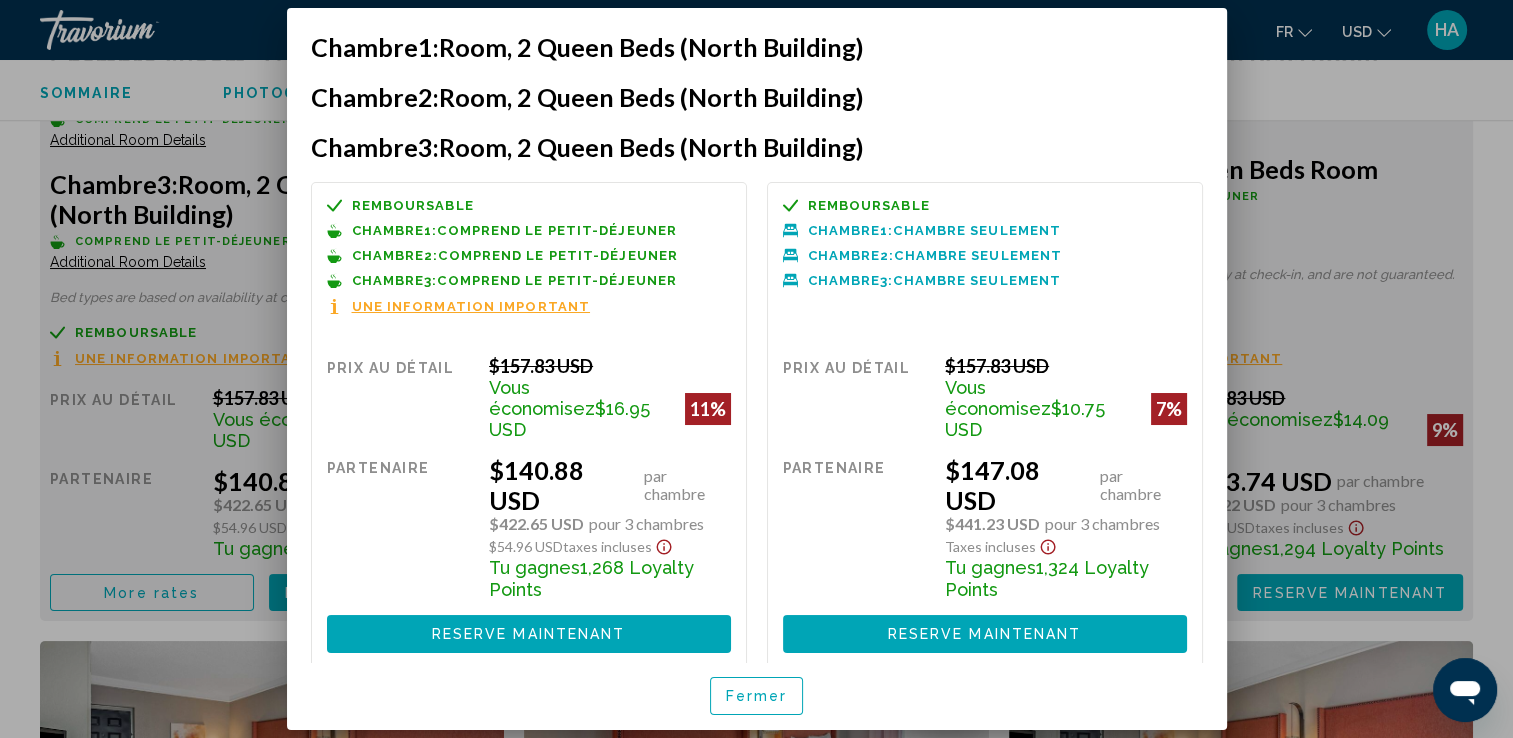 click on "Une information important" at bounding box center [471, 306] 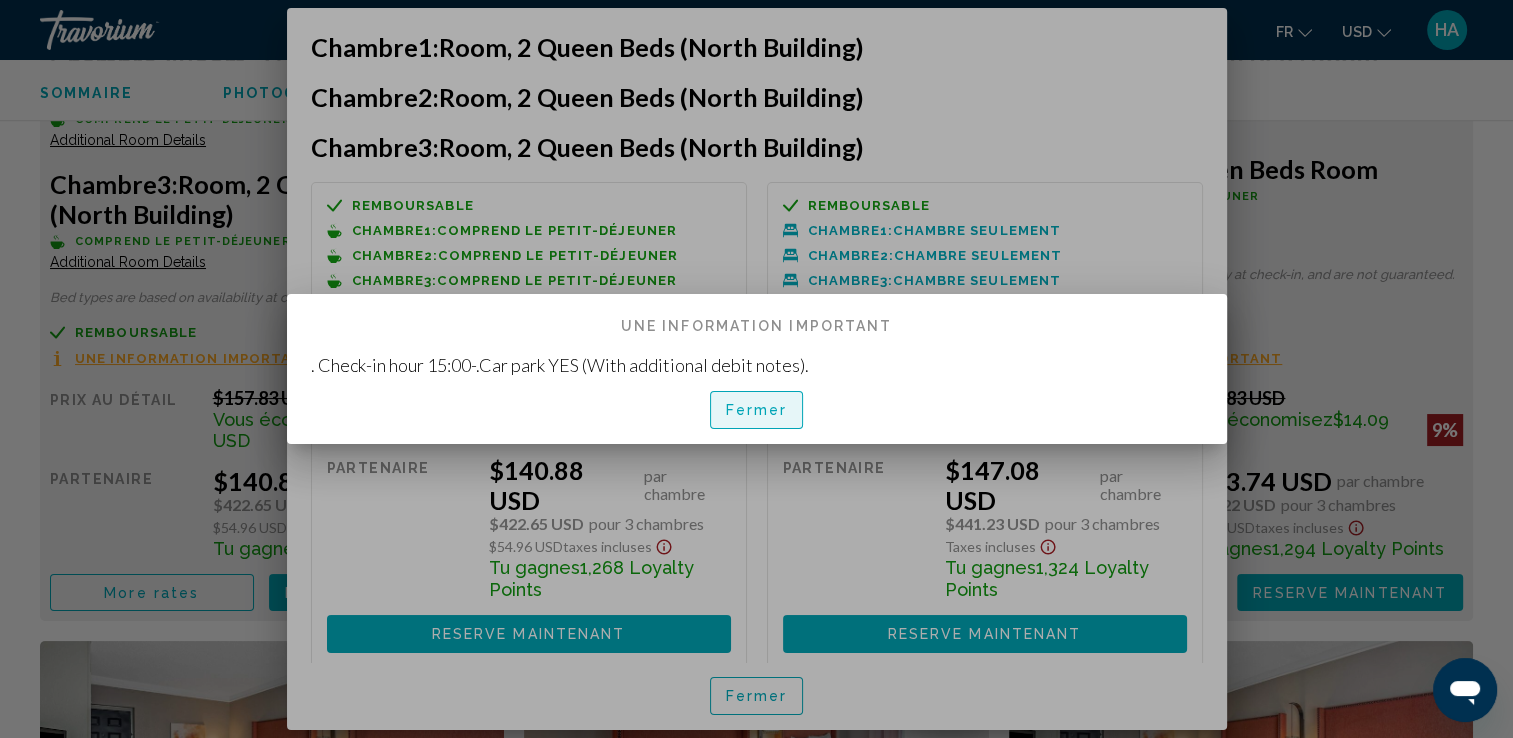 click on "Fermer" at bounding box center (757, 411) 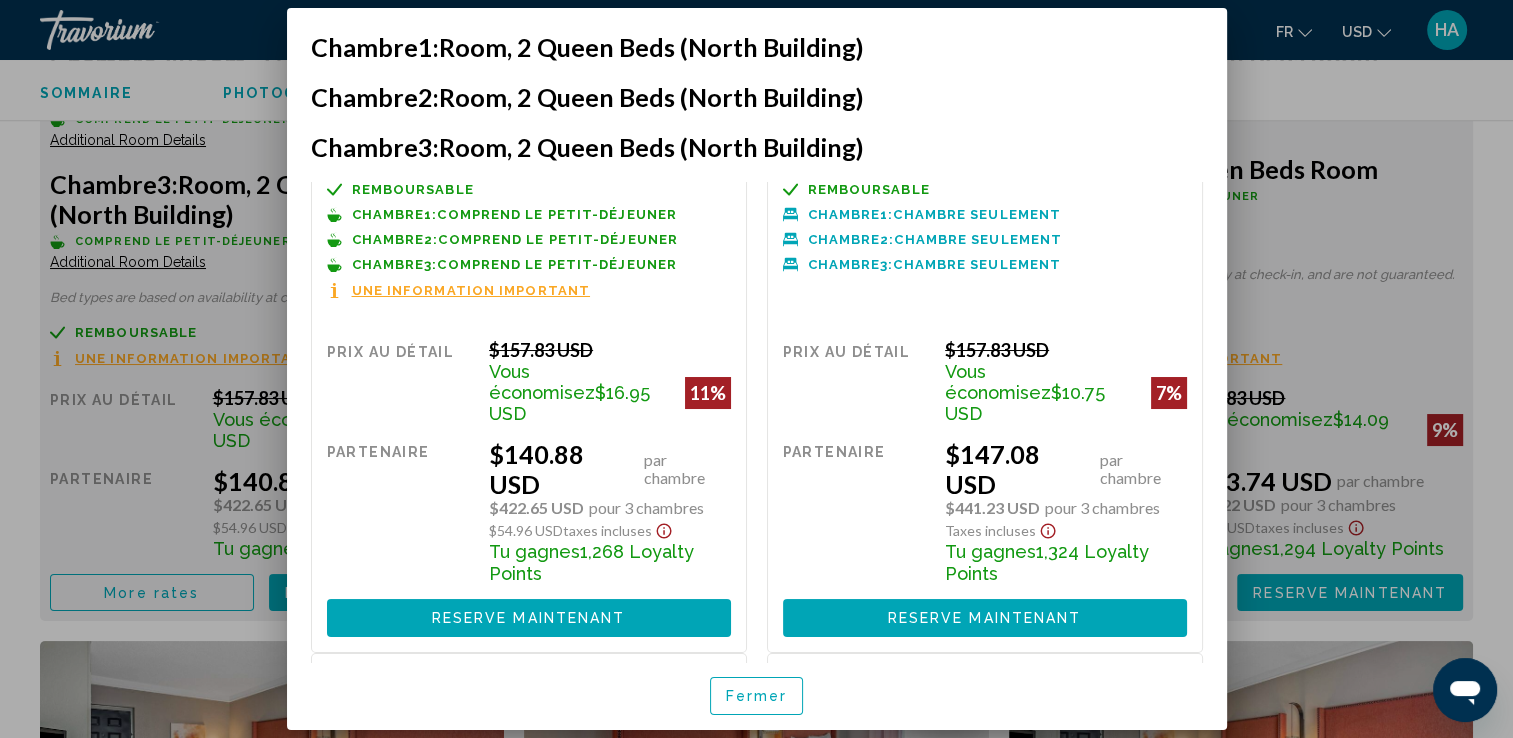 scroll, scrollTop: 0, scrollLeft: 0, axis: both 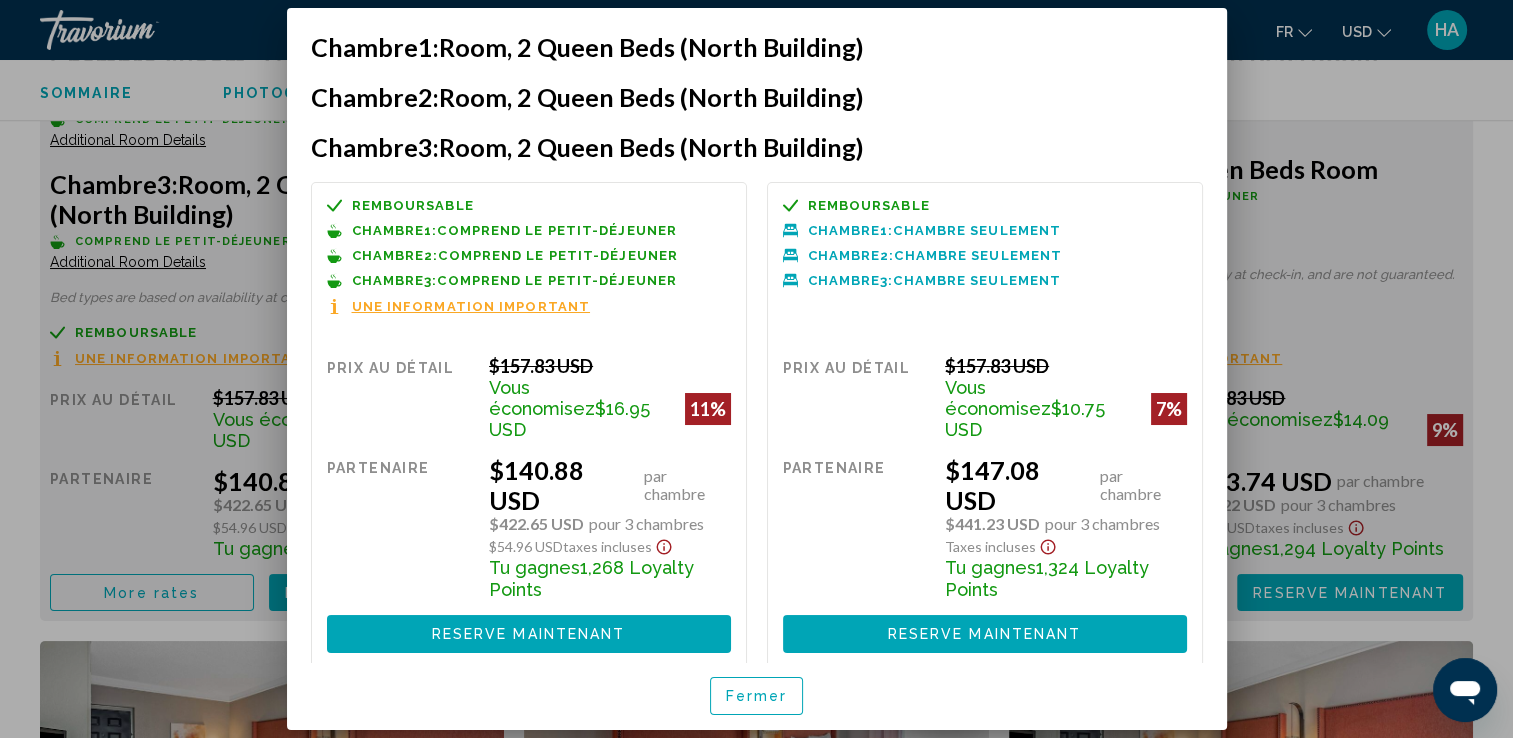 click 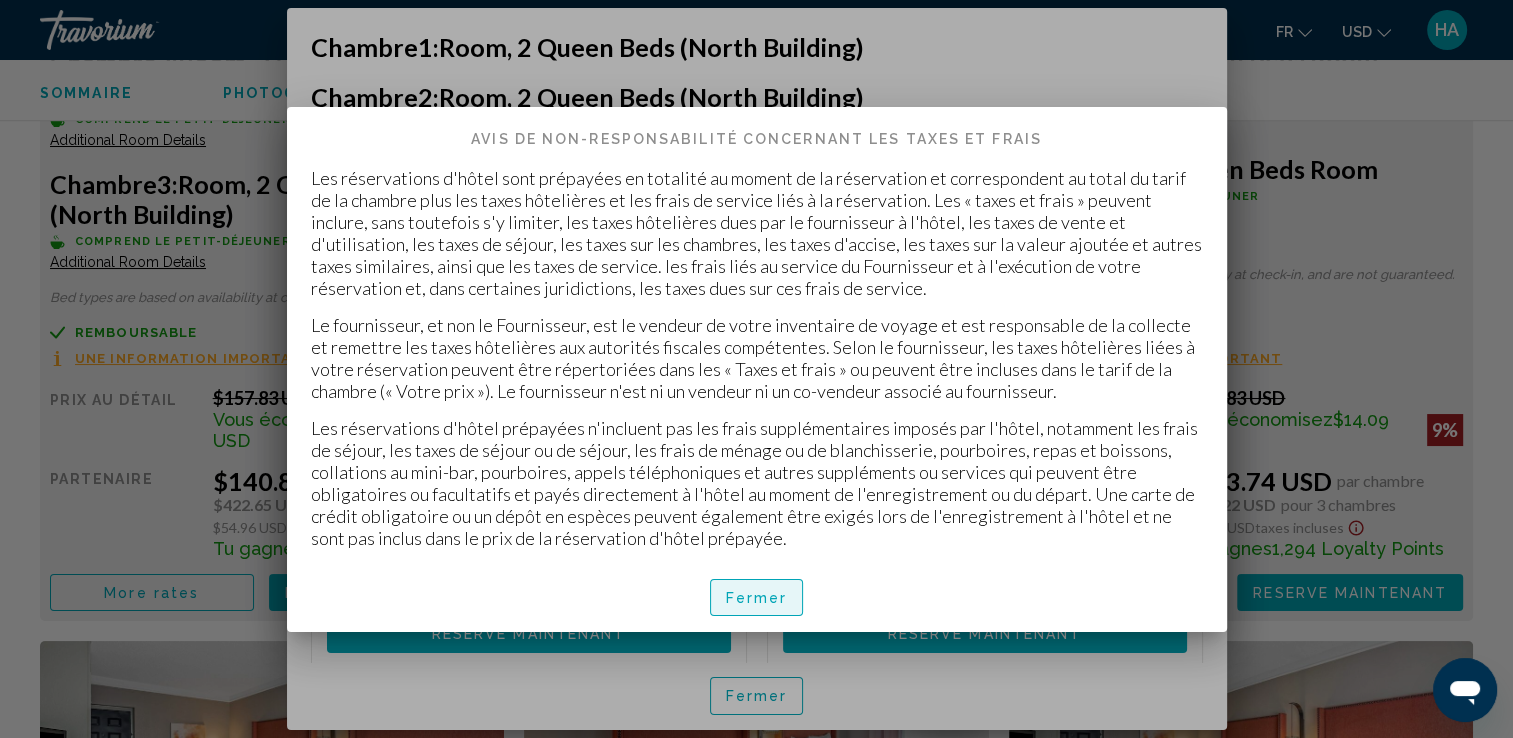 click on "Fermer" at bounding box center (757, 597) 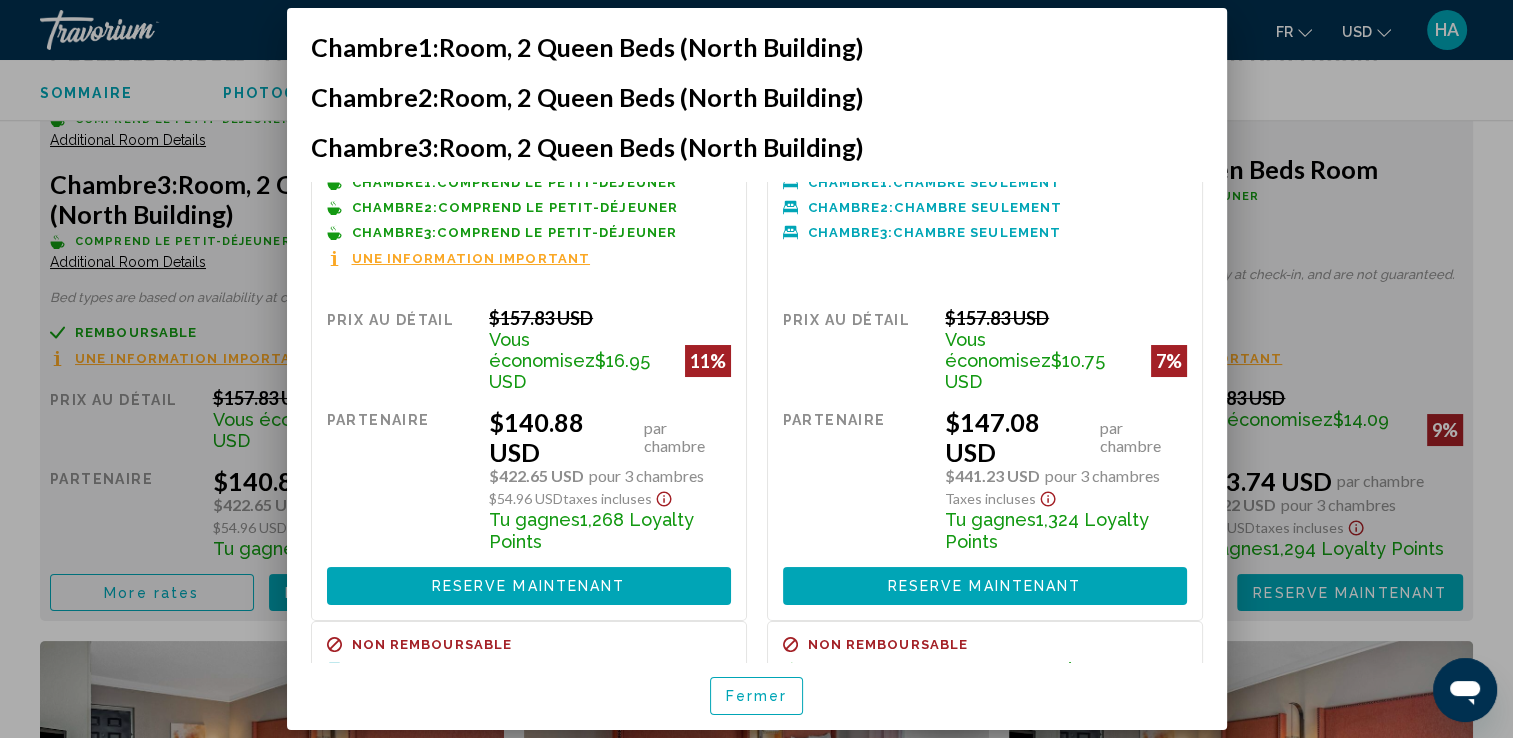 scroll, scrollTop: 0, scrollLeft: 0, axis: both 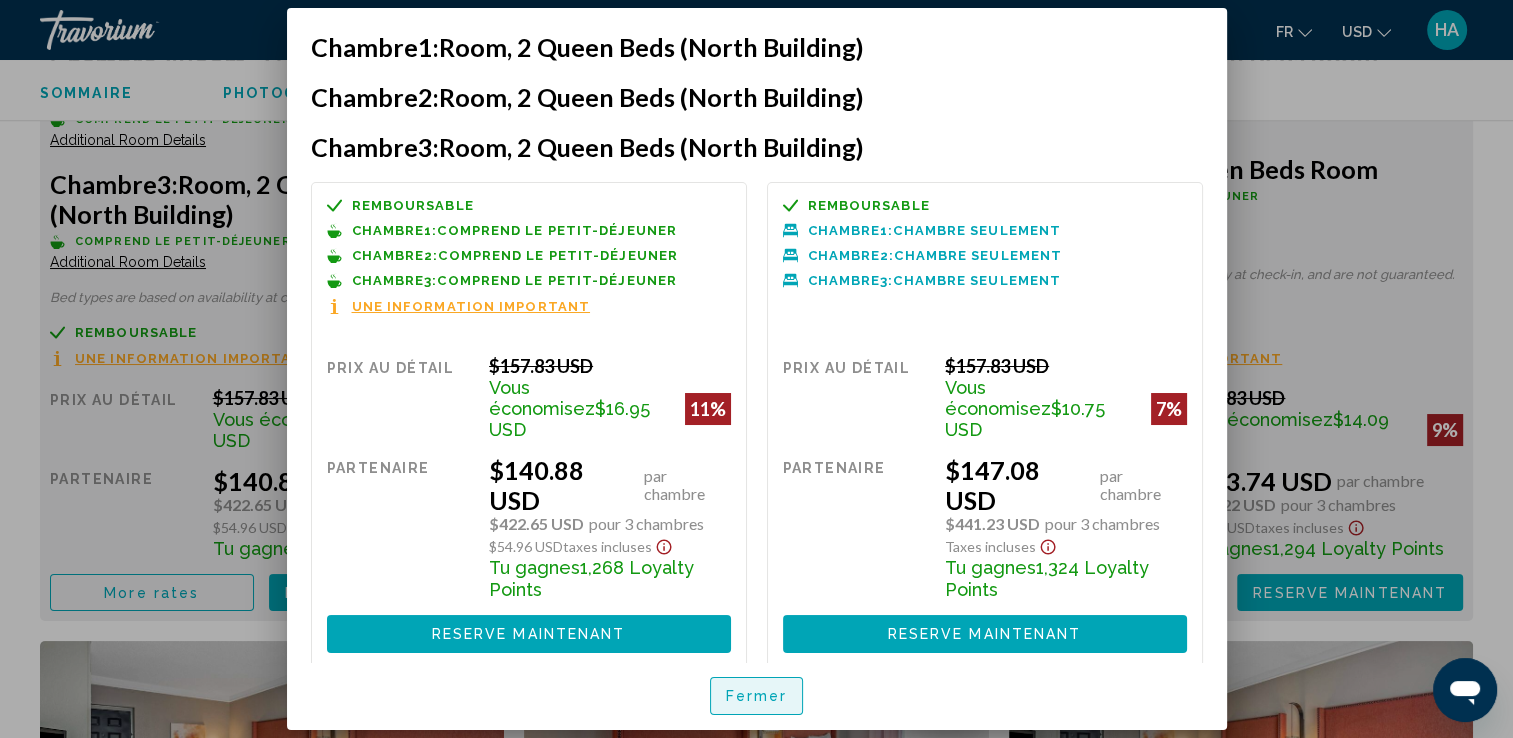 click on "Fermer" at bounding box center [757, 697] 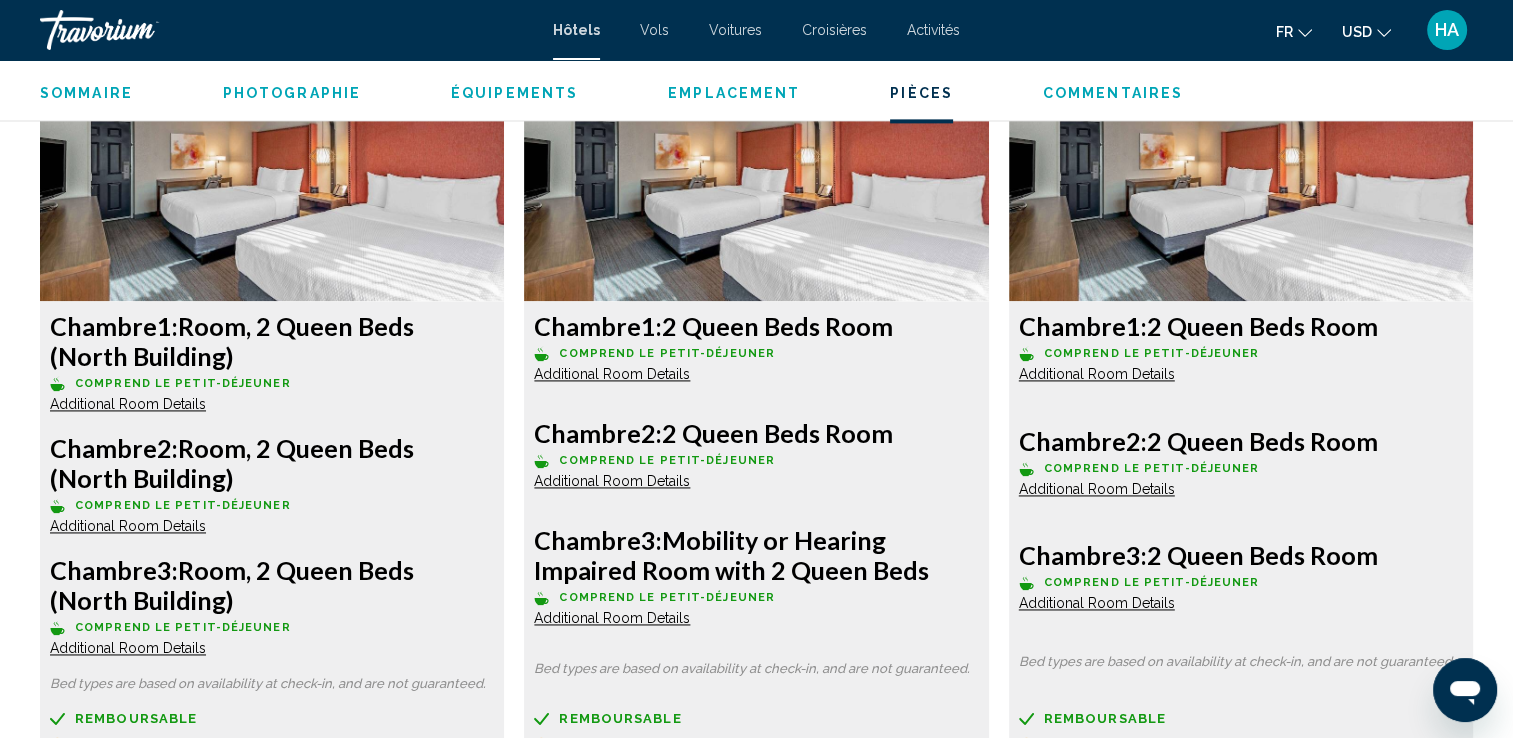 scroll, scrollTop: 2779, scrollLeft: 0, axis: vertical 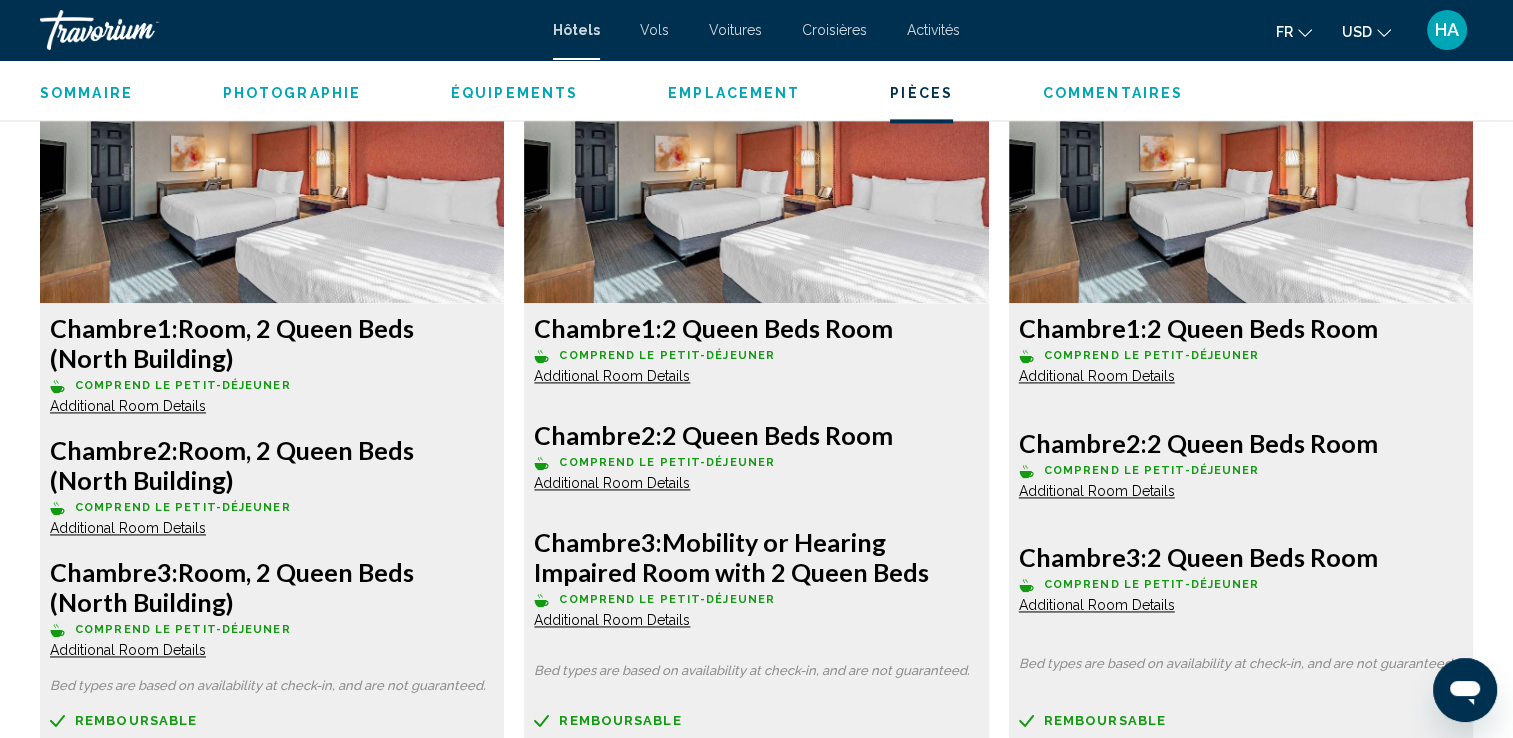 click on "Additional Room Details" at bounding box center (128, 406) 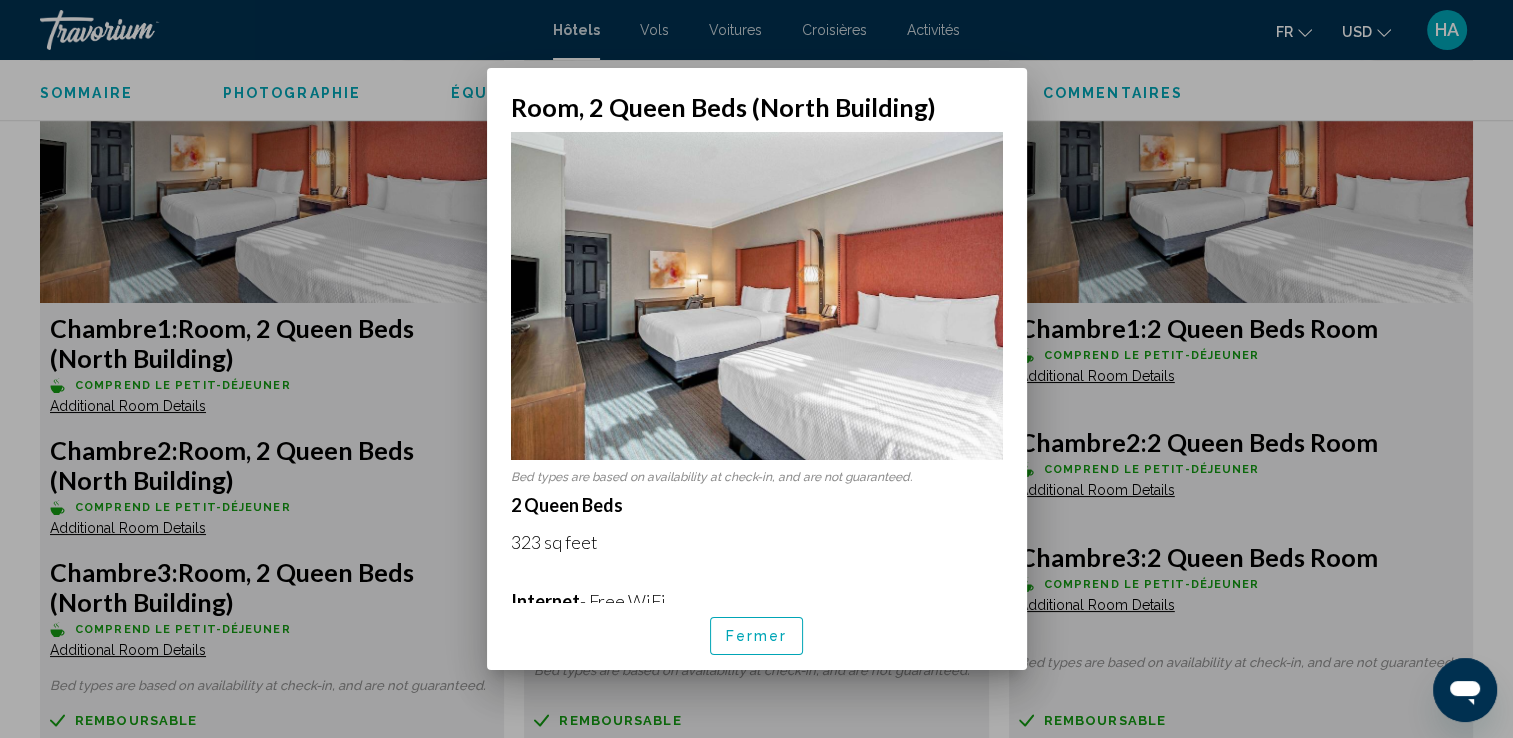 scroll, scrollTop: 0, scrollLeft: 0, axis: both 